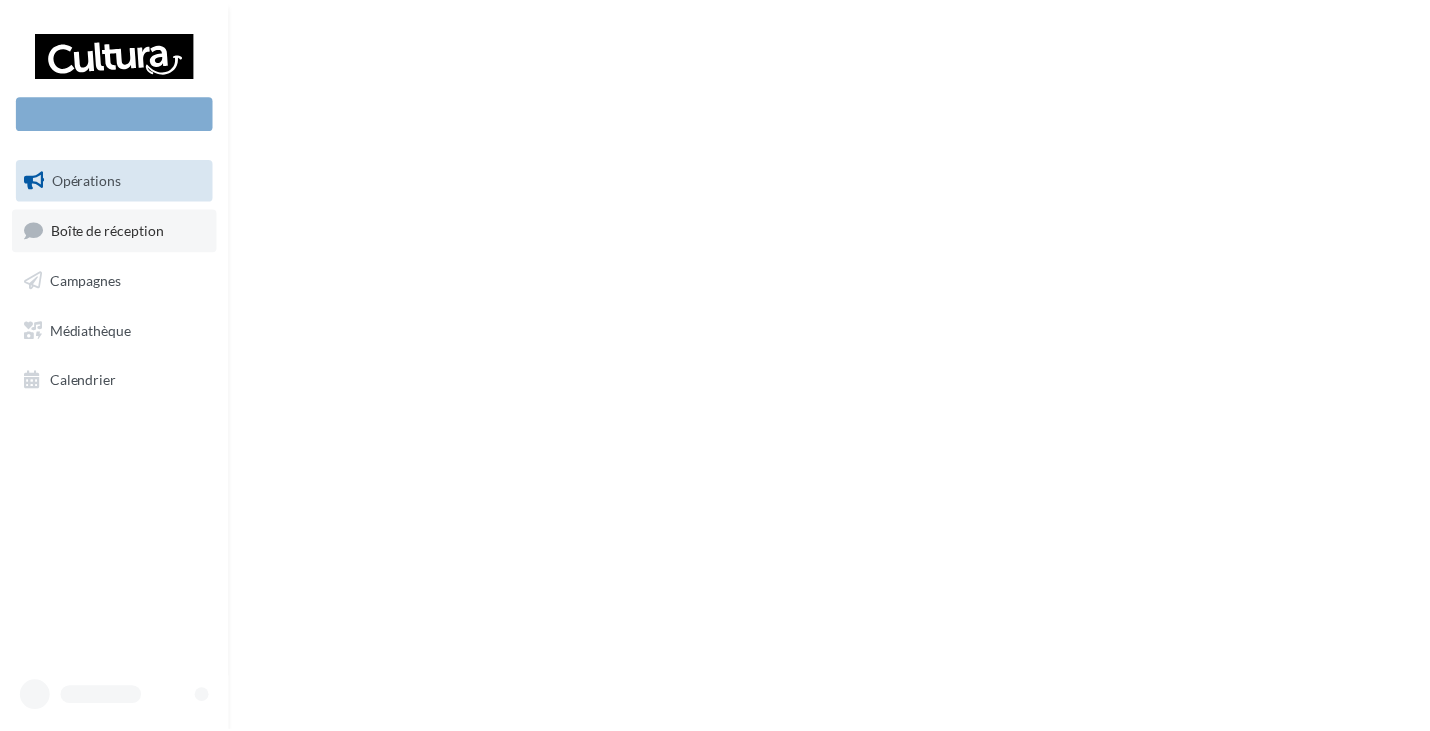 scroll, scrollTop: 0, scrollLeft: 0, axis: both 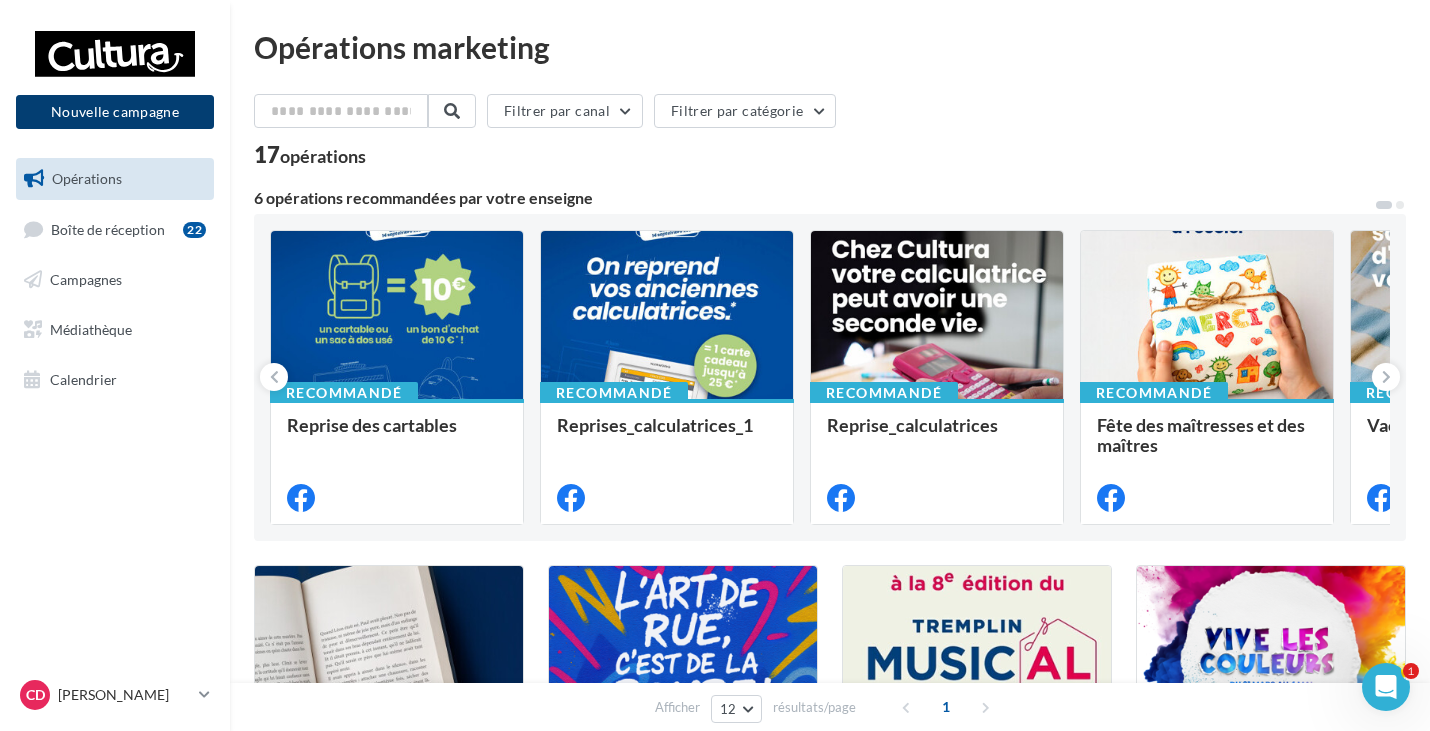 click on "Nouvelle campagne" at bounding box center (115, 112) 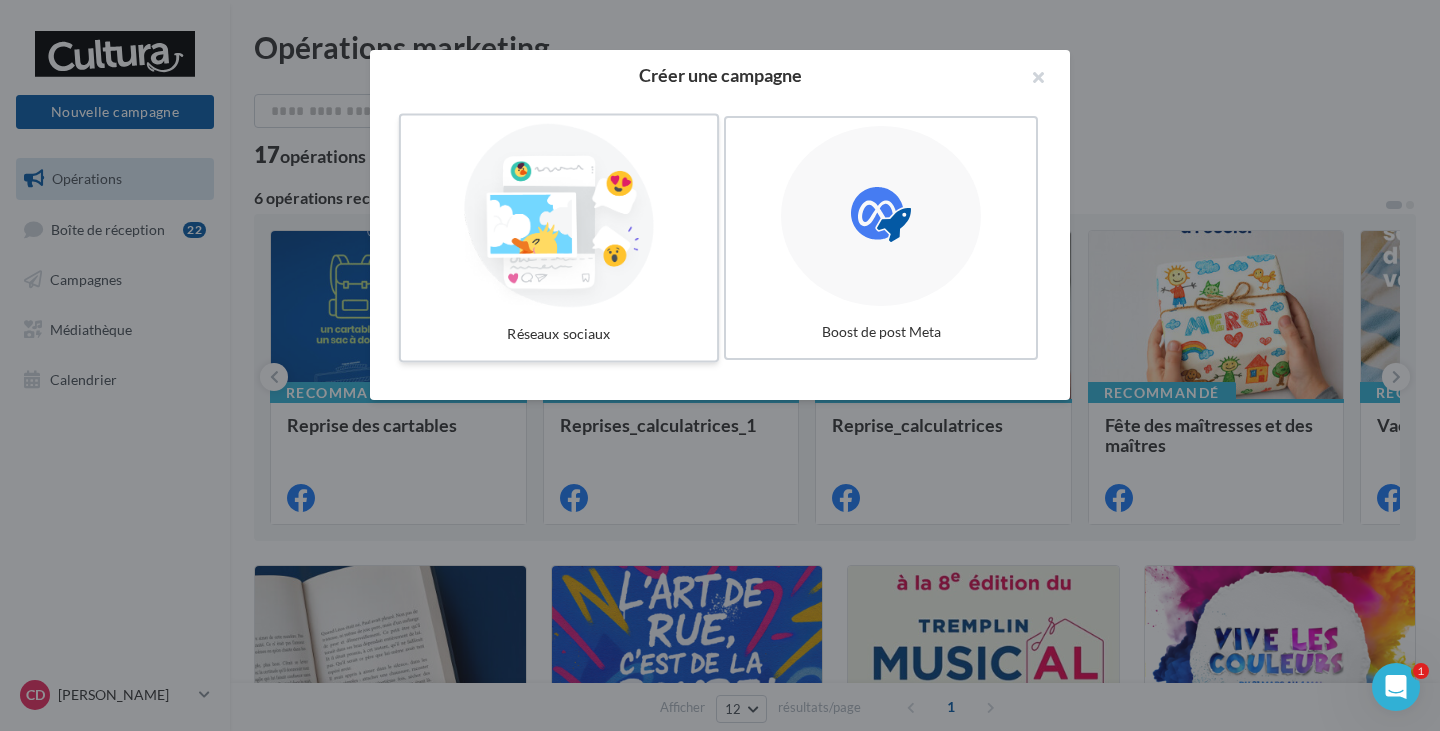 click at bounding box center [559, 216] 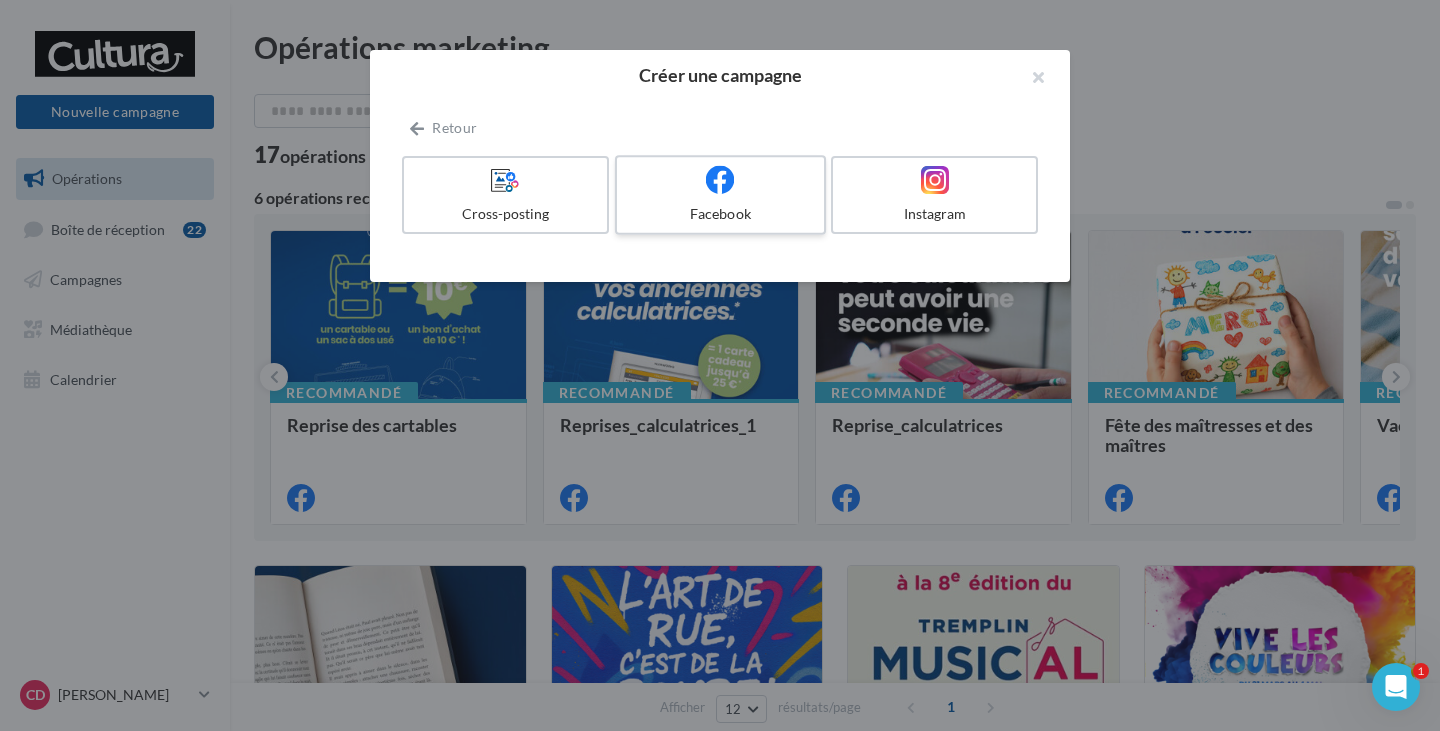 click on "Facebook" at bounding box center (720, 214) 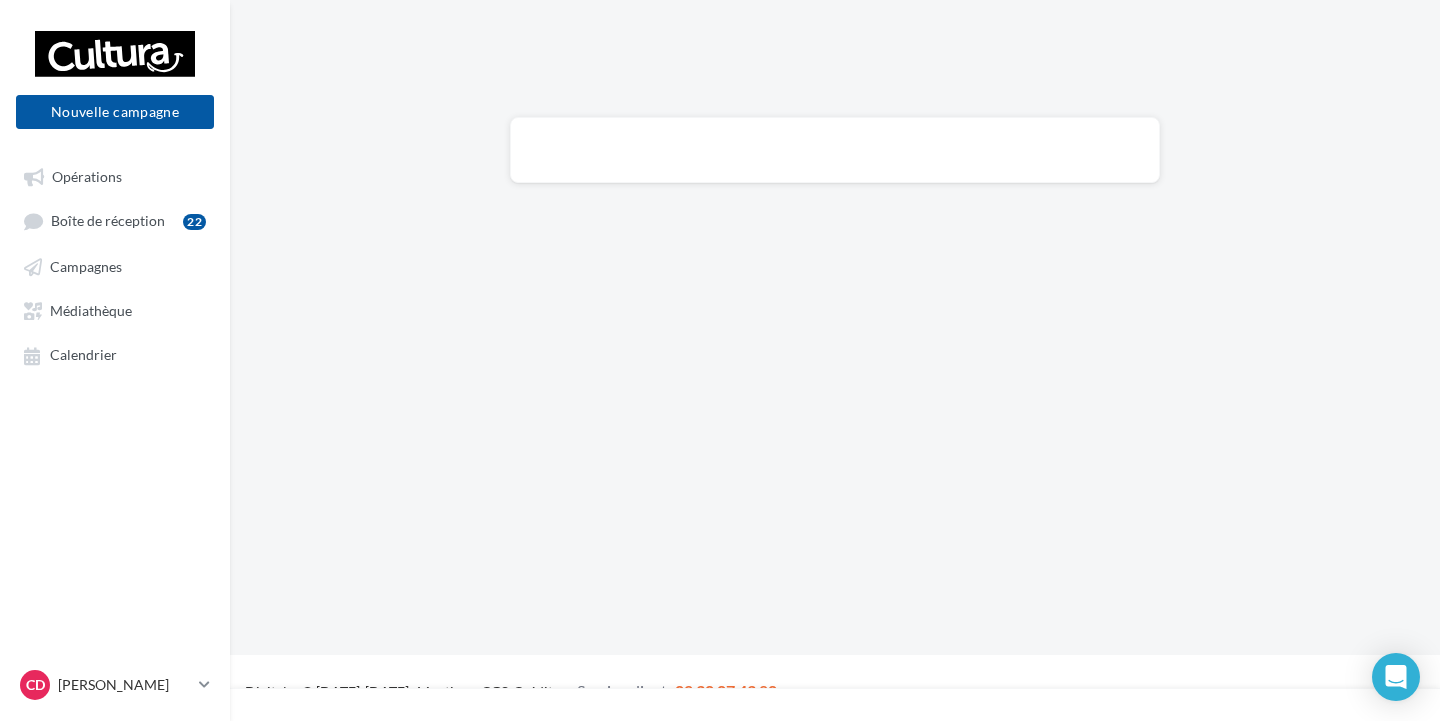 scroll, scrollTop: 0, scrollLeft: 0, axis: both 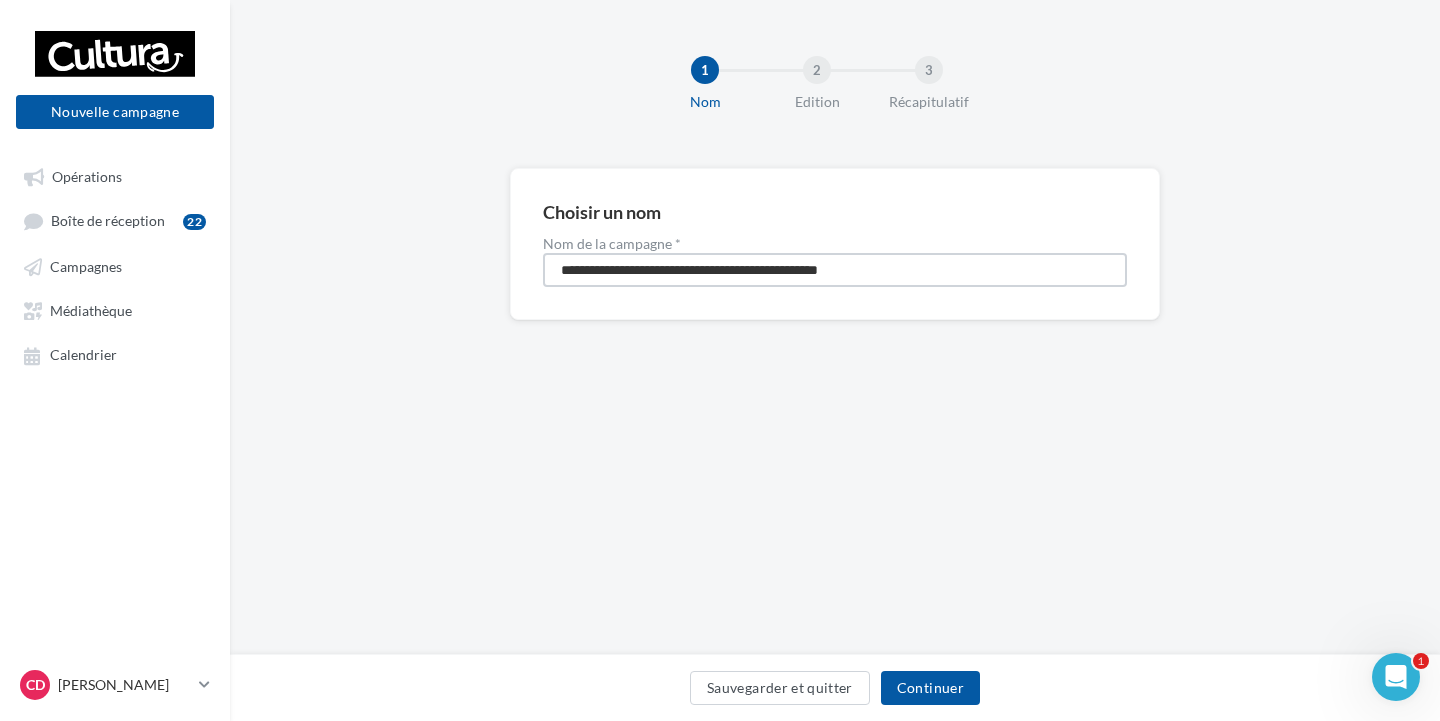 click on "**********" at bounding box center (835, 270) 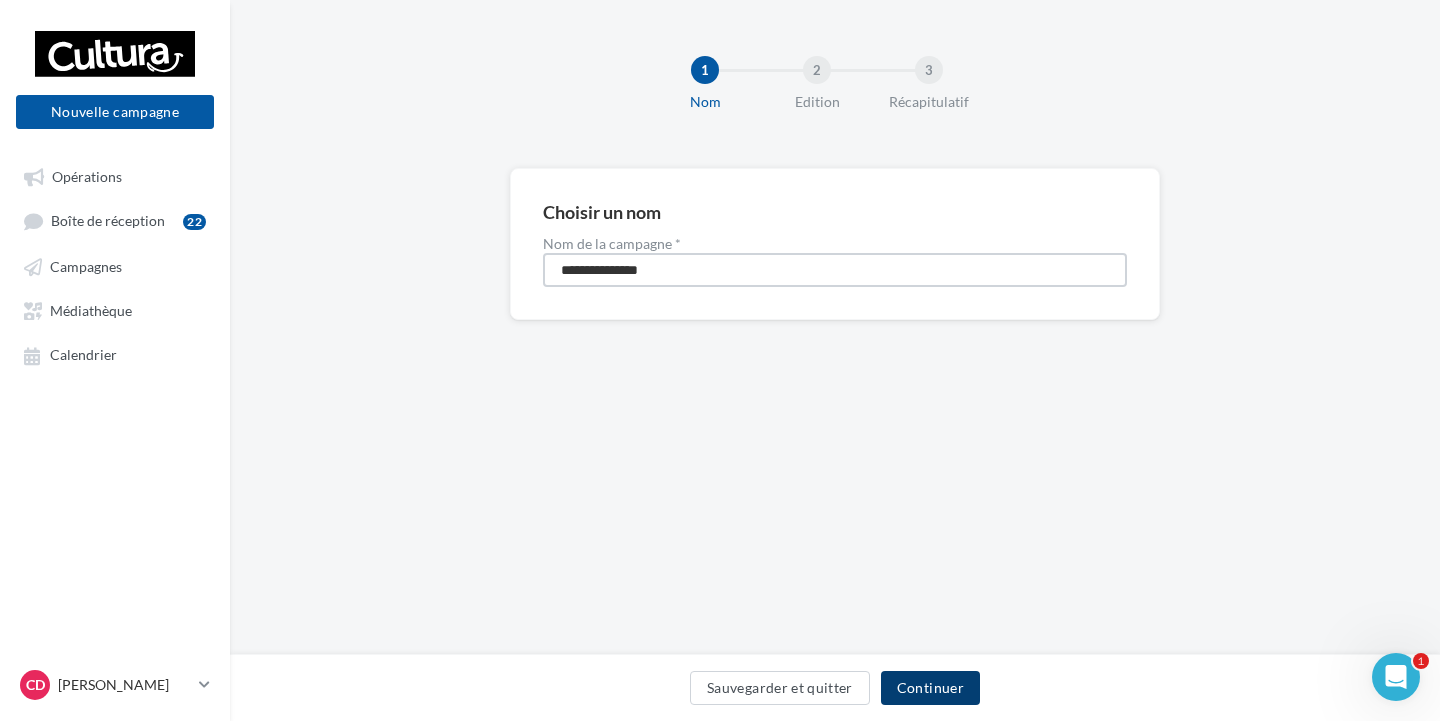 type on "**********" 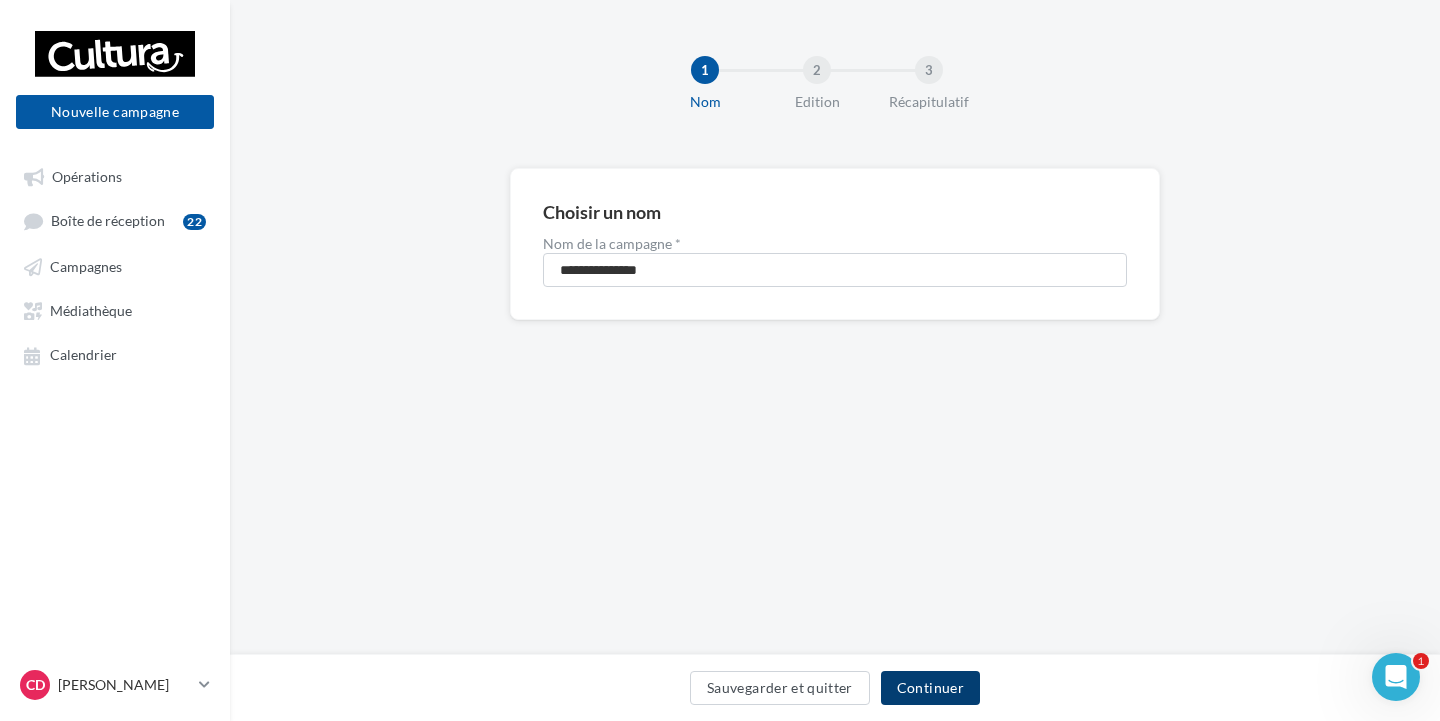 click on "Continuer" at bounding box center [930, 688] 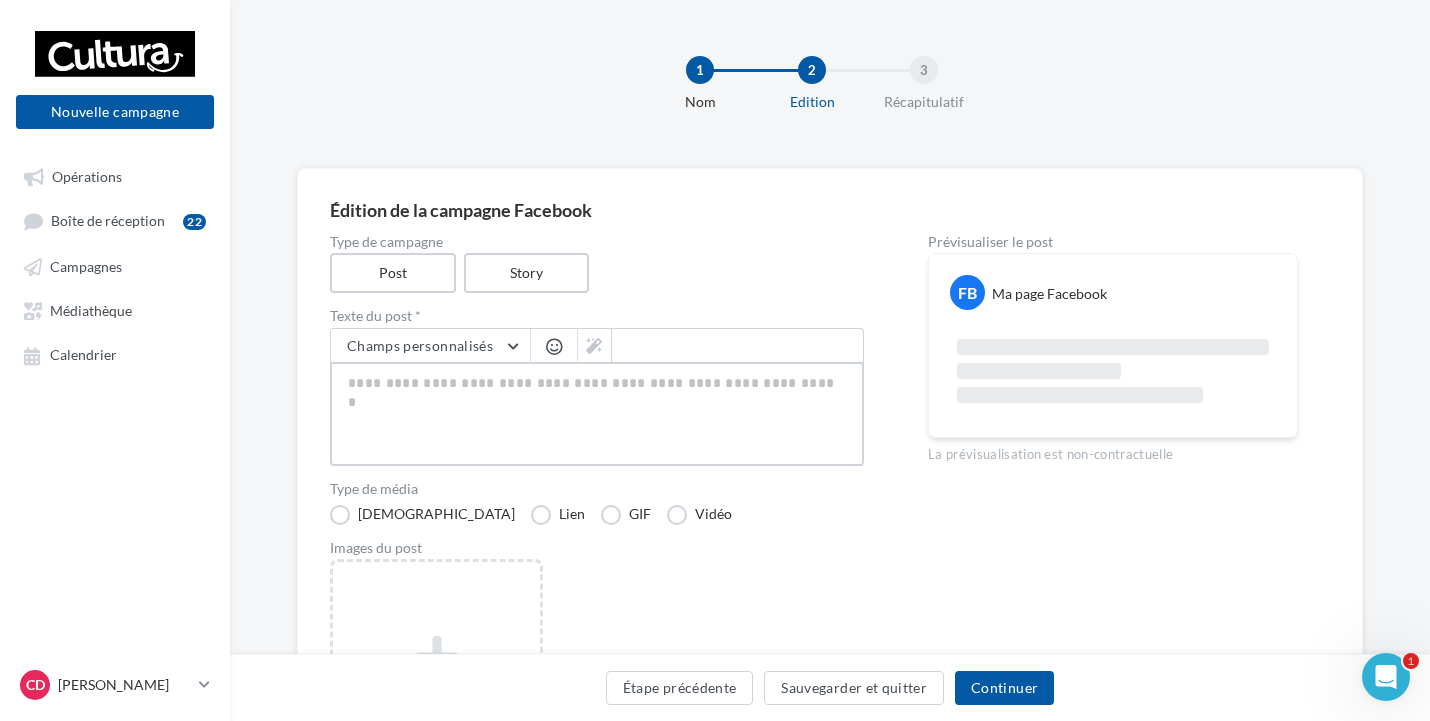 click at bounding box center [597, 414] 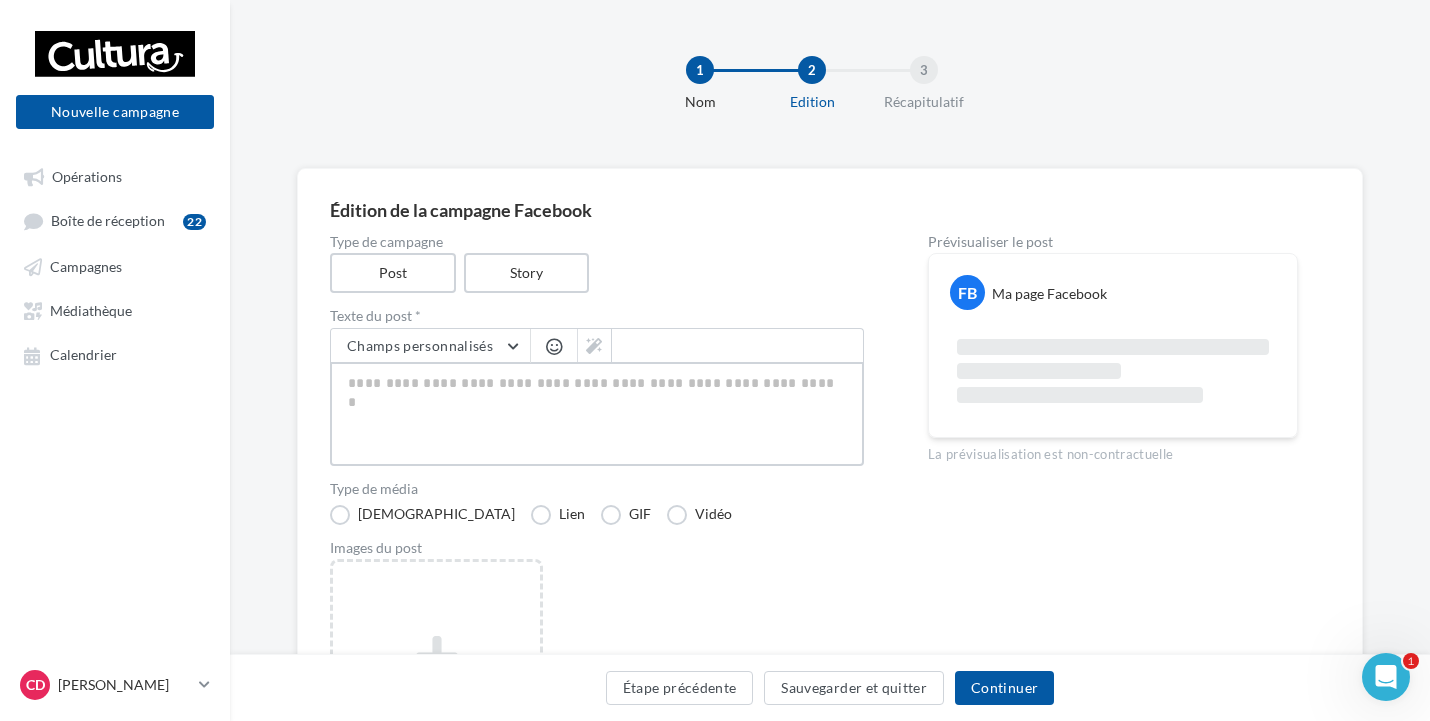 paste on "**********" 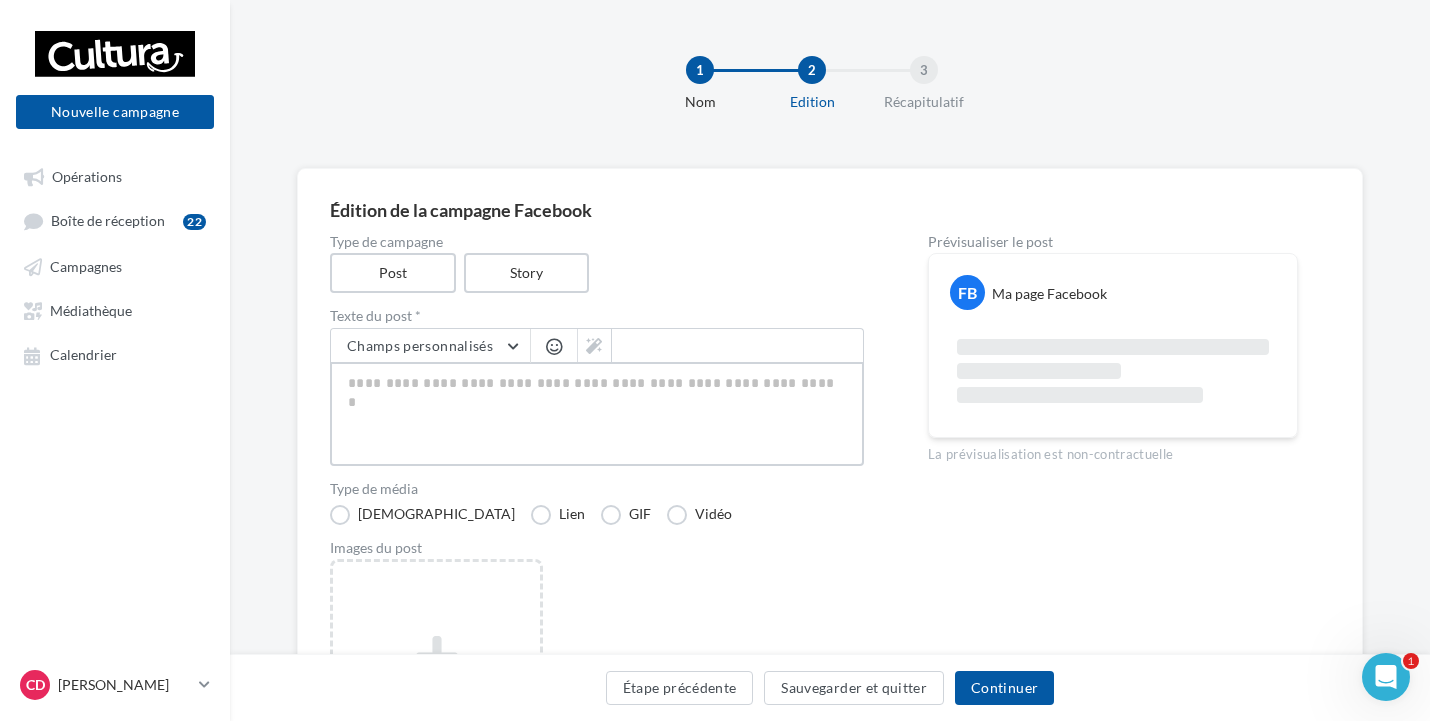 type on "**********" 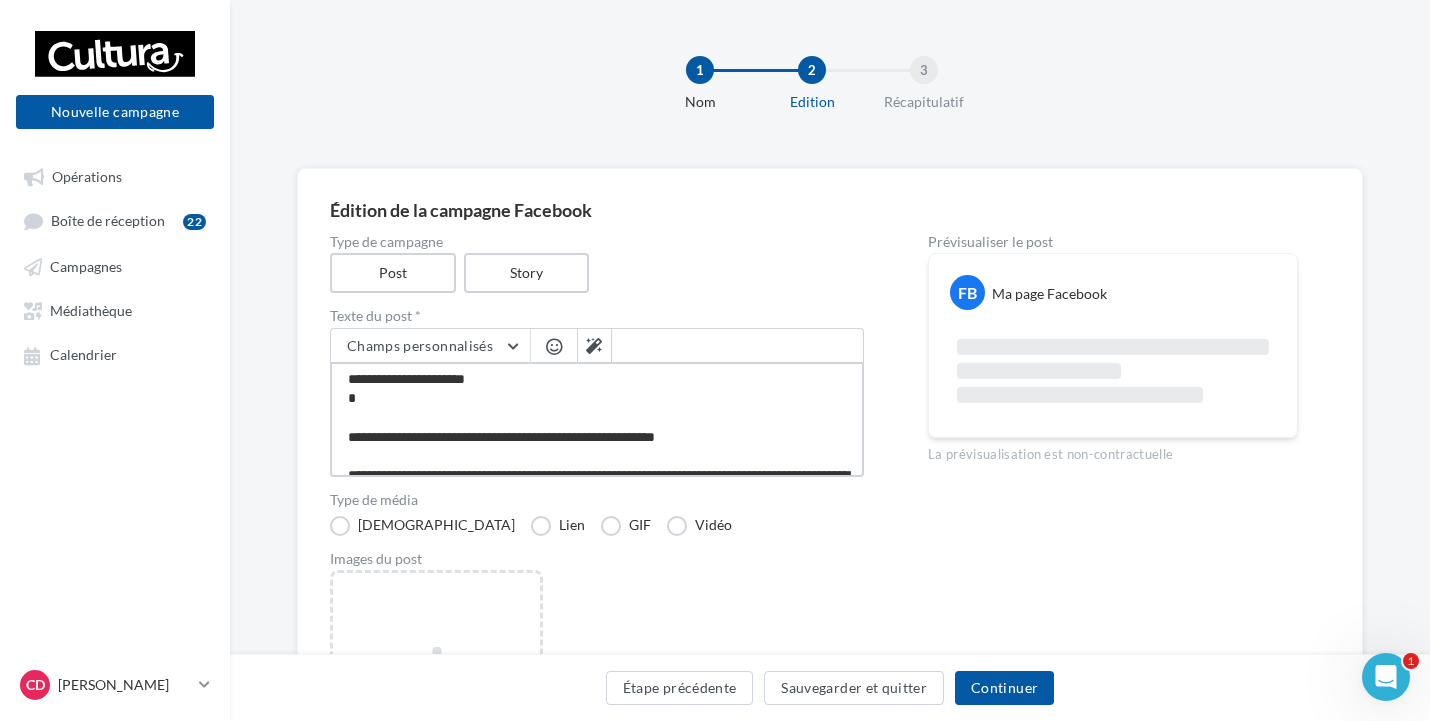 scroll, scrollTop: 0, scrollLeft: 0, axis: both 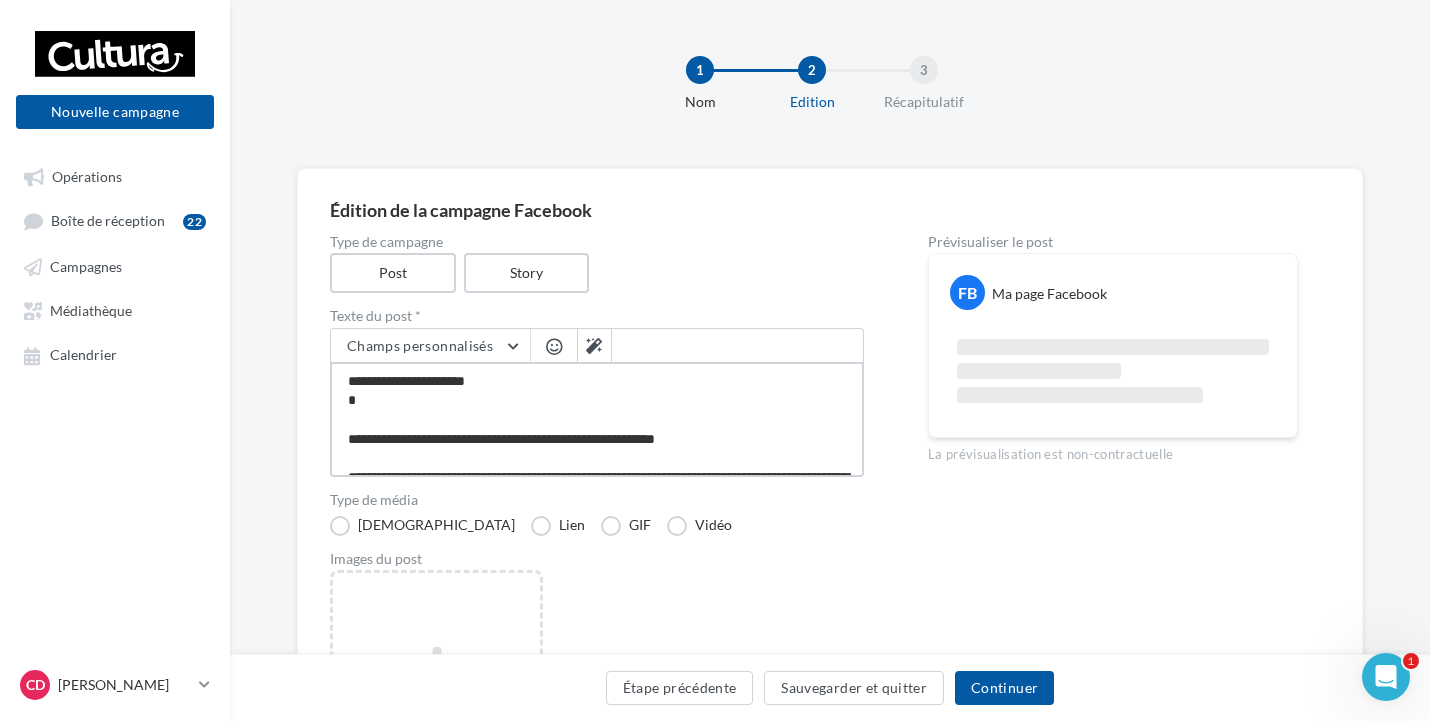 click on "**********" at bounding box center (597, 419) 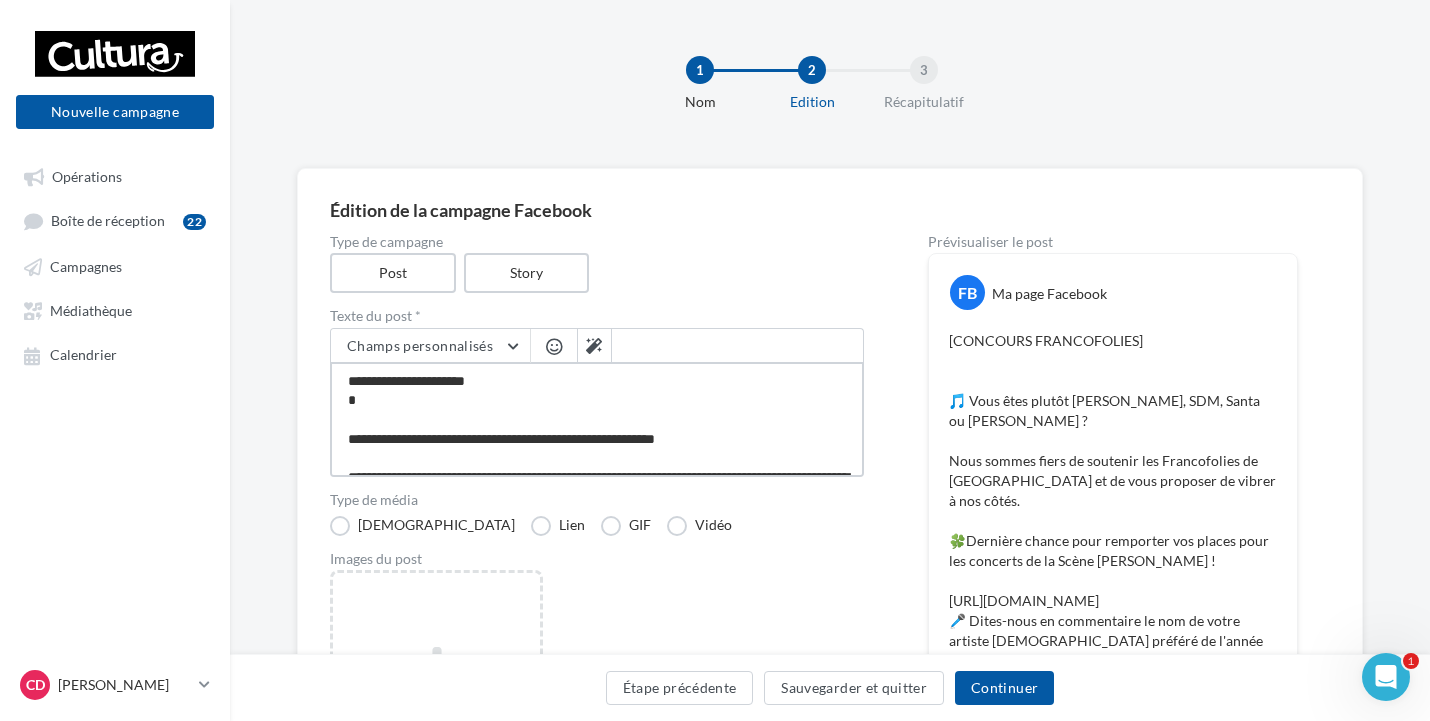 type on "**********" 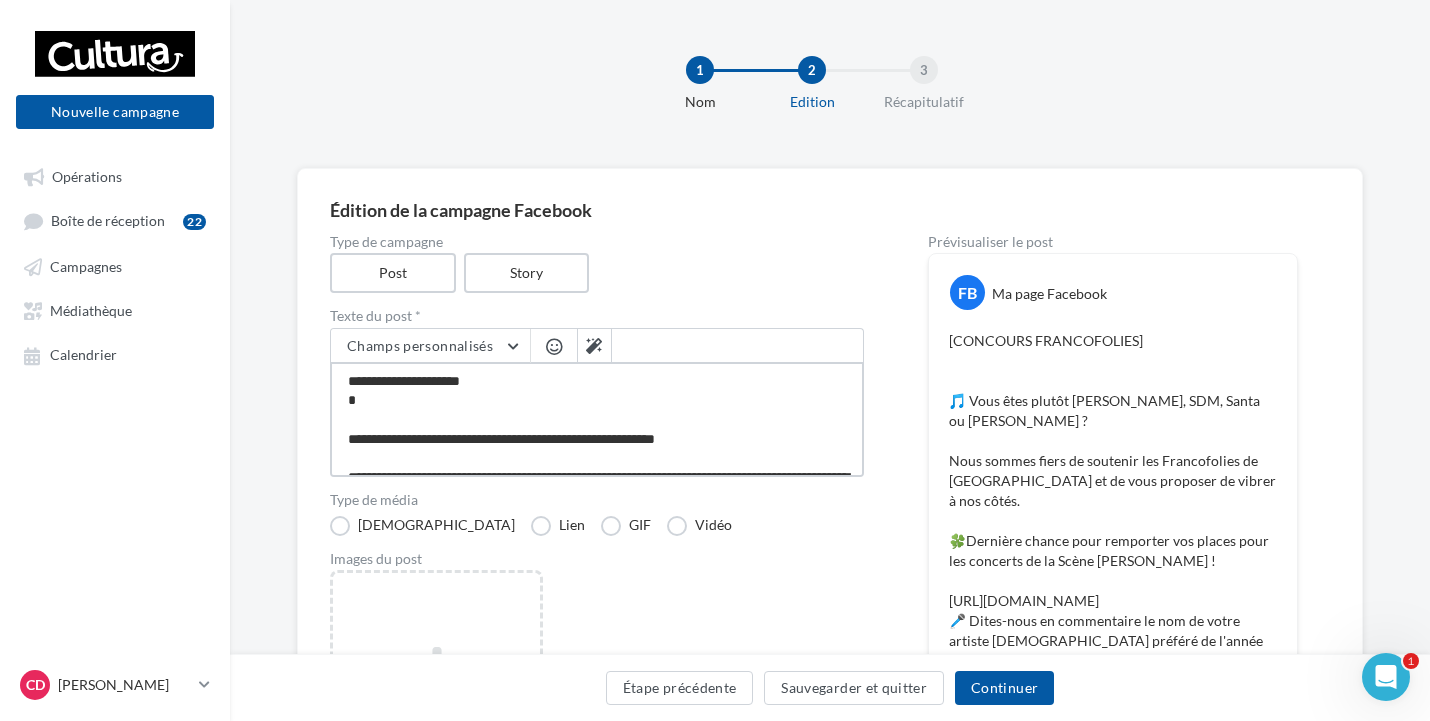 type on "**********" 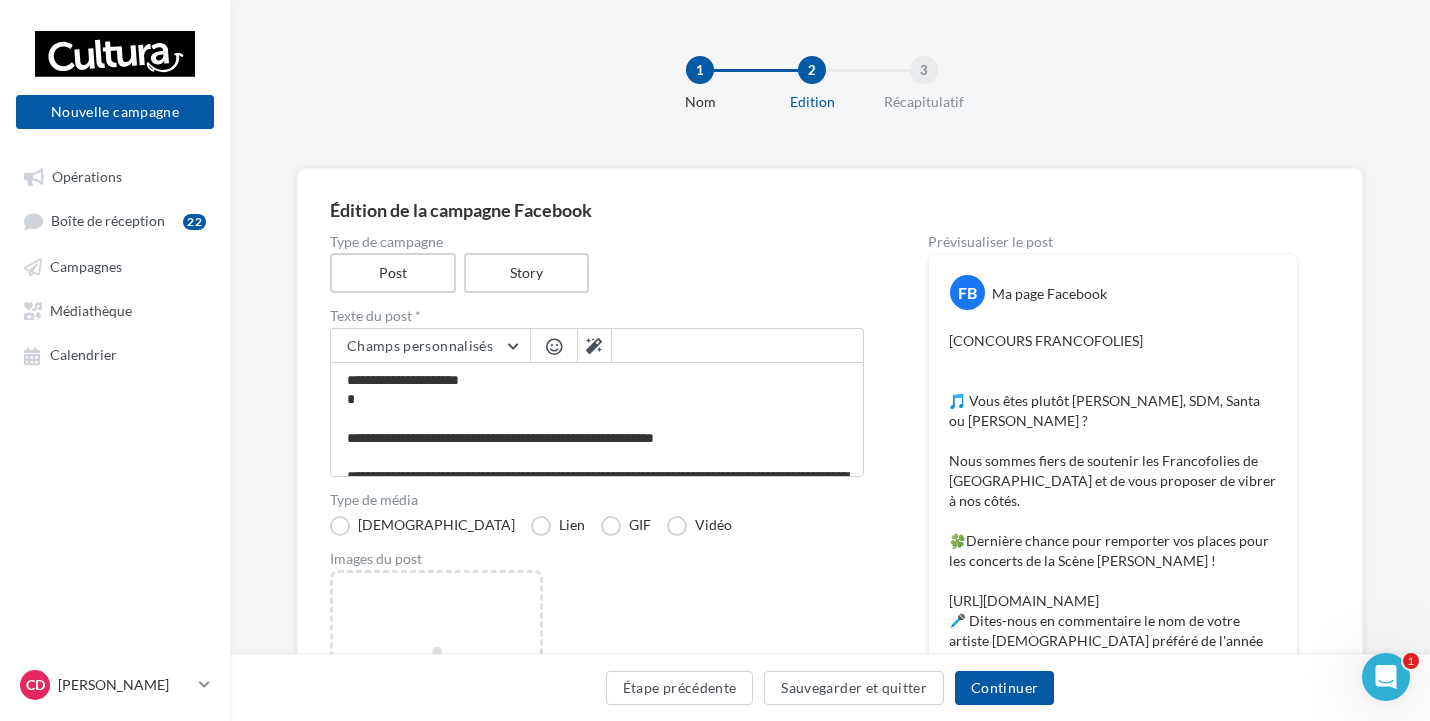 click at bounding box center [554, 346] 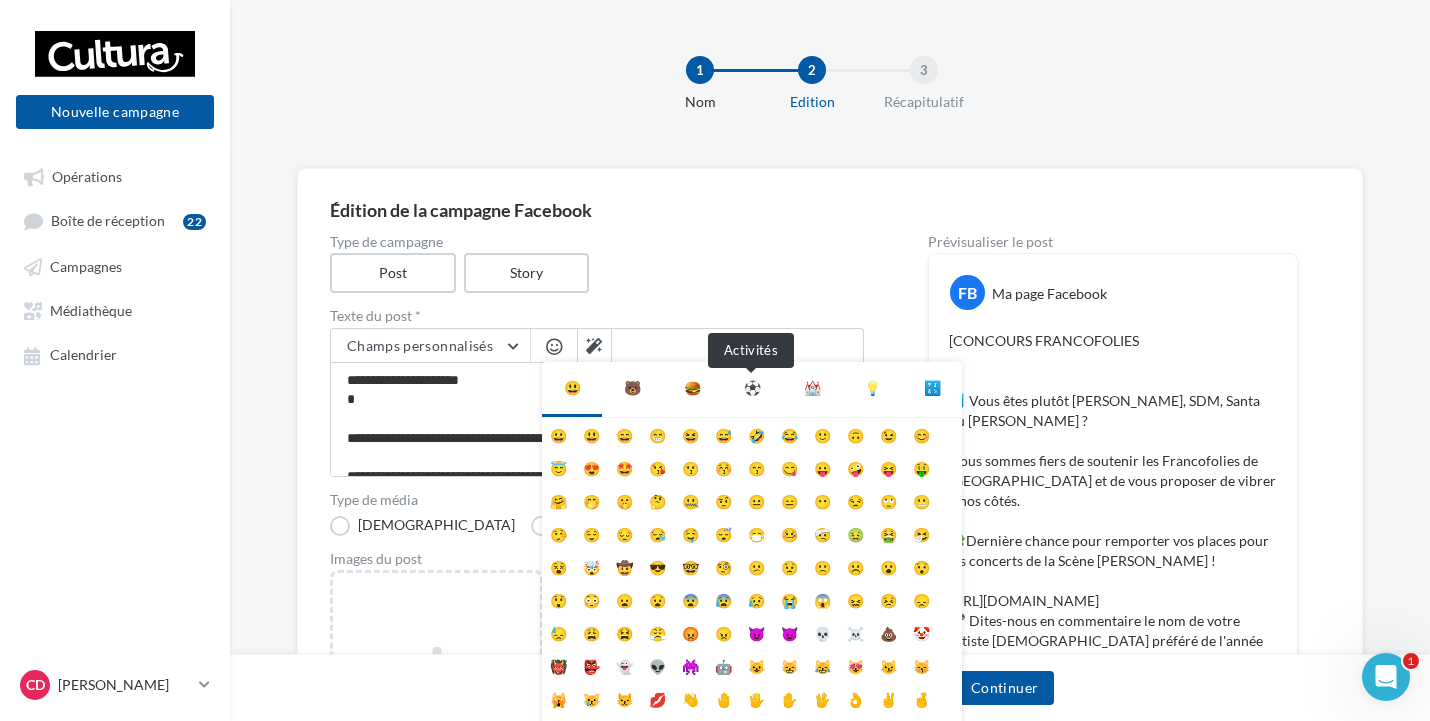 click on "⚽" at bounding box center (752, 388) 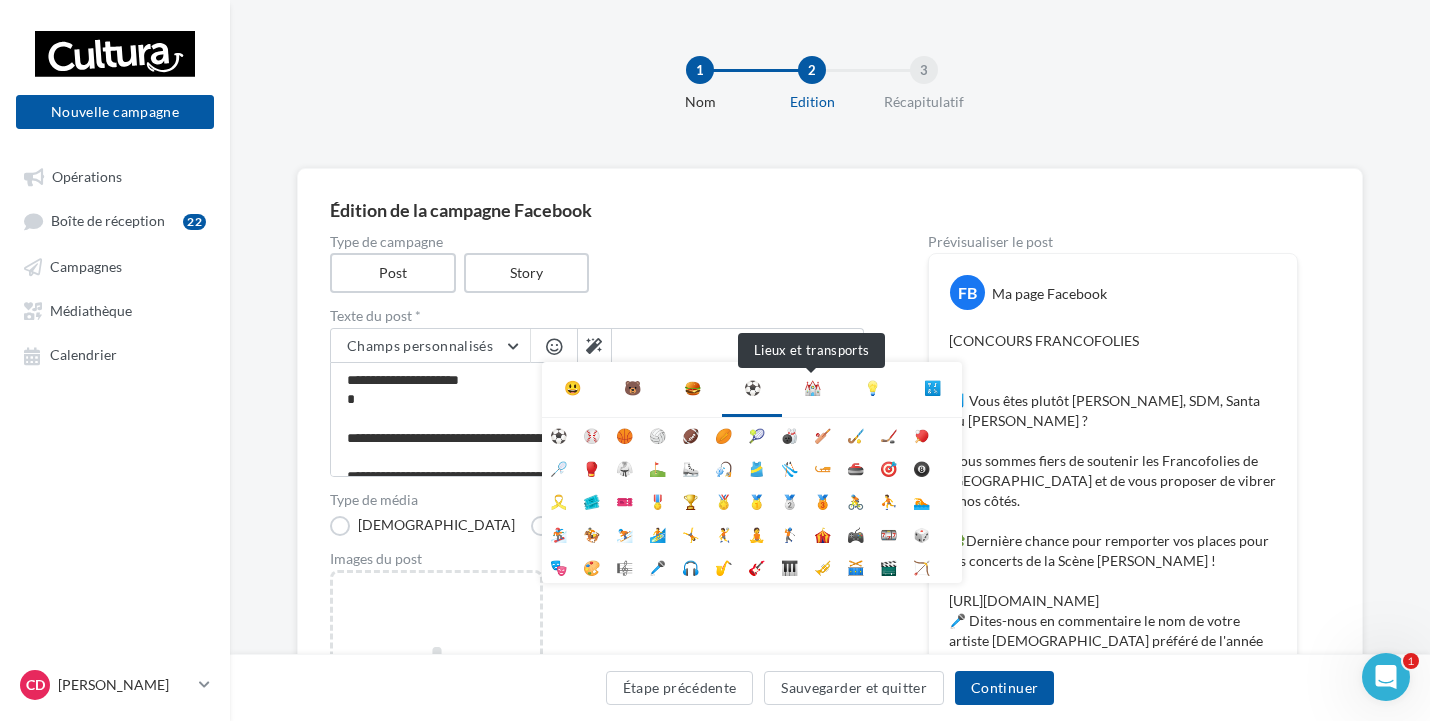 click on "⛪" at bounding box center (812, 388) 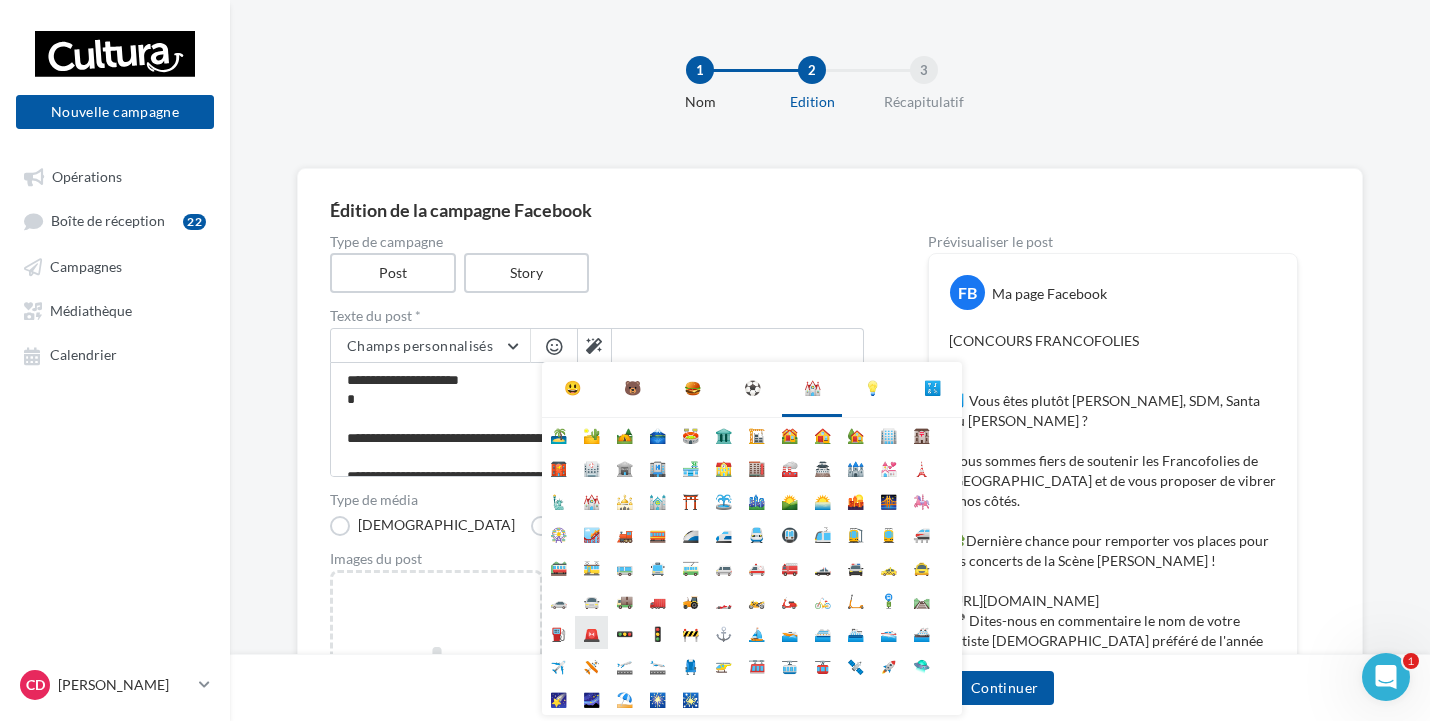 click on "🚨" at bounding box center (591, 632) 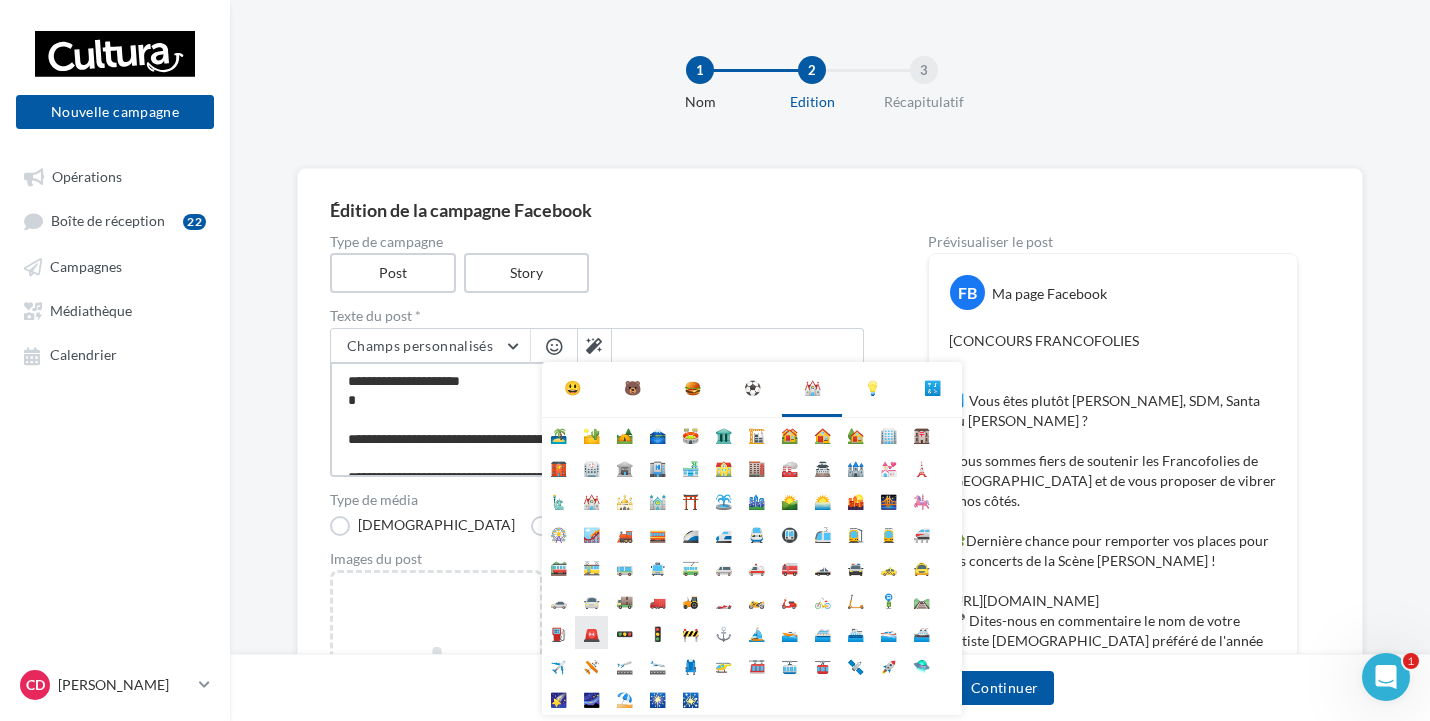 type on "**********" 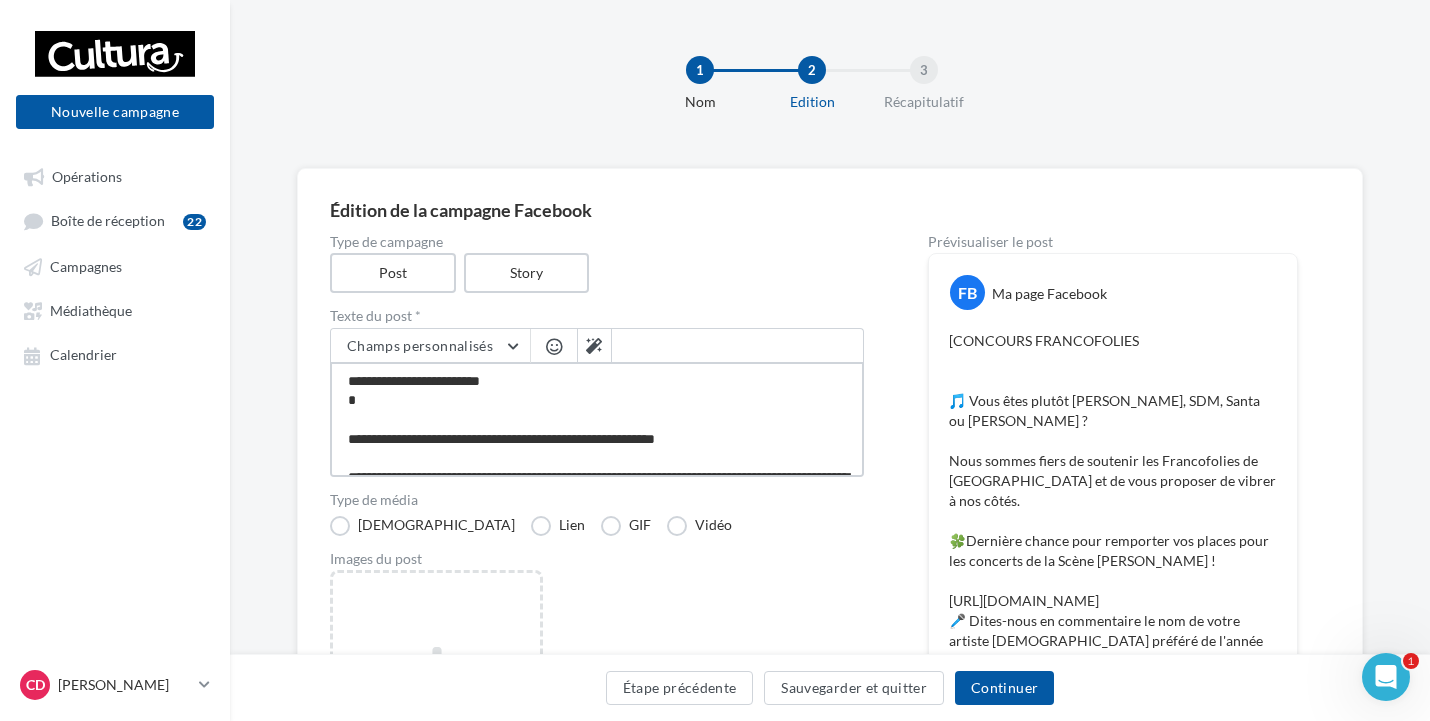 click on "**********" at bounding box center (597, 419) 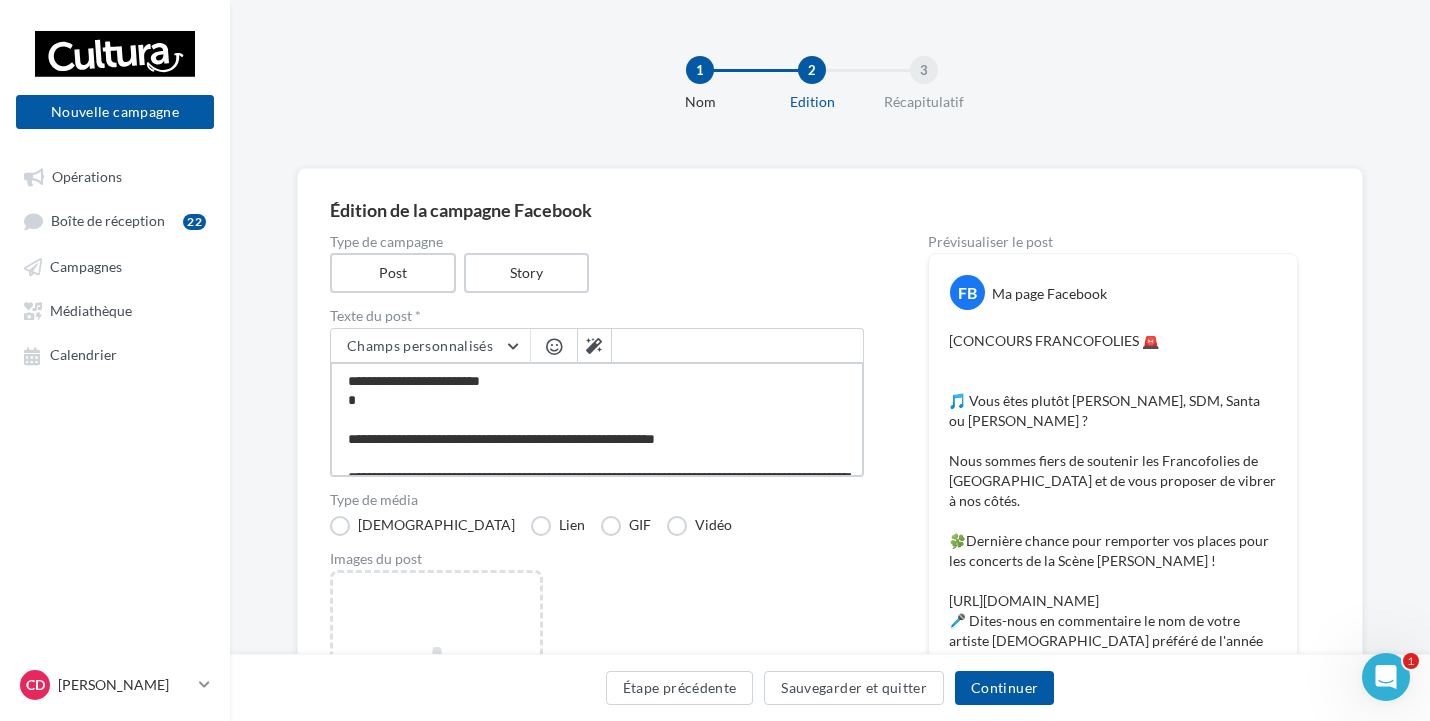 type on "**********" 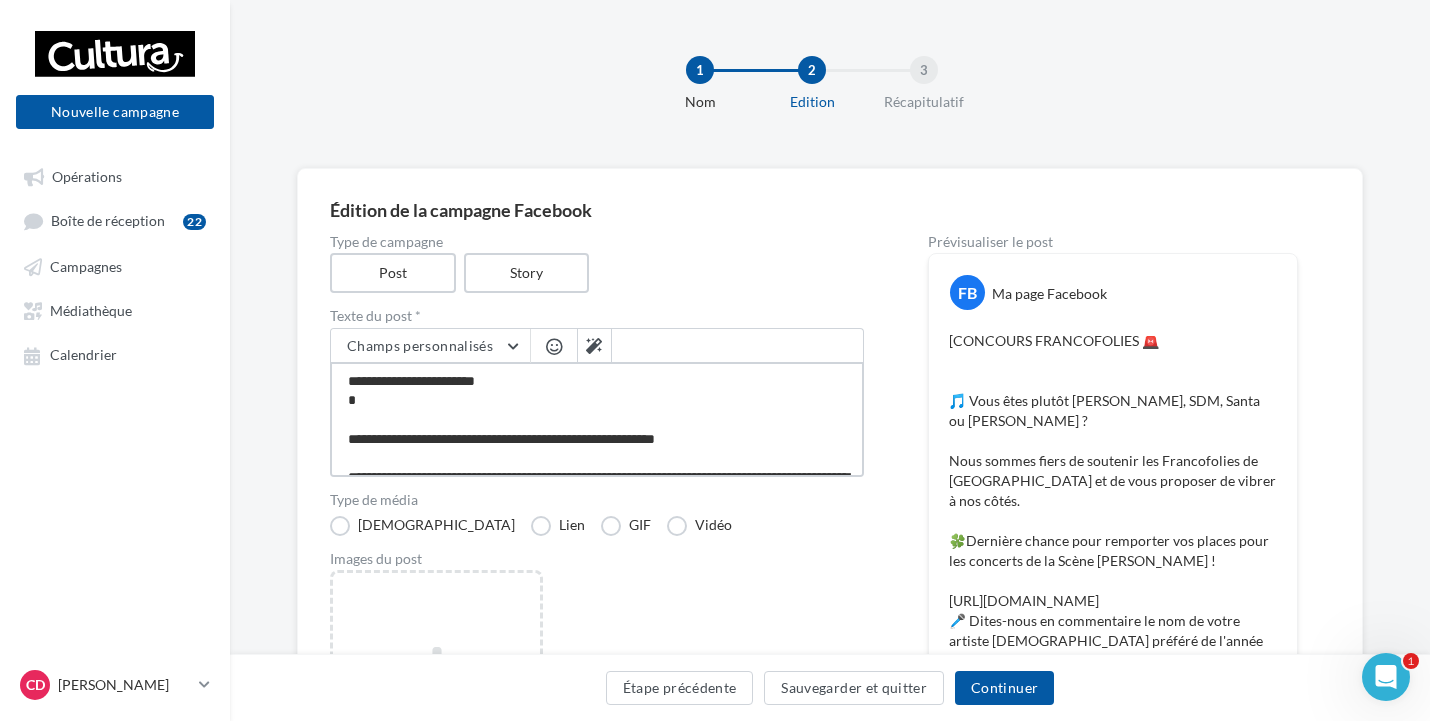 type on "**********" 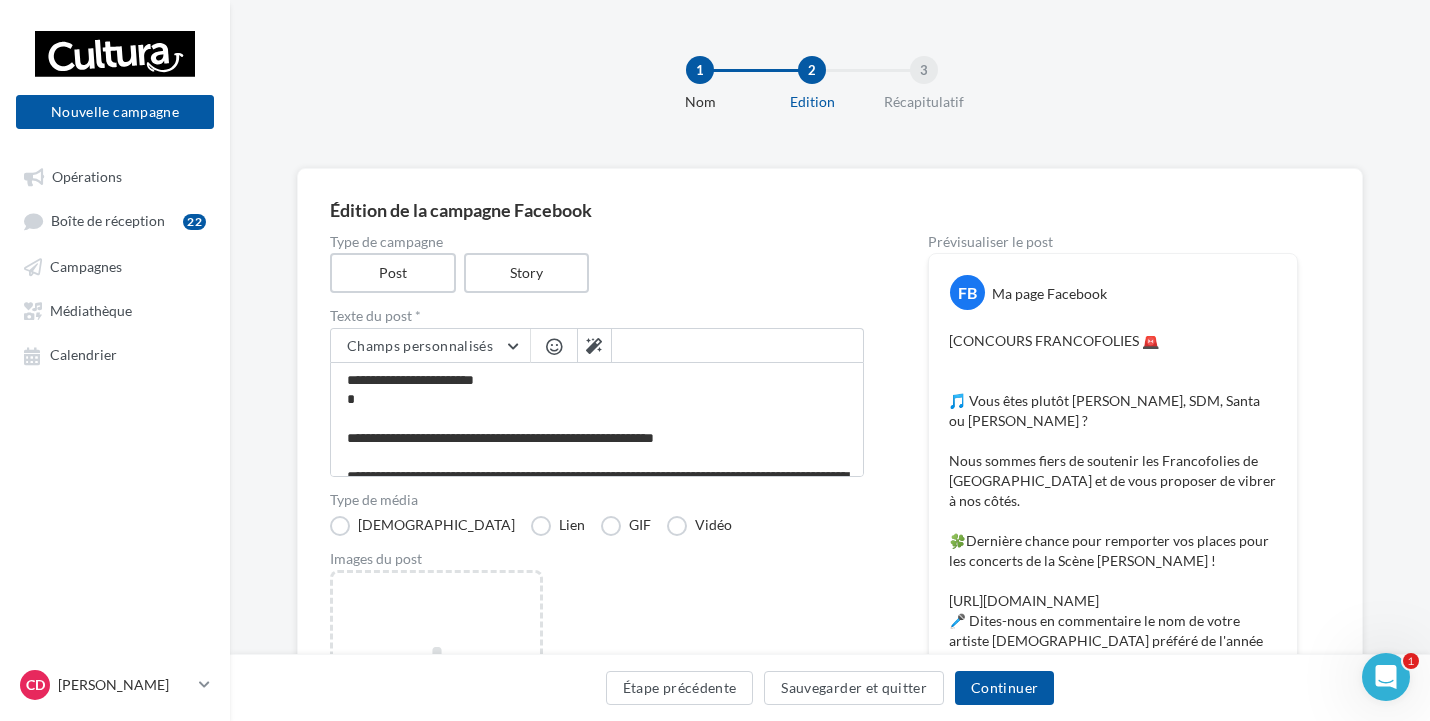 click at bounding box center [554, 348] 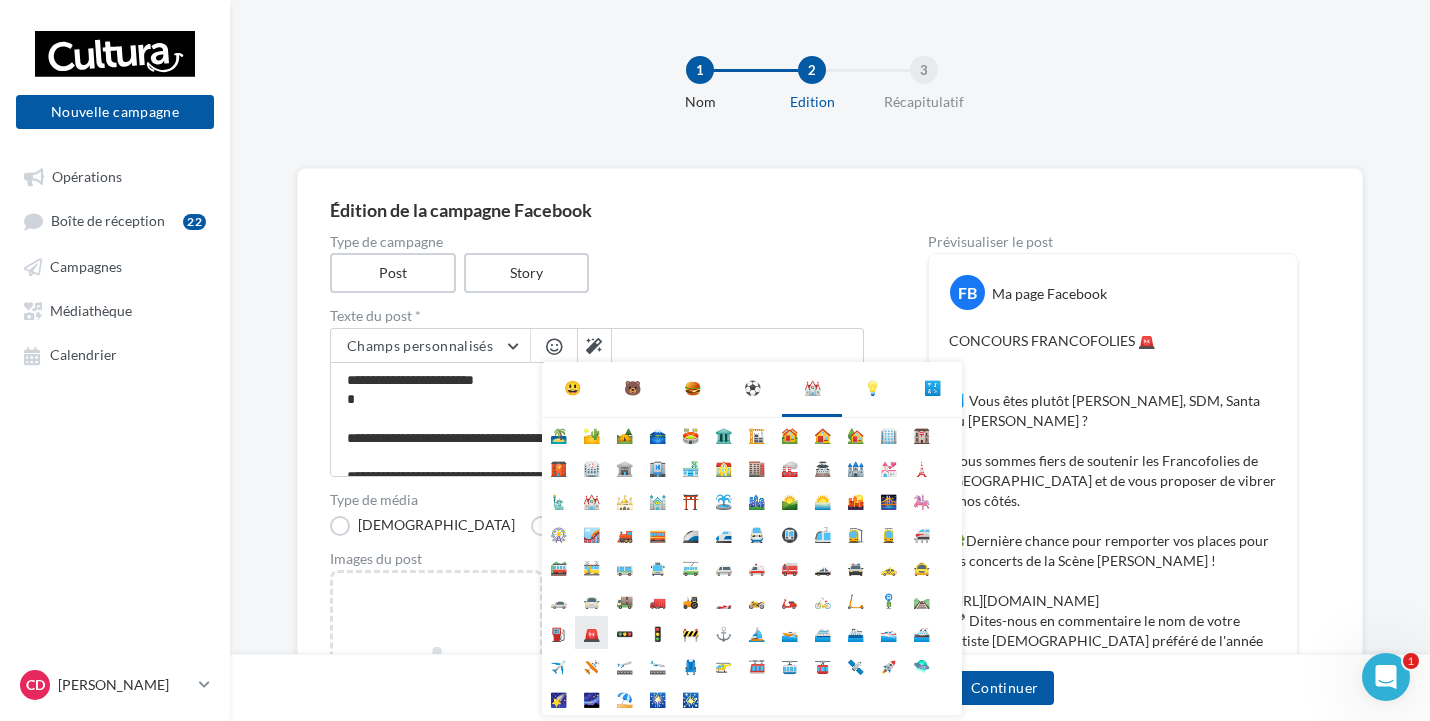 click on "🚨" at bounding box center (591, 632) 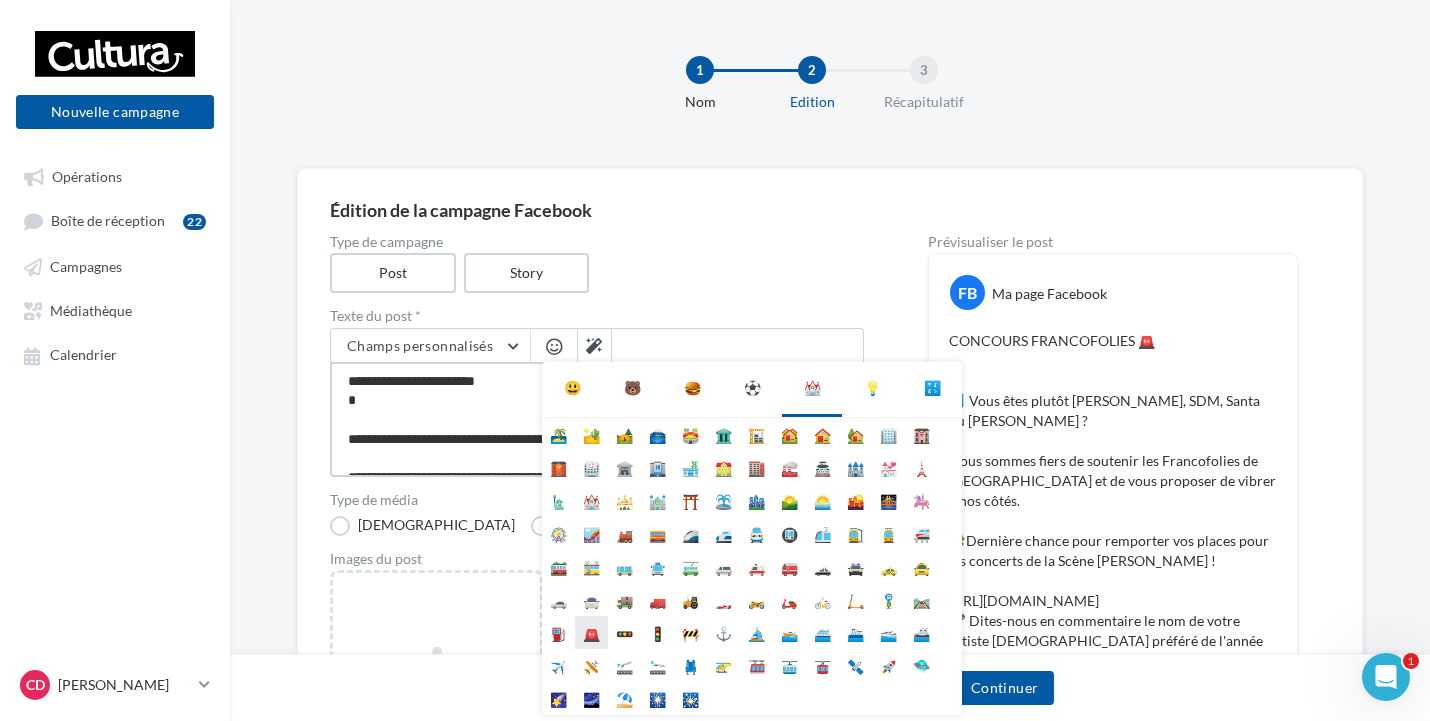 type on "**********" 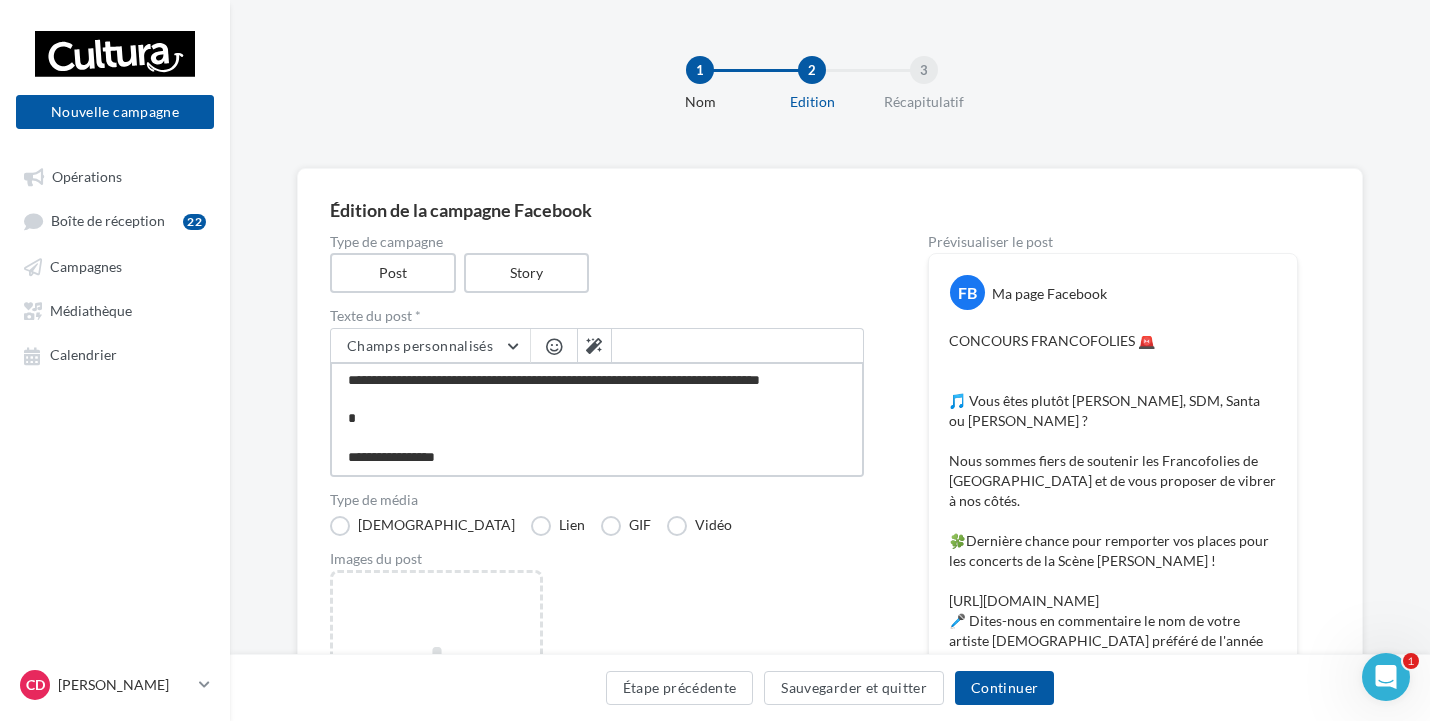 scroll, scrollTop: 0, scrollLeft: 0, axis: both 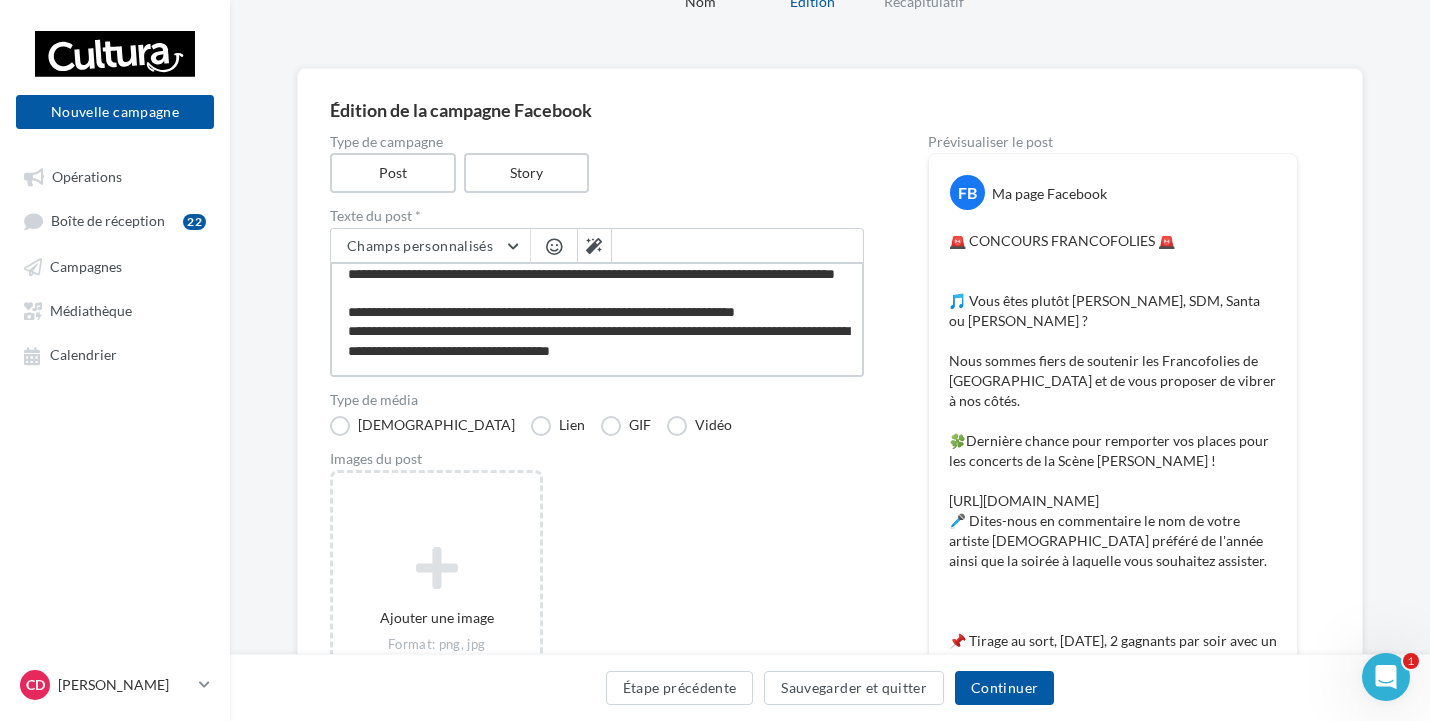 click on "**********" at bounding box center (597, 319) 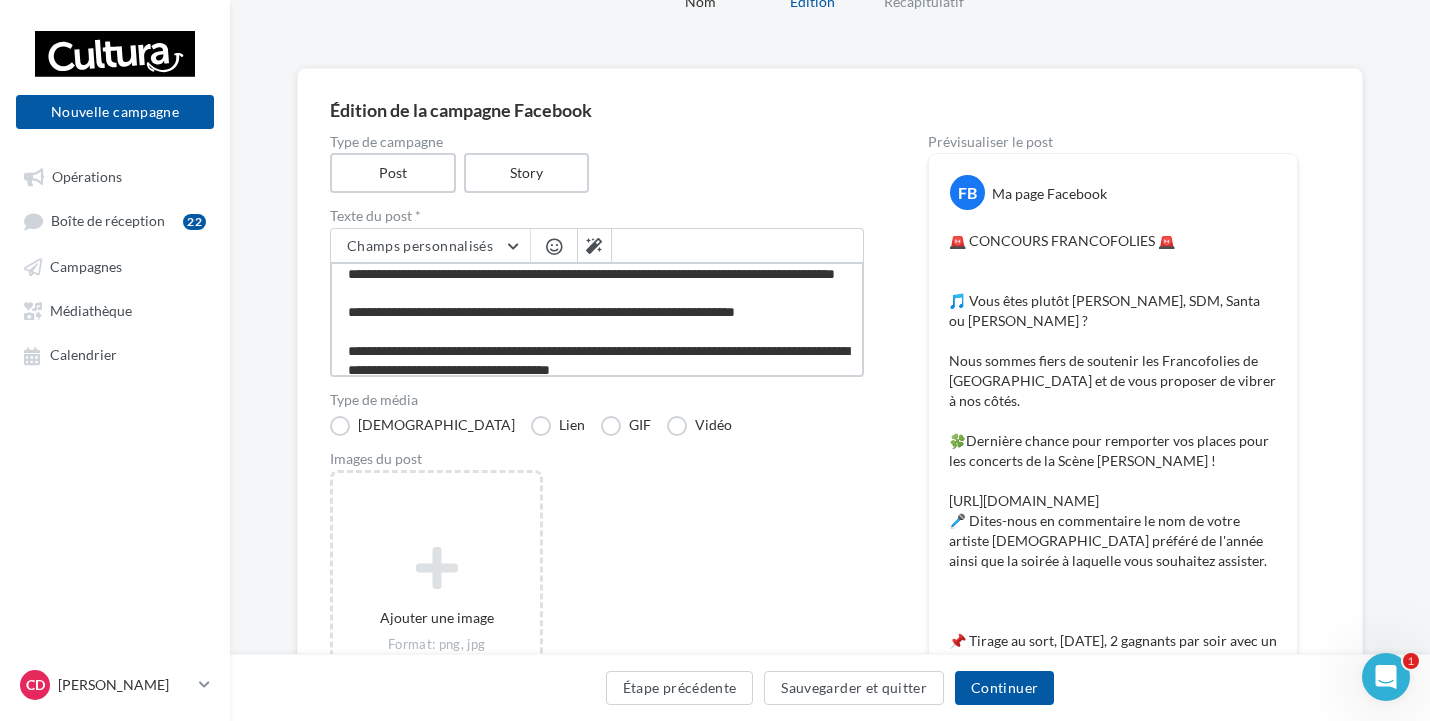 scroll, scrollTop: 223, scrollLeft: 0, axis: vertical 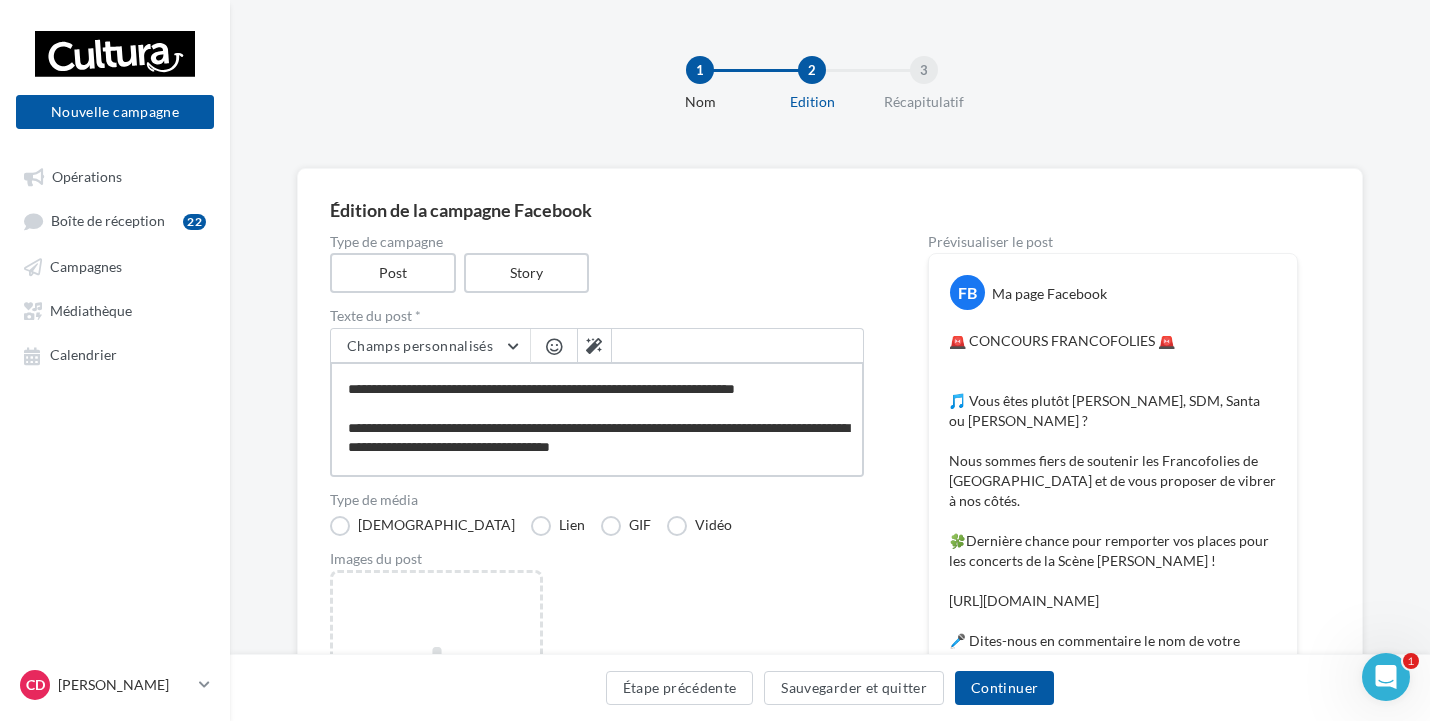 type on "**********" 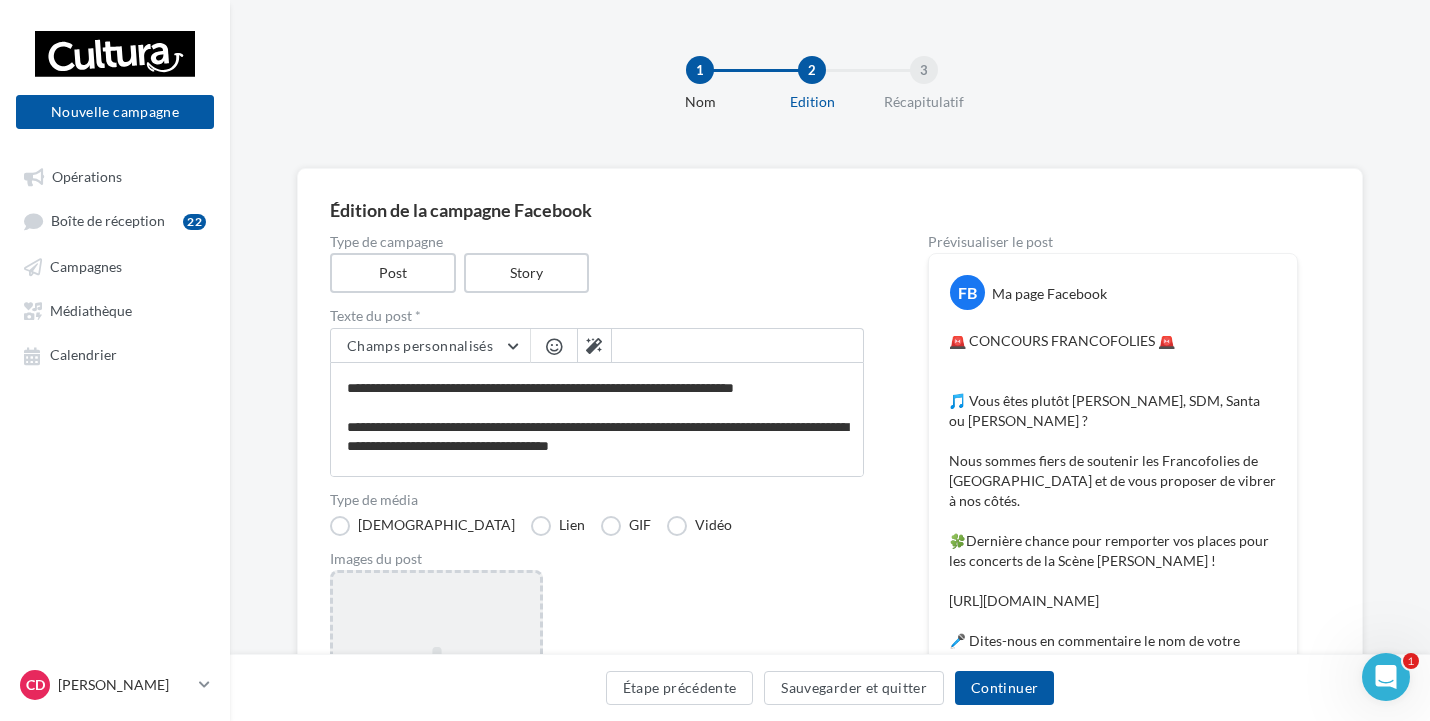 click on "Ajouter une image     Format: png, jpg" at bounding box center (436, 700) 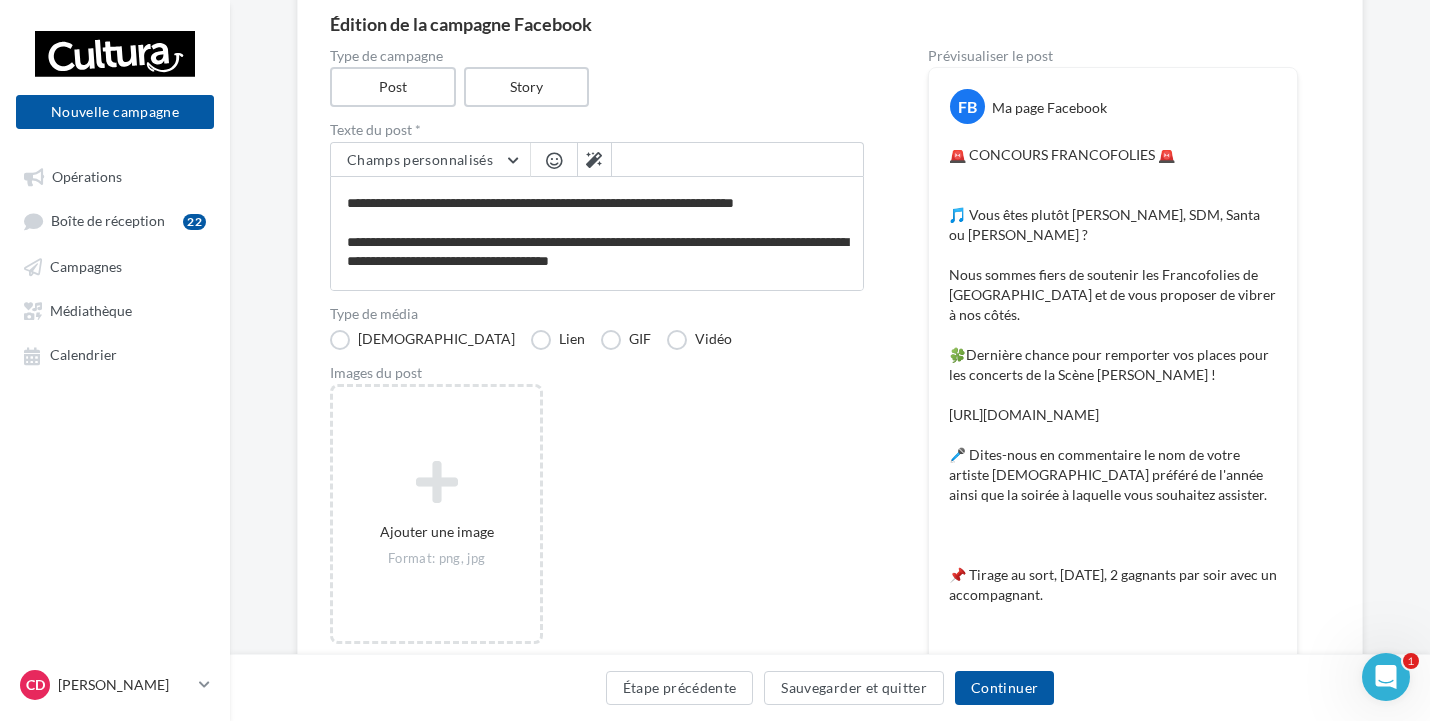 scroll, scrollTop: 200, scrollLeft: 0, axis: vertical 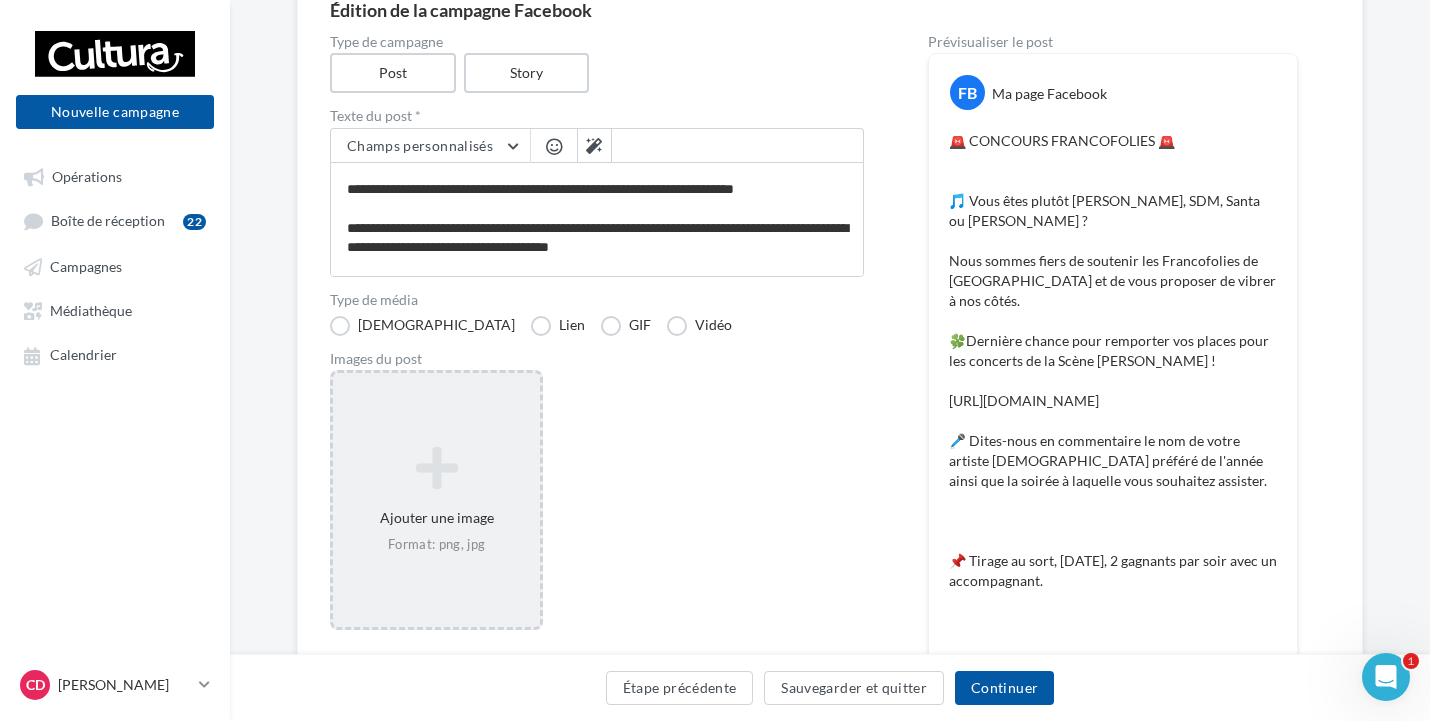 click on "Ajouter une image     Format: png, jpg" at bounding box center [436, 500] 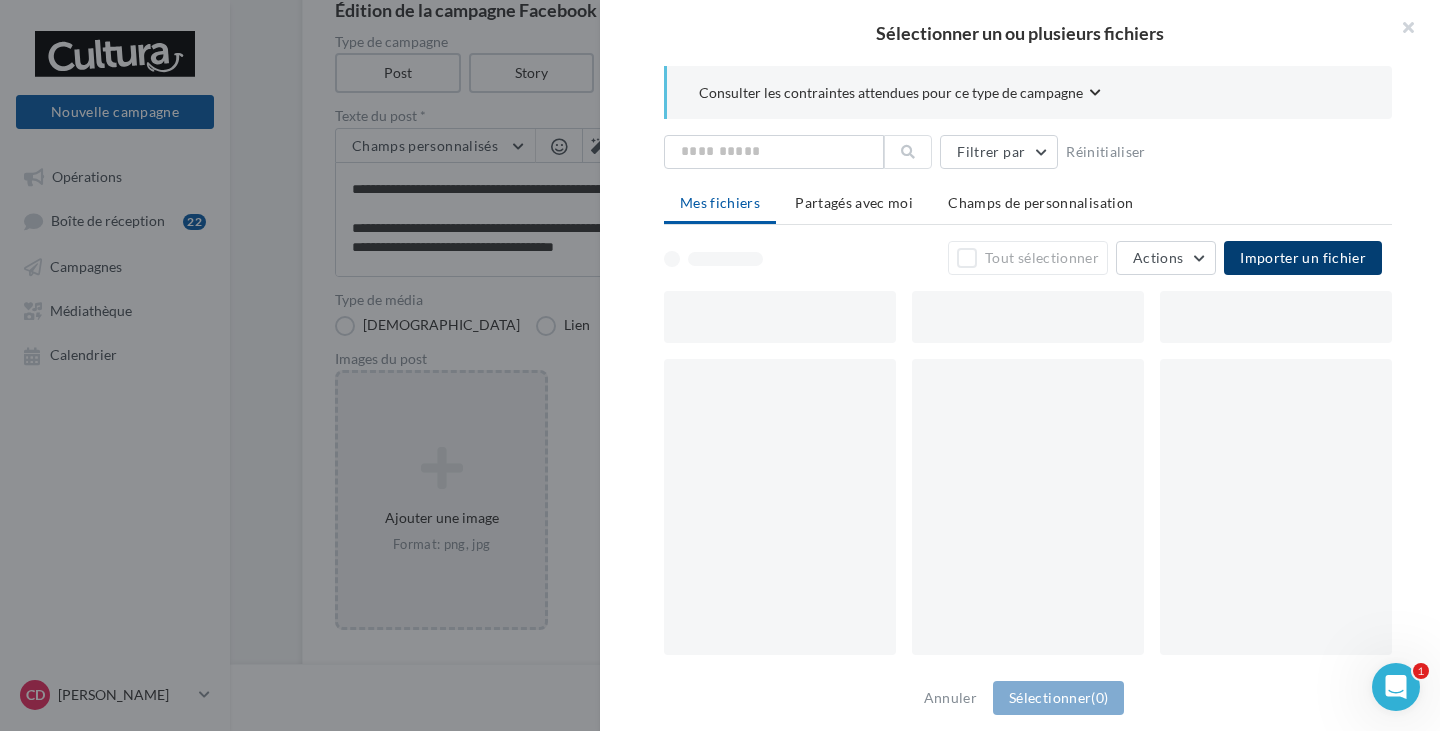click on "Importer un fichier" at bounding box center [1303, 257] 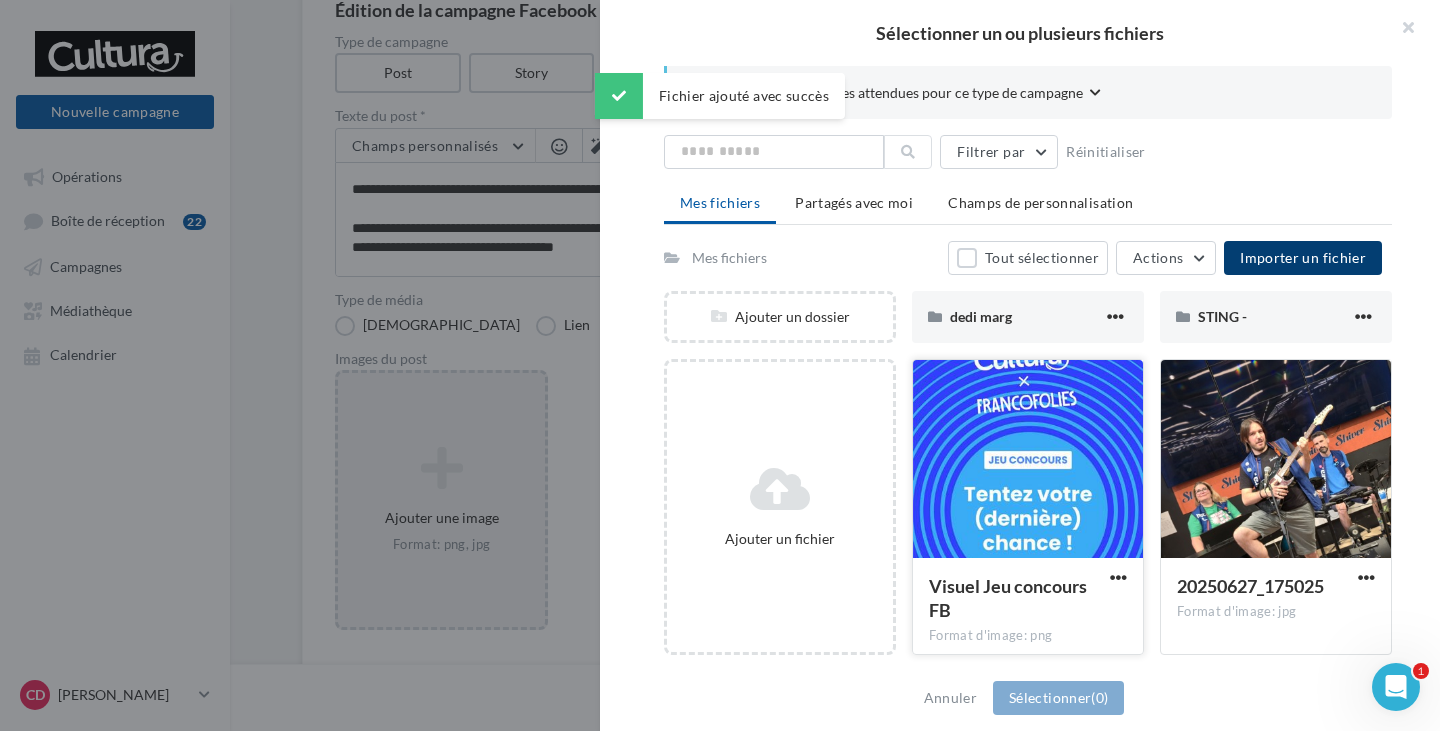 click at bounding box center [1028, 460] 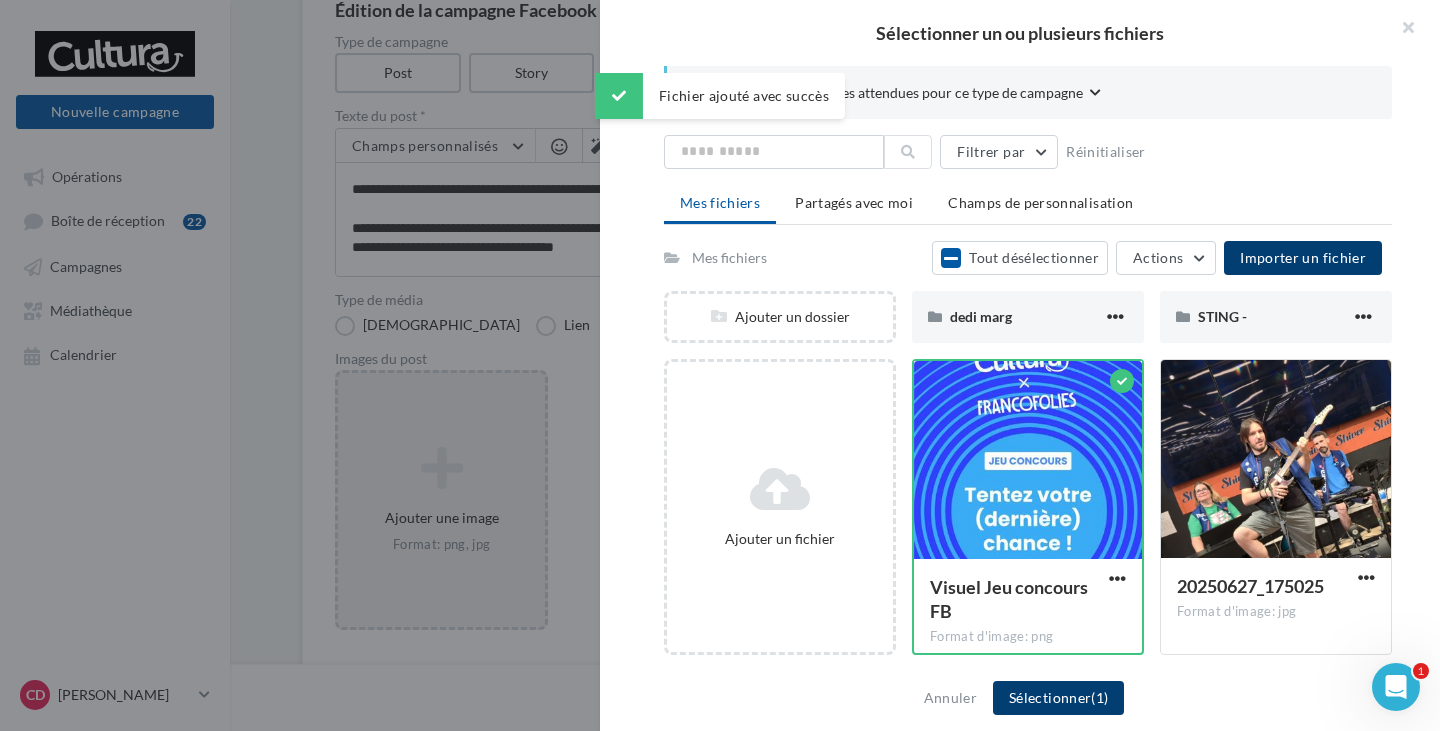 click on "Sélectionner   (1)" at bounding box center (1058, 698) 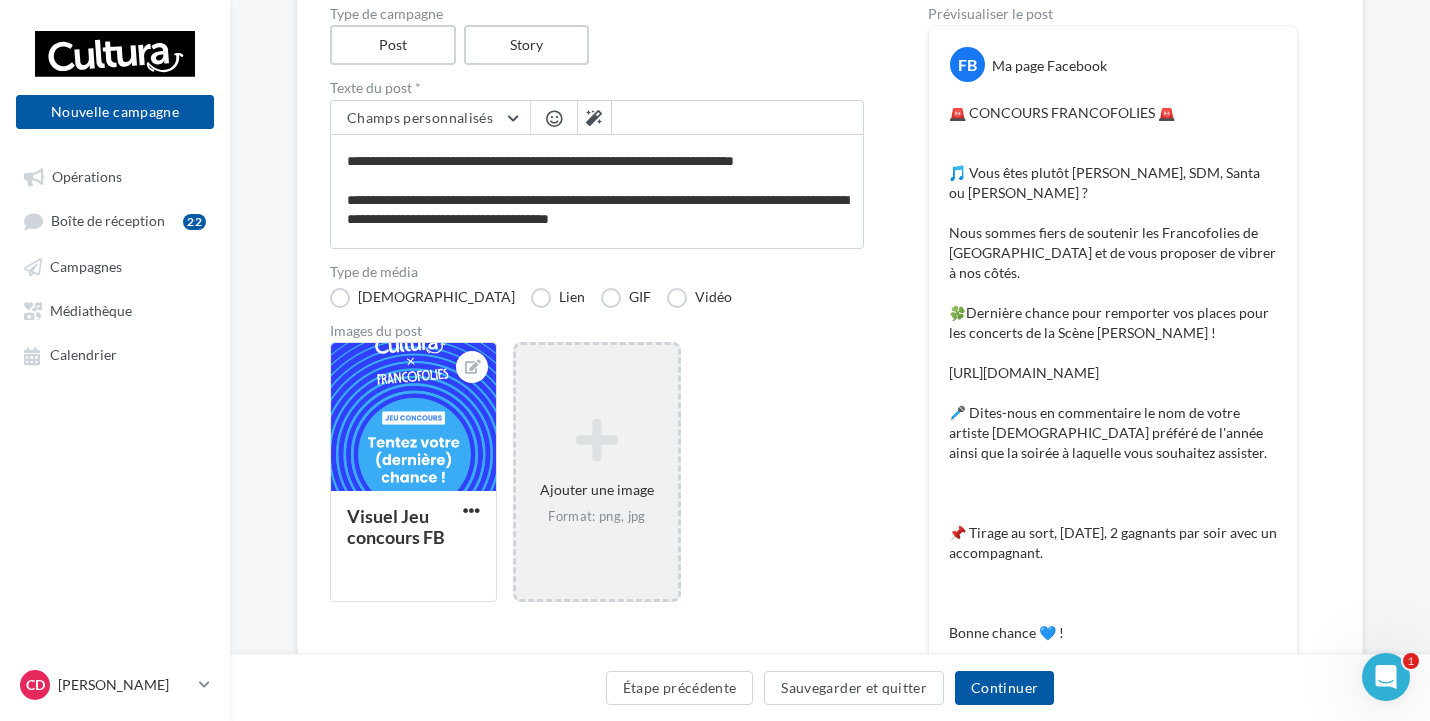 scroll, scrollTop: 230, scrollLeft: 0, axis: vertical 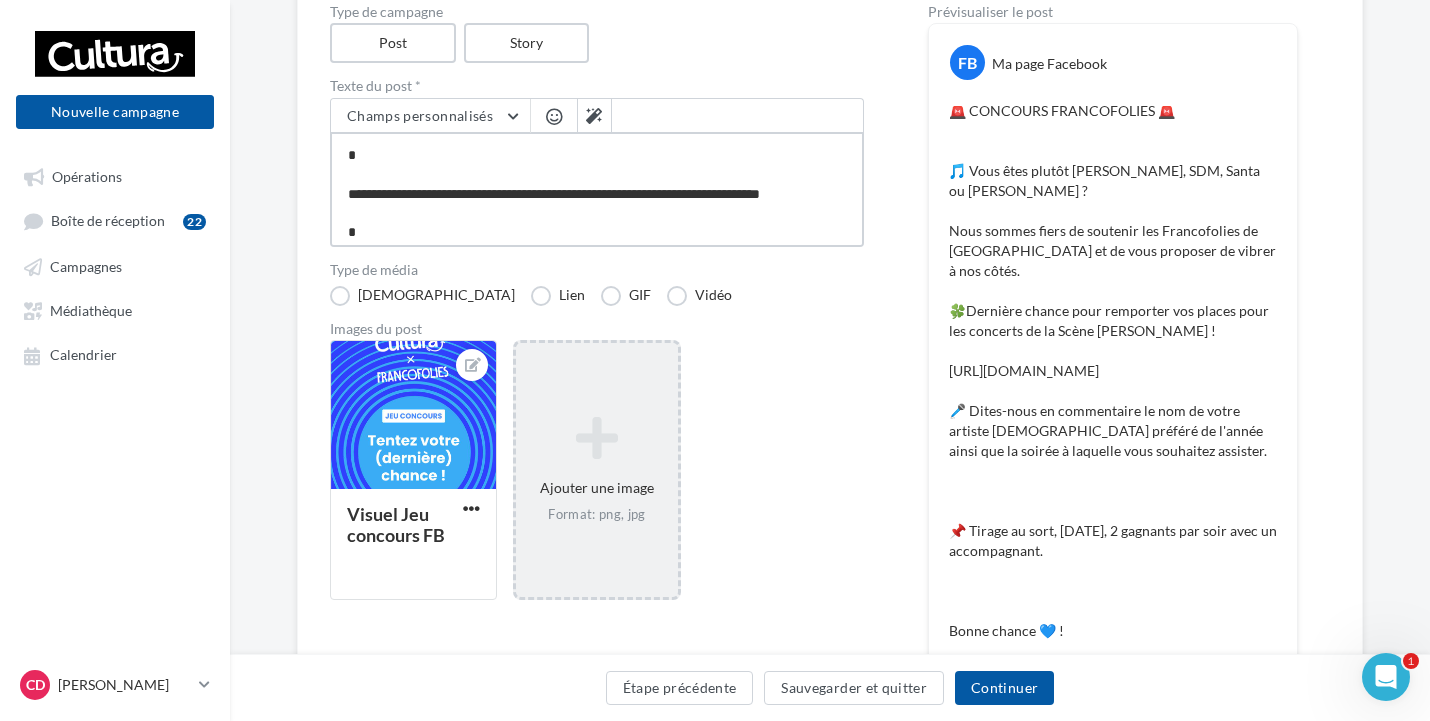 click on "**********" at bounding box center [597, 189] 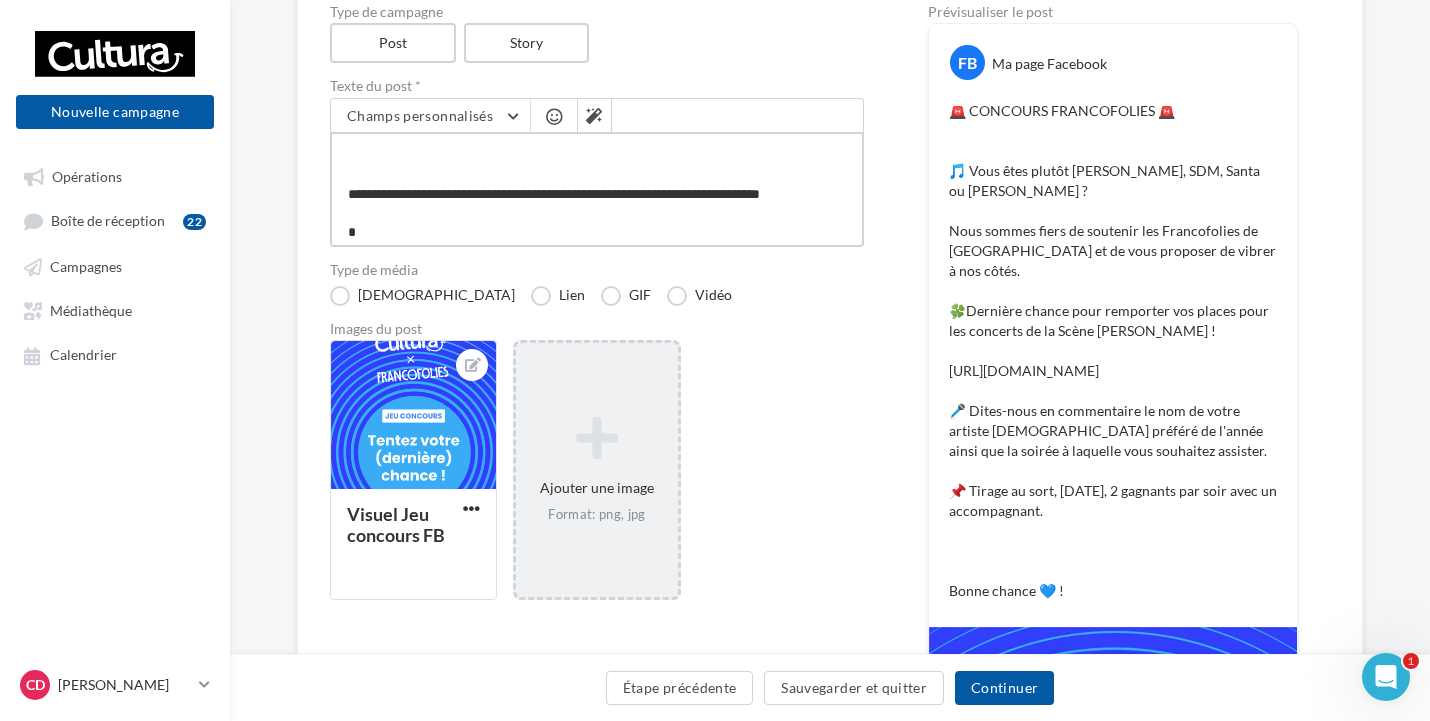 scroll, scrollTop: 330, scrollLeft: 0, axis: vertical 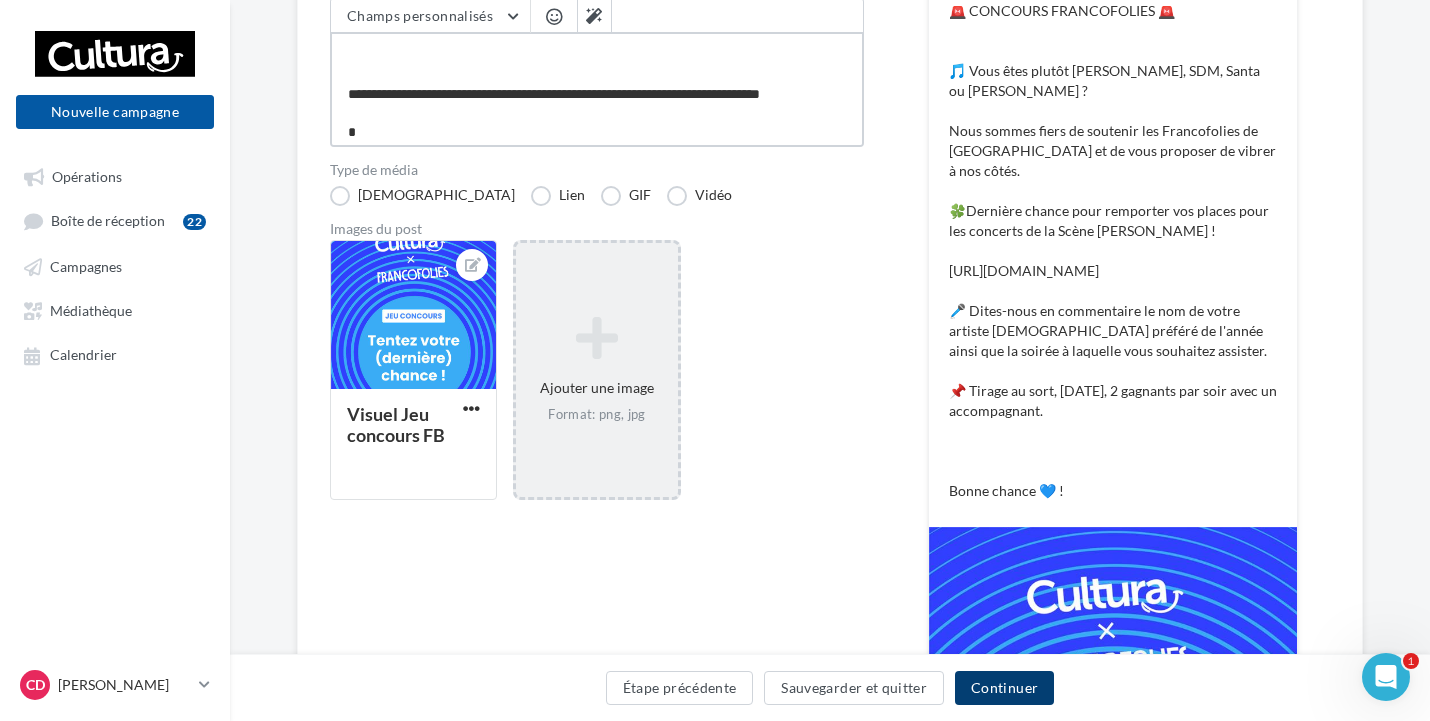 type on "**********" 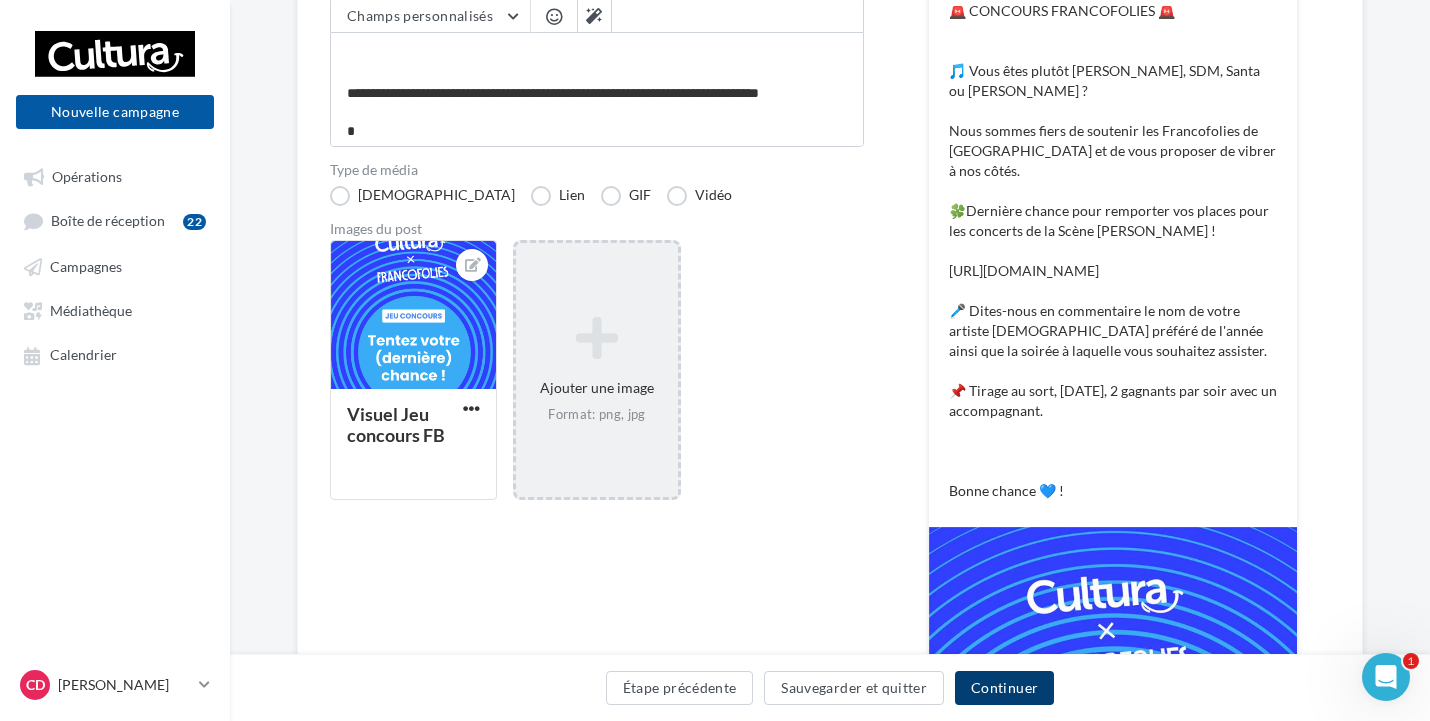 click on "Continuer" at bounding box center [1004, 688] 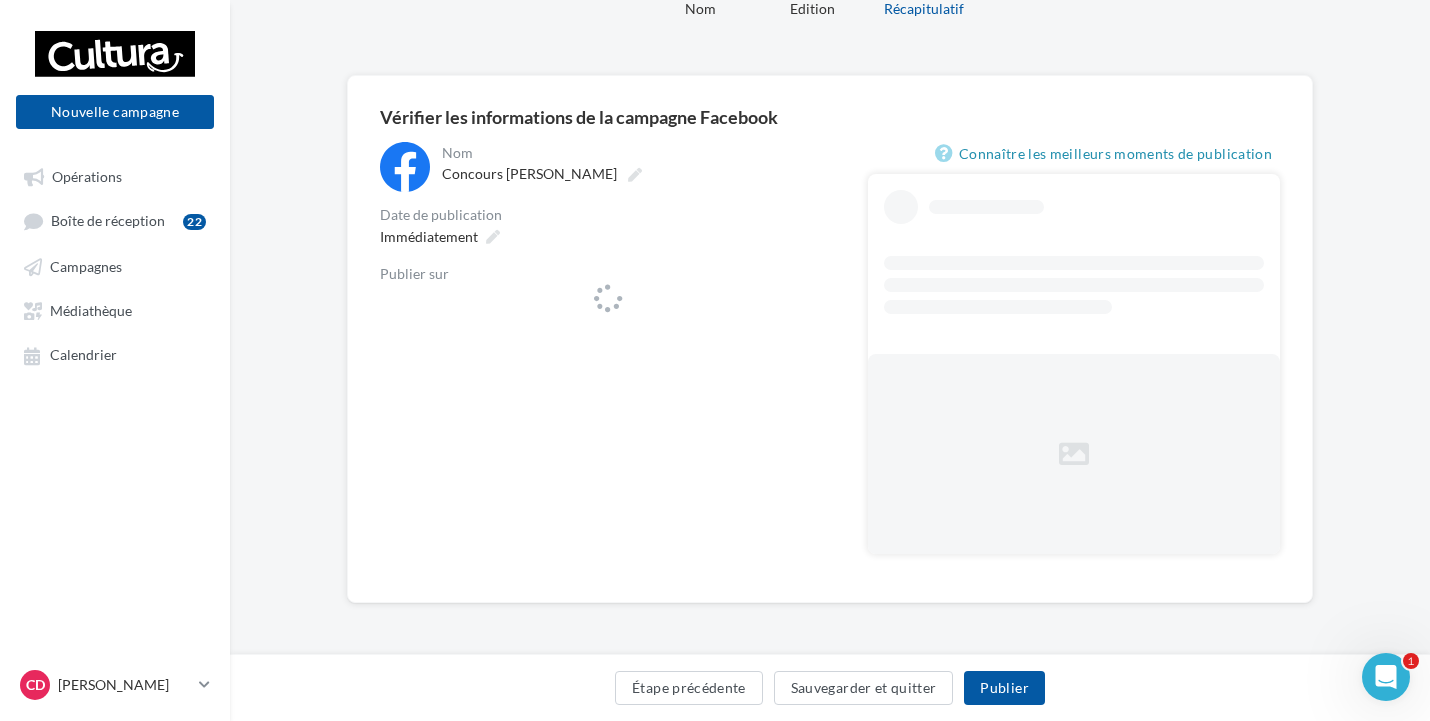 scroll, scrollTop: 0, scrollLeft: 0, axis: both 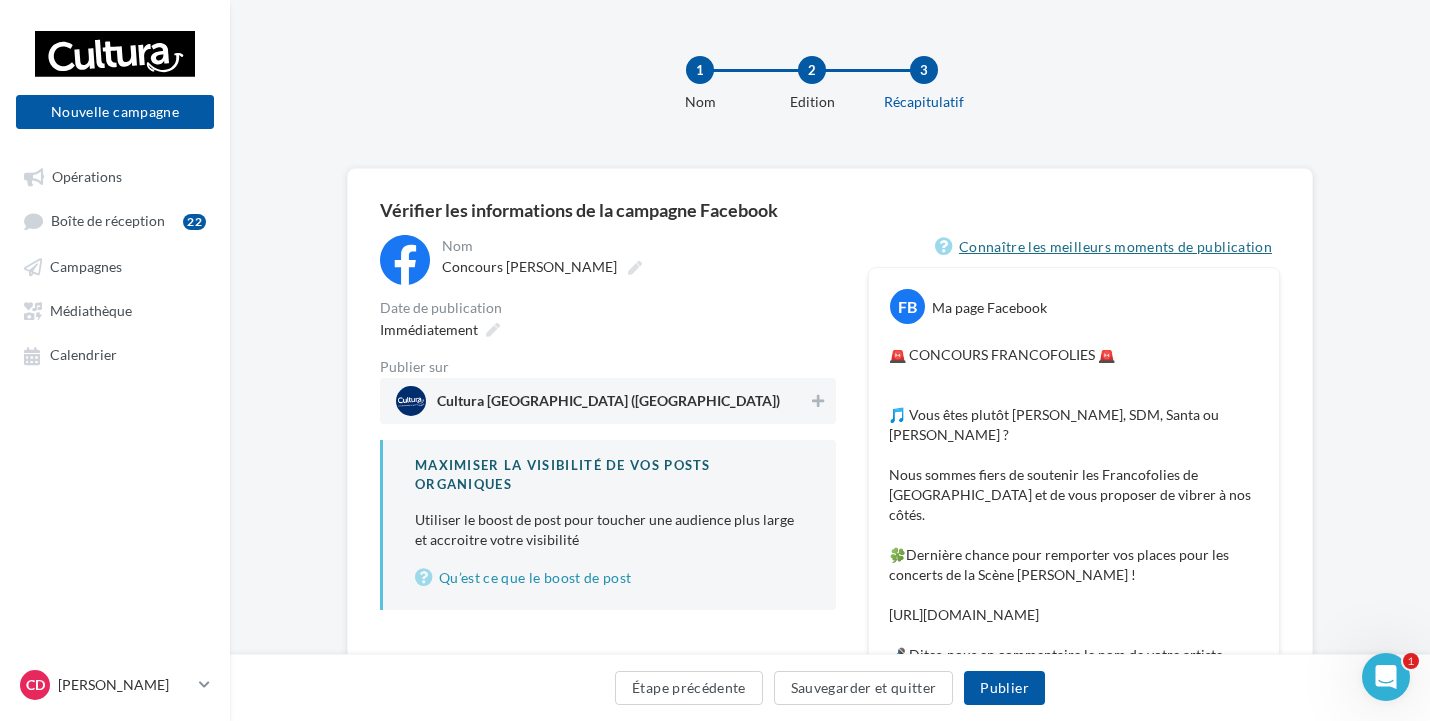 click on "Connaître les meilleurs moments de publication" at bounding box center [1107, 247] 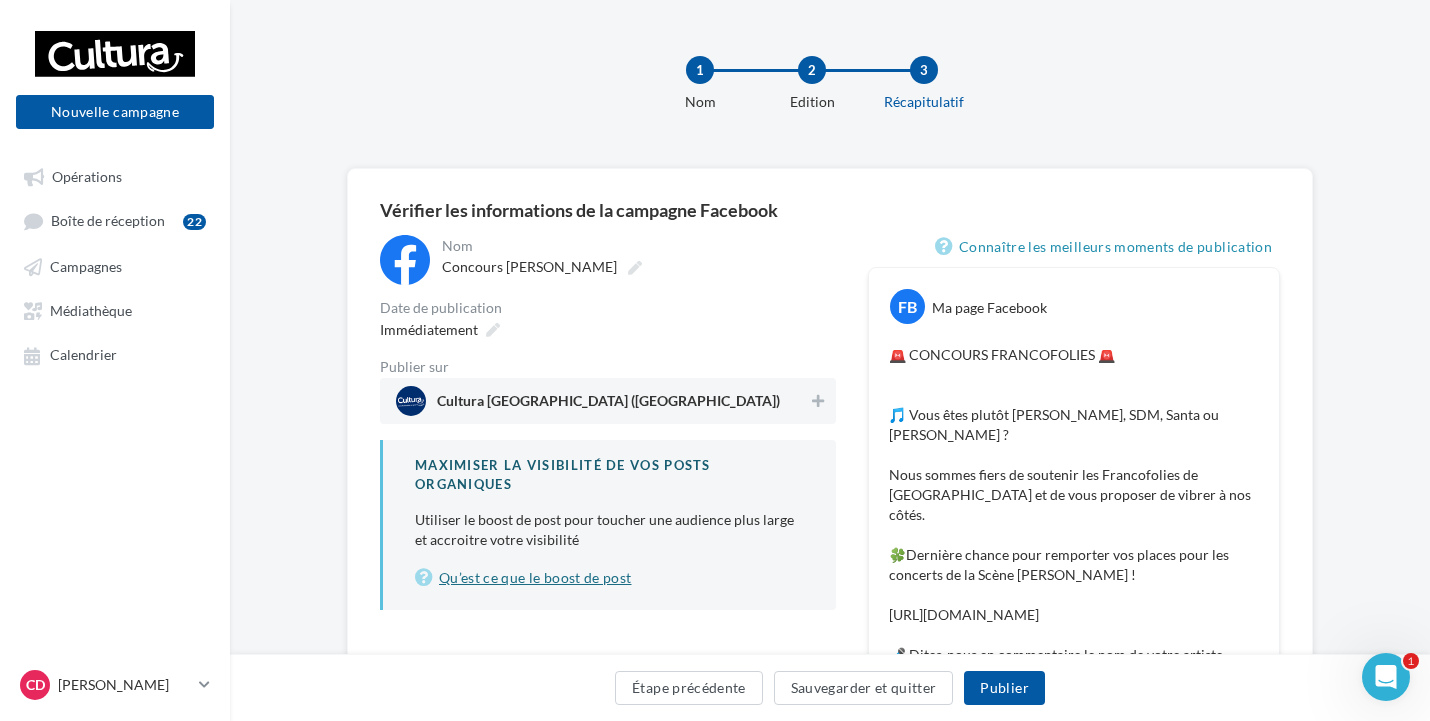 click on "Qu’est ce que le boost de post" at bounding box center (609, 578) 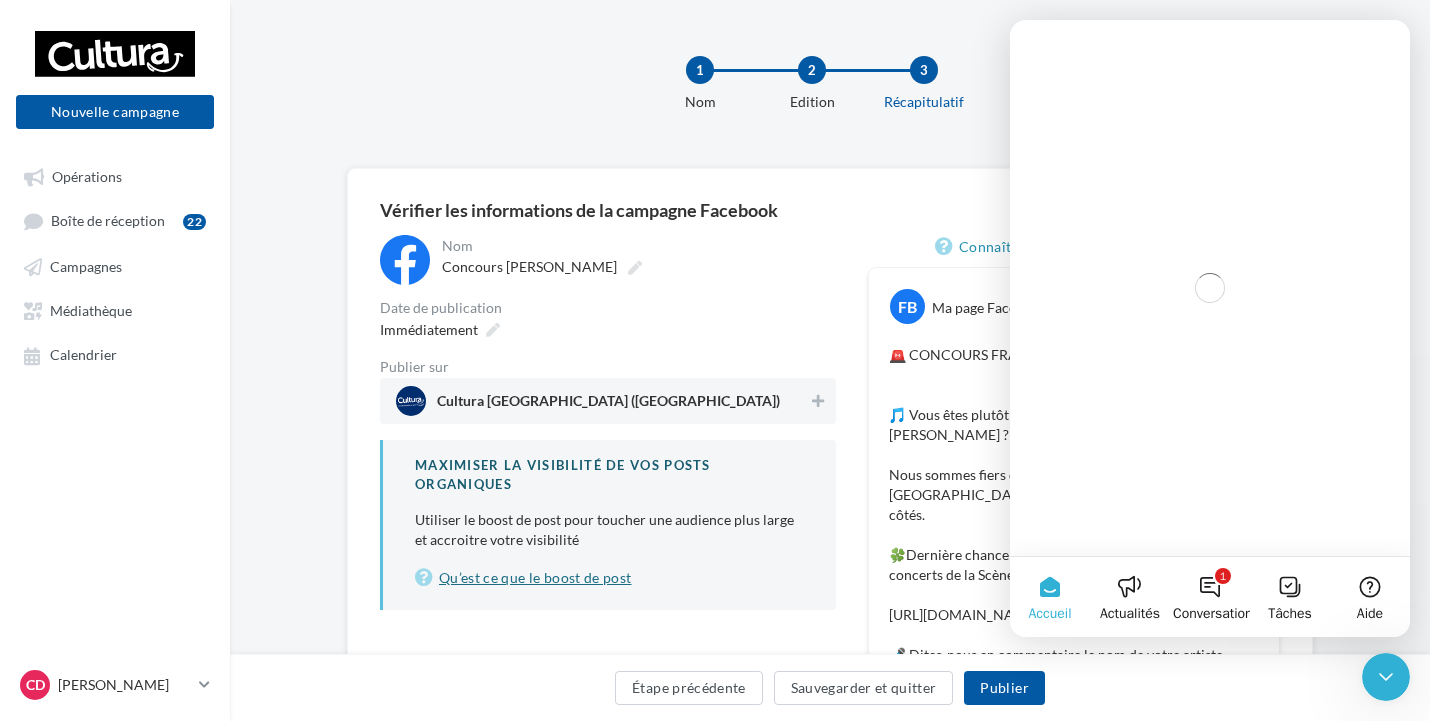 scroll, scrollTop: 0, scrollLeft: 0, axis: both 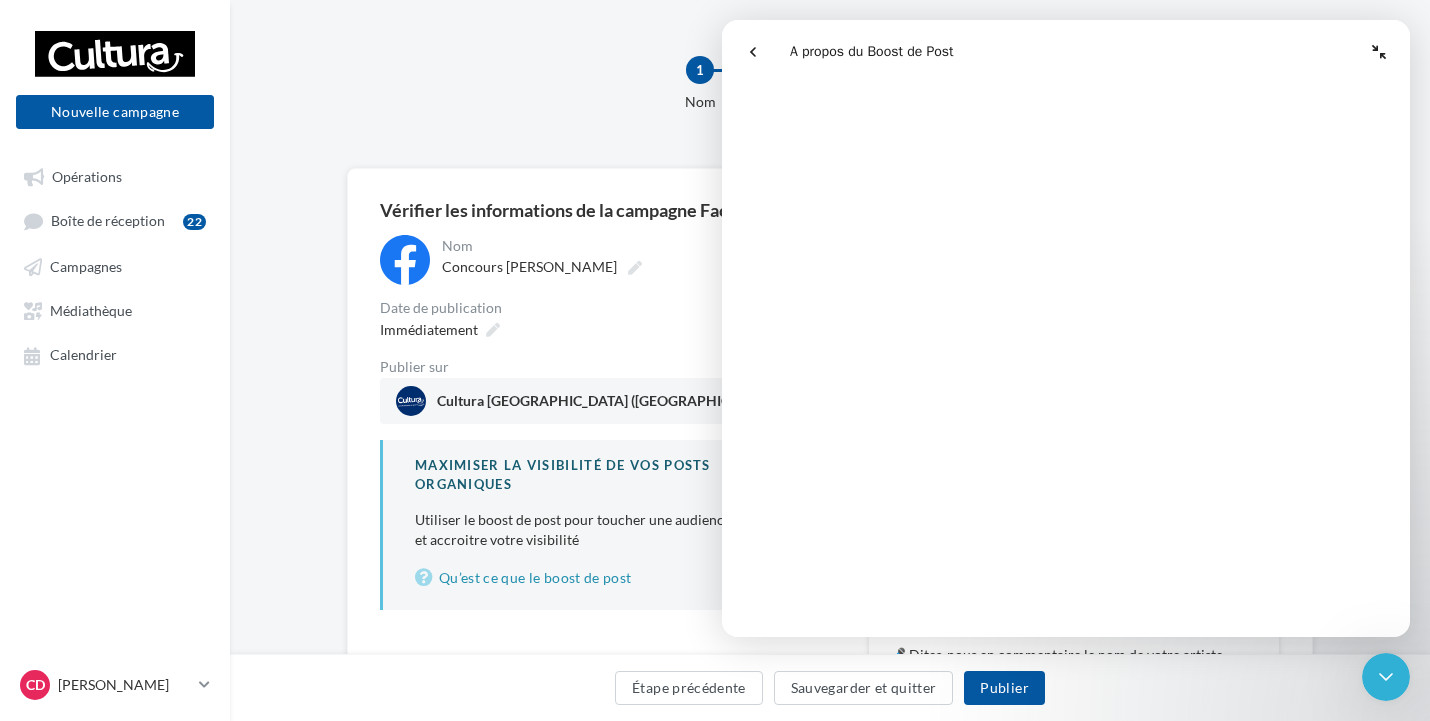 click on "Publier sur" at bounding box center (608, 367) 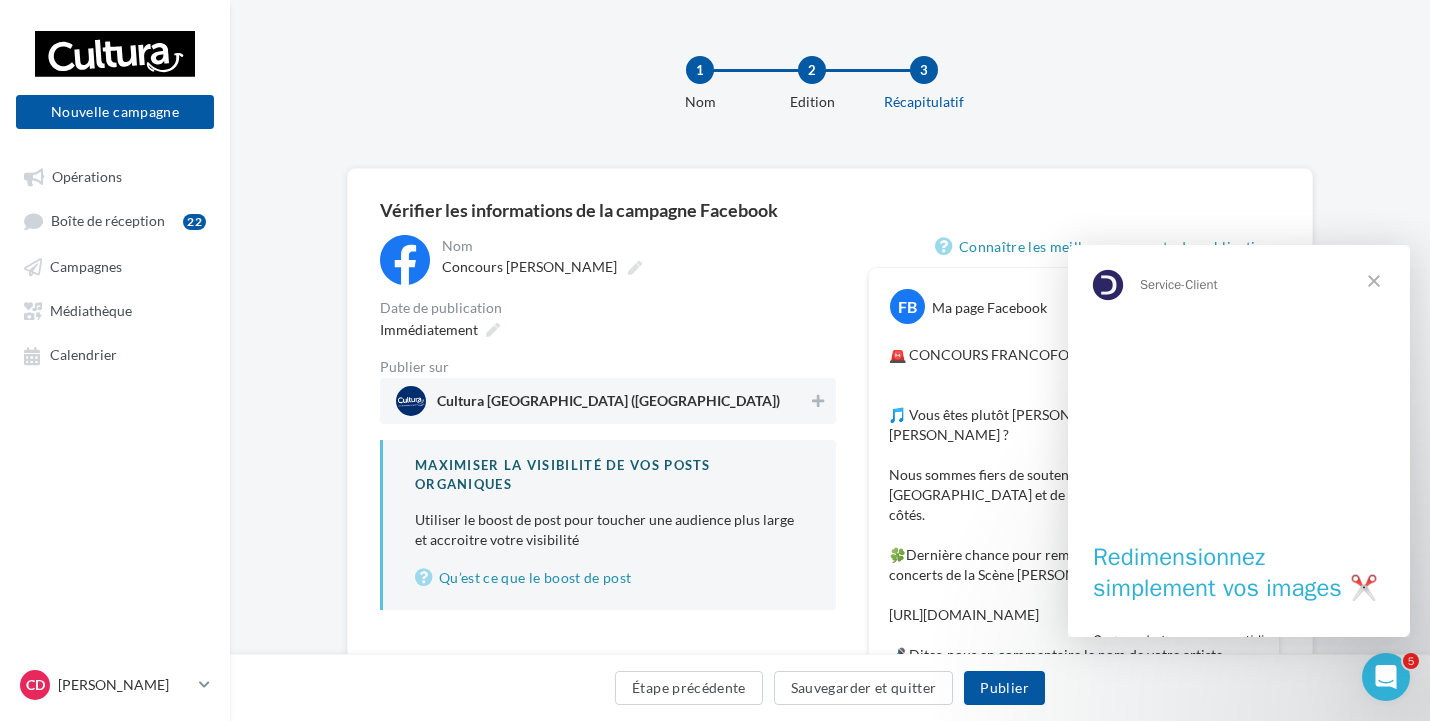 scroll, scrollTop: 0, scrollLeft: 0, axis: both 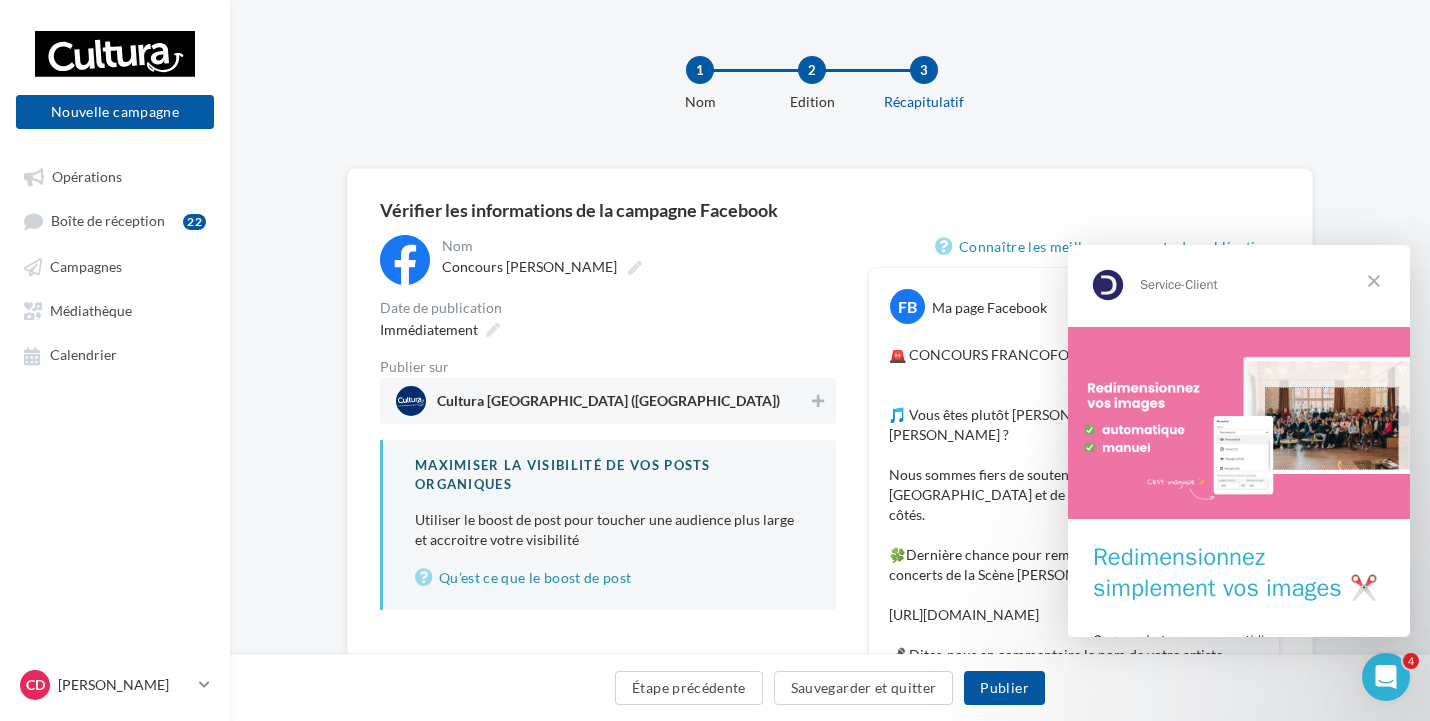 click at bounding box center [1374, 281] 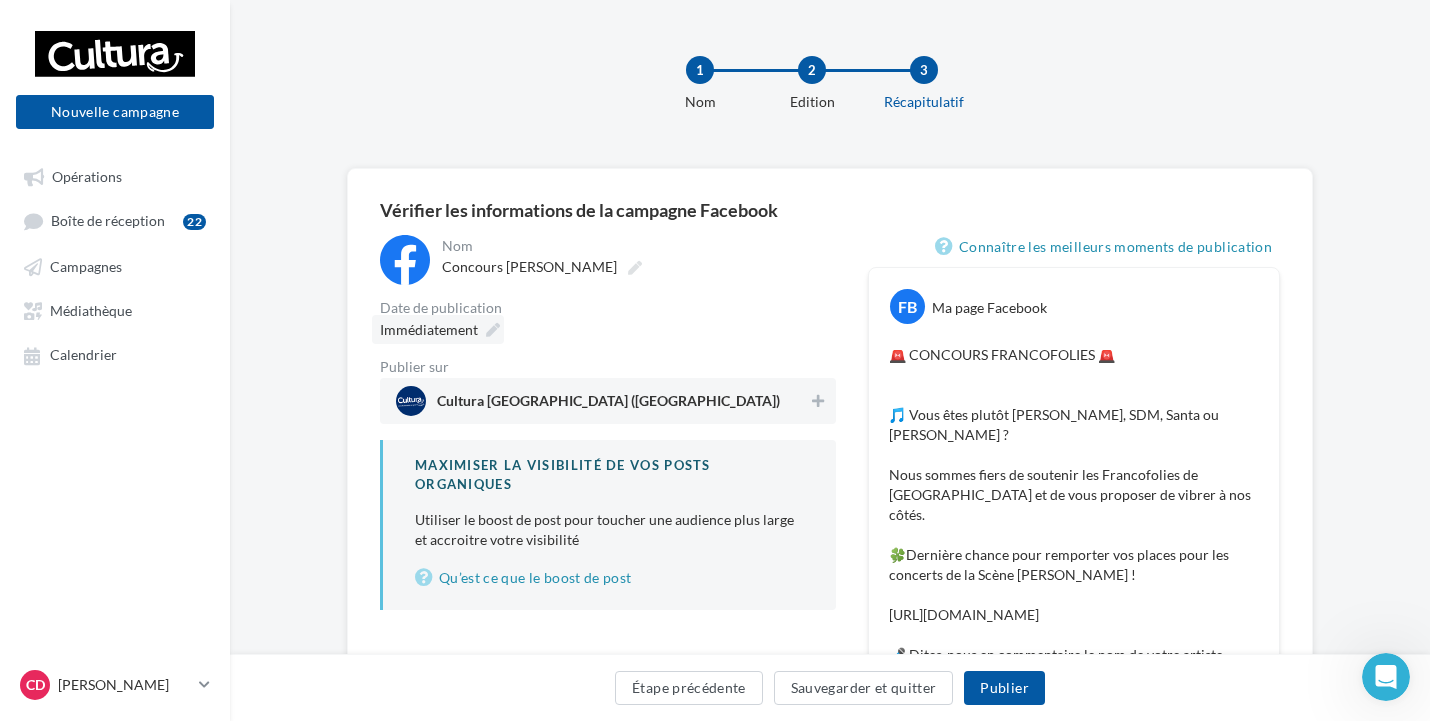click at bounding box center [493, 330] 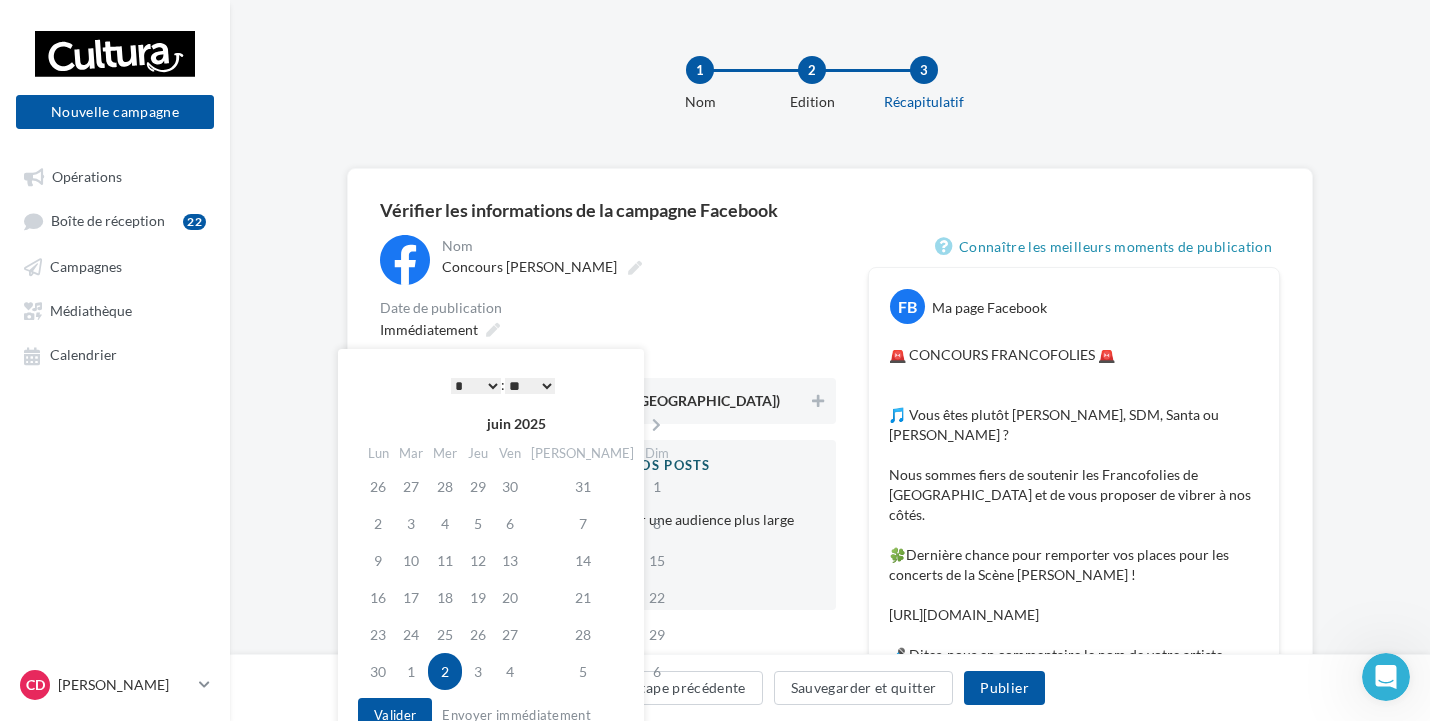 click on "2" at bounding box center (445, 671) 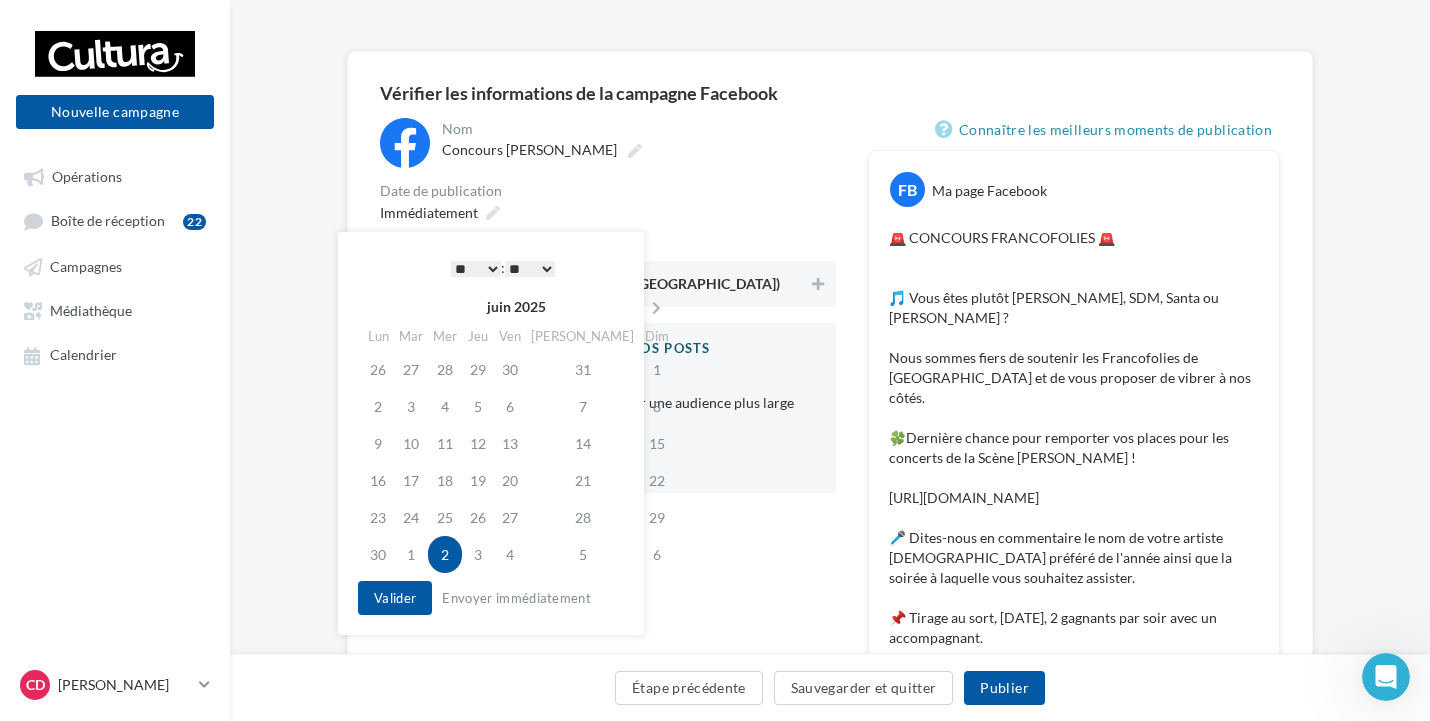 scroll, scrollTop: 300, scrollLeft: 0, axis: vertical 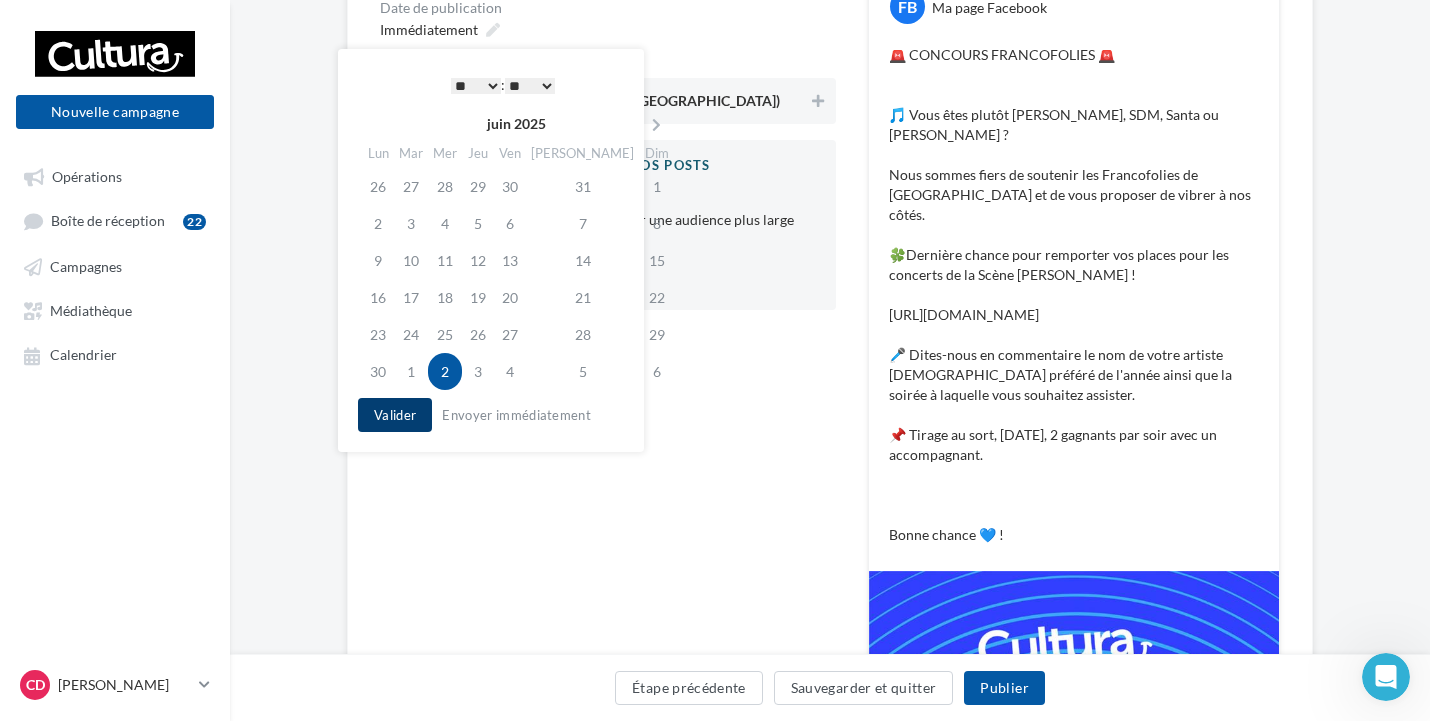 click on "Valider" at bounding box center [395, 415] 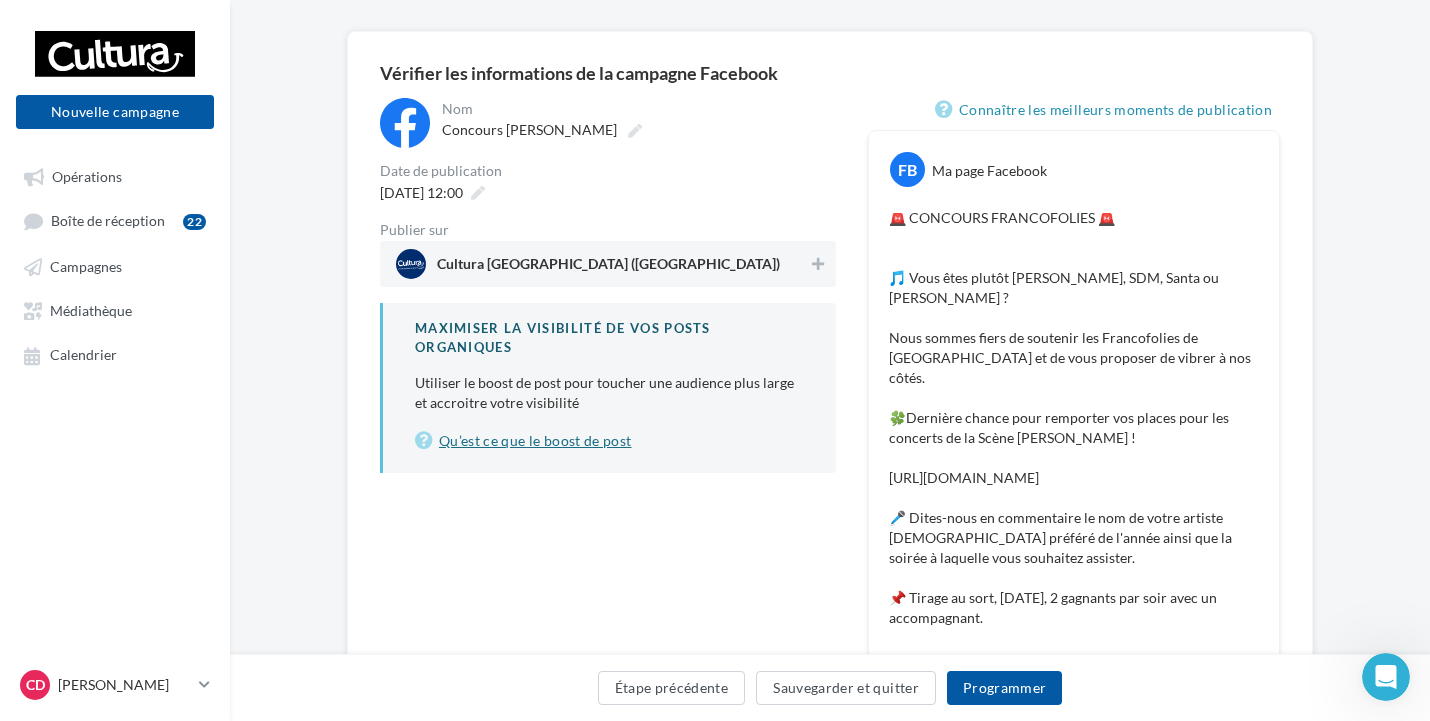 scroll, scrollTop: 200, scrollLeft: 0, axis: vertical 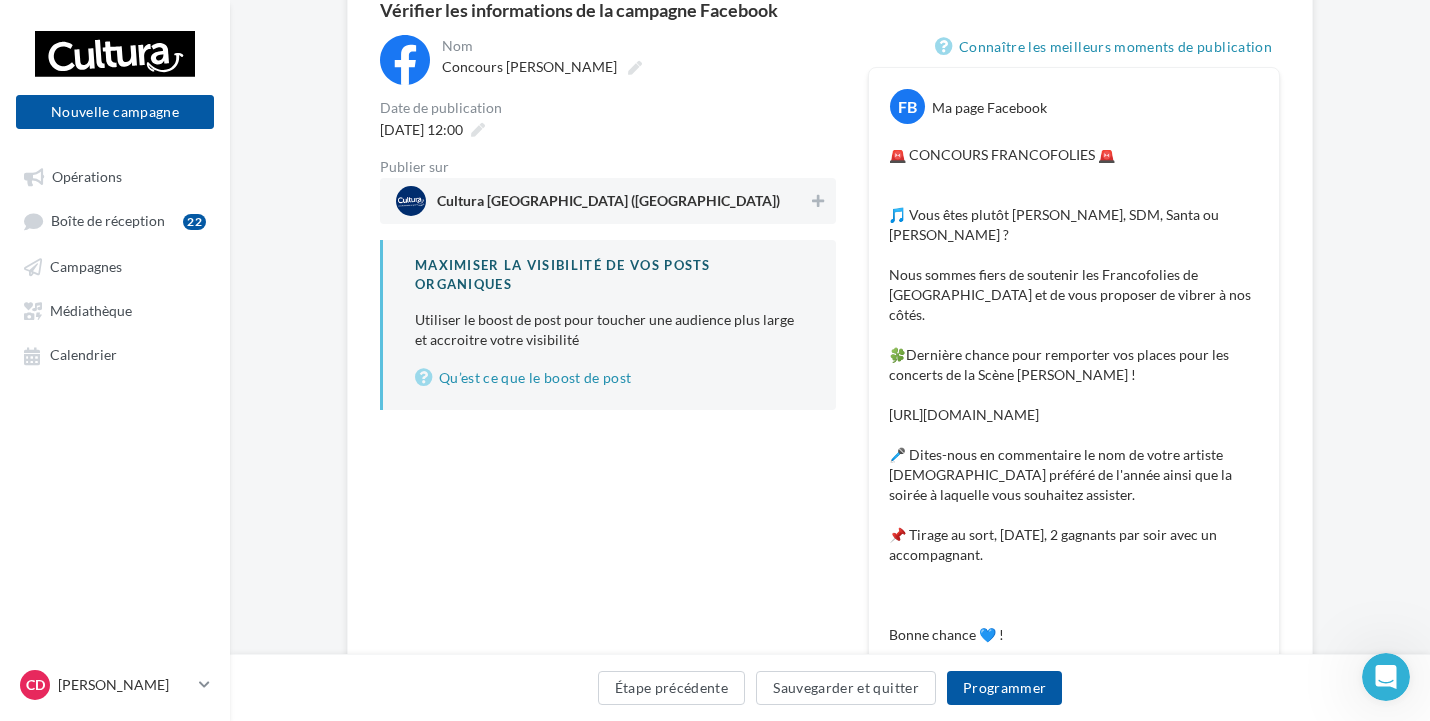 click on "Utiliser le boost de post pour toucher une audience plus large et accroitre votre visibilité" at bounding box center (609, 330) 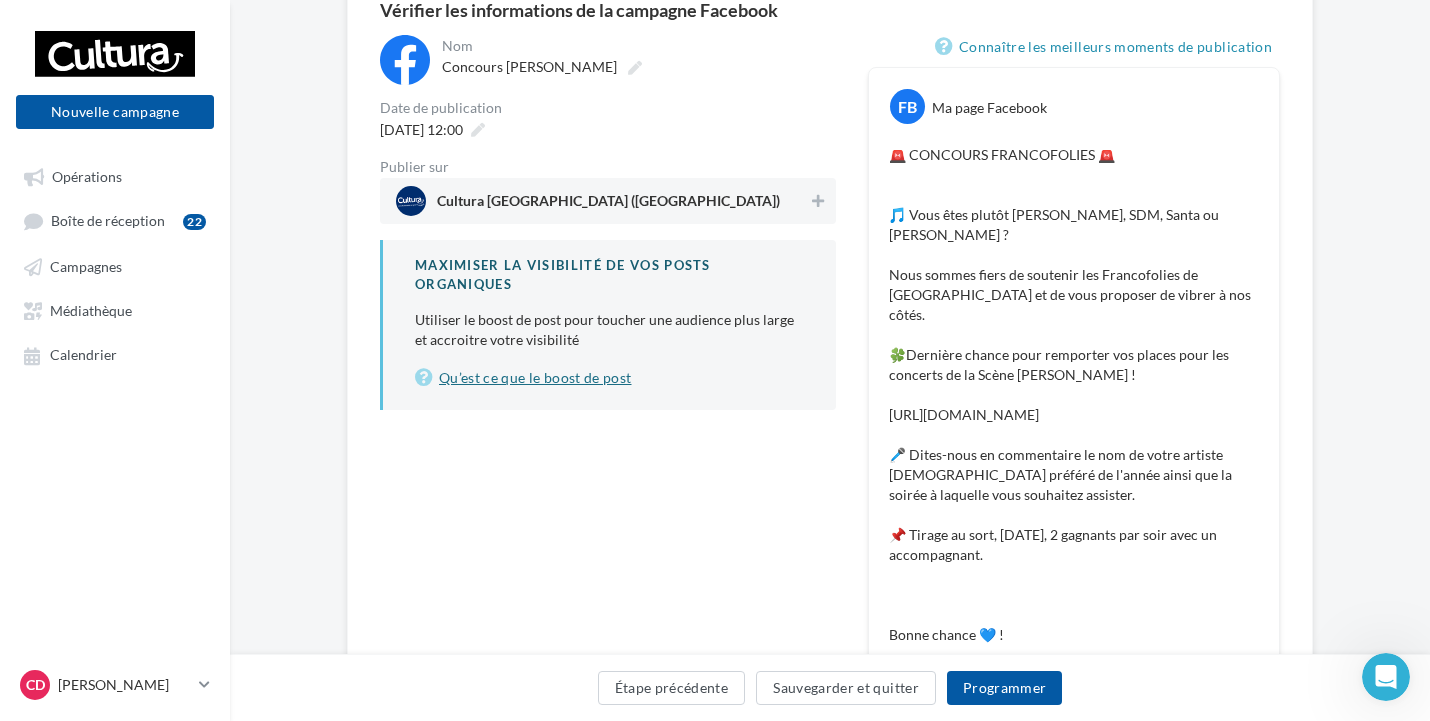 click on "Qu’est ce que le boost de post" at bounding box center (609, 378) 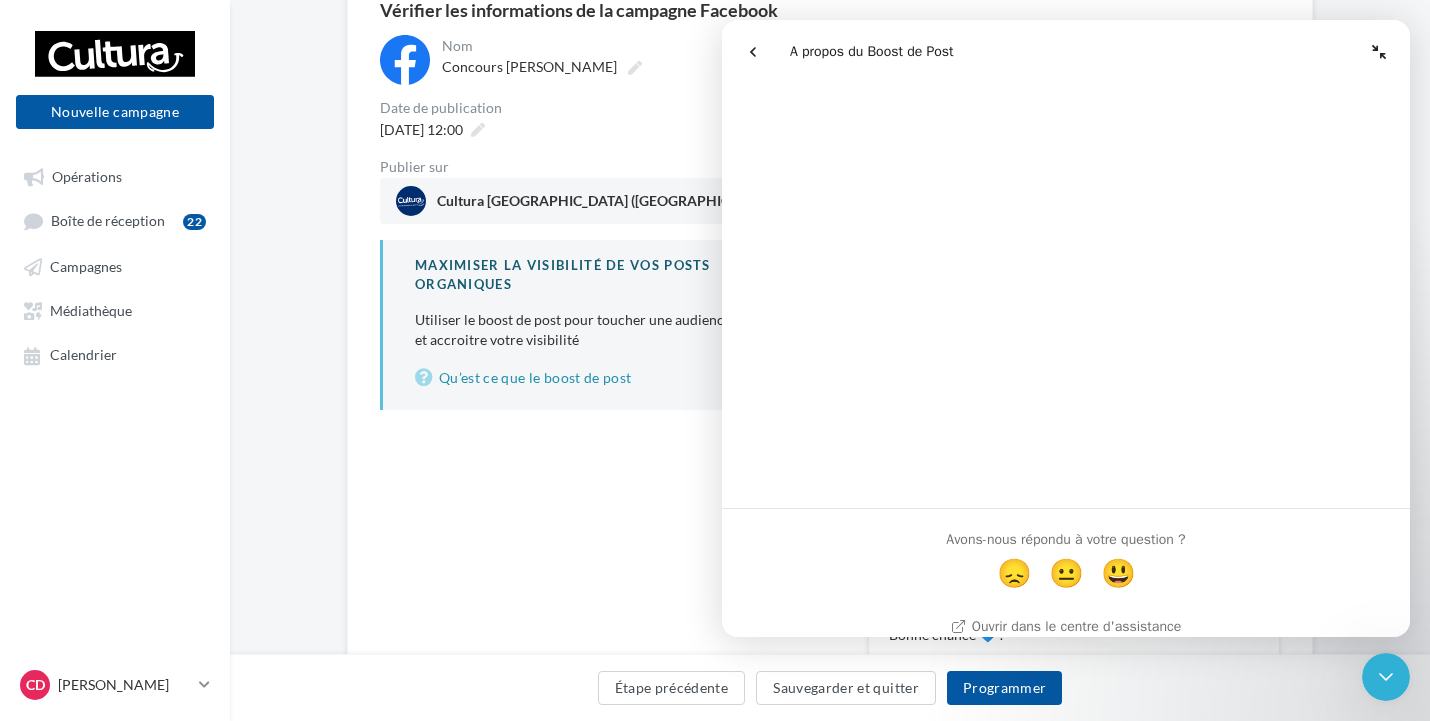 scroll, scrollTop: 2400, scrollLeft: 0, axis: vertical 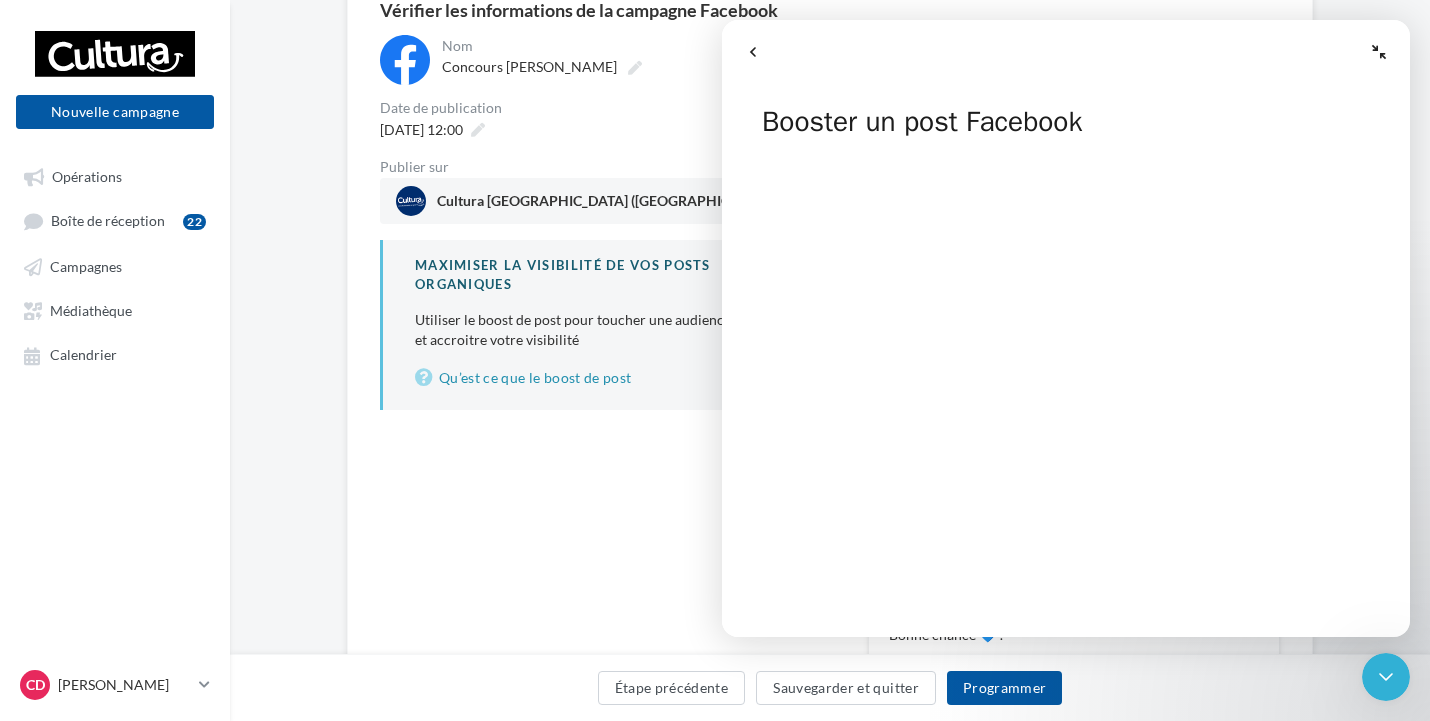 click 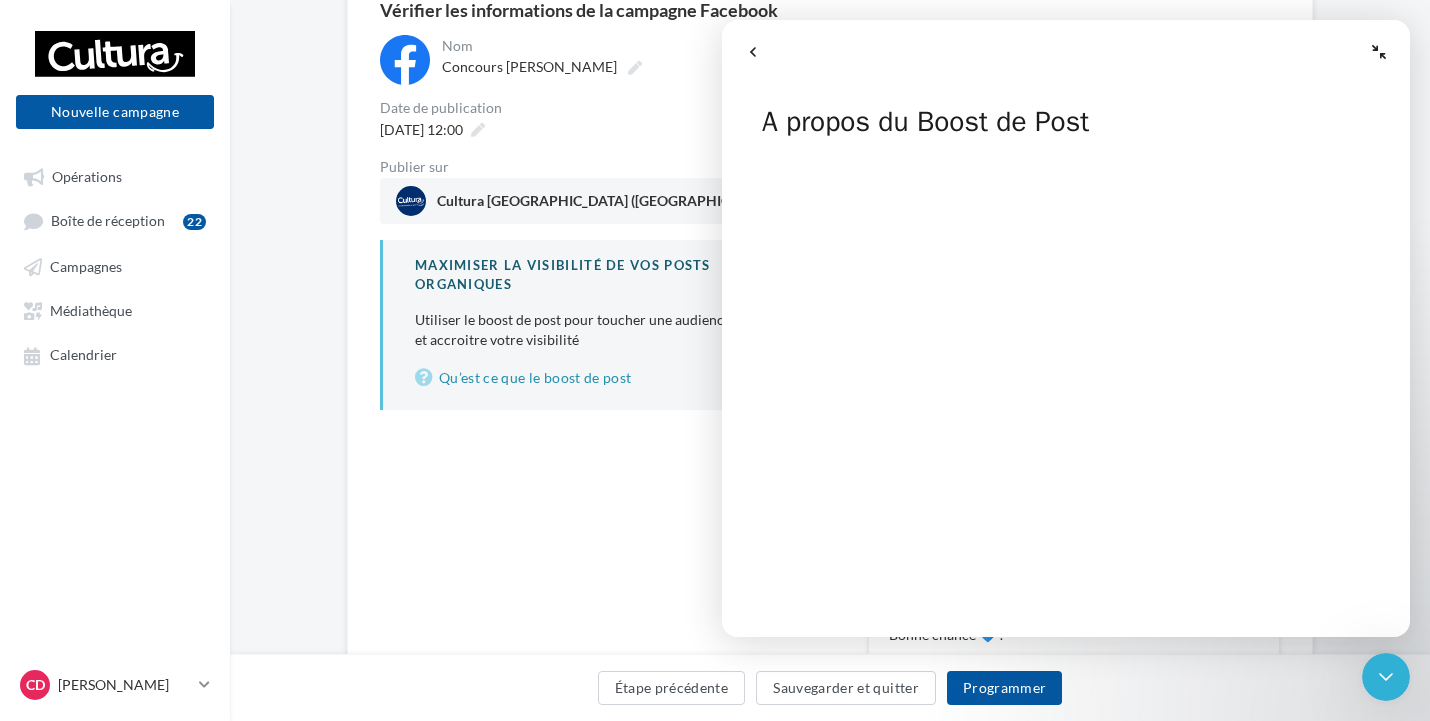 click 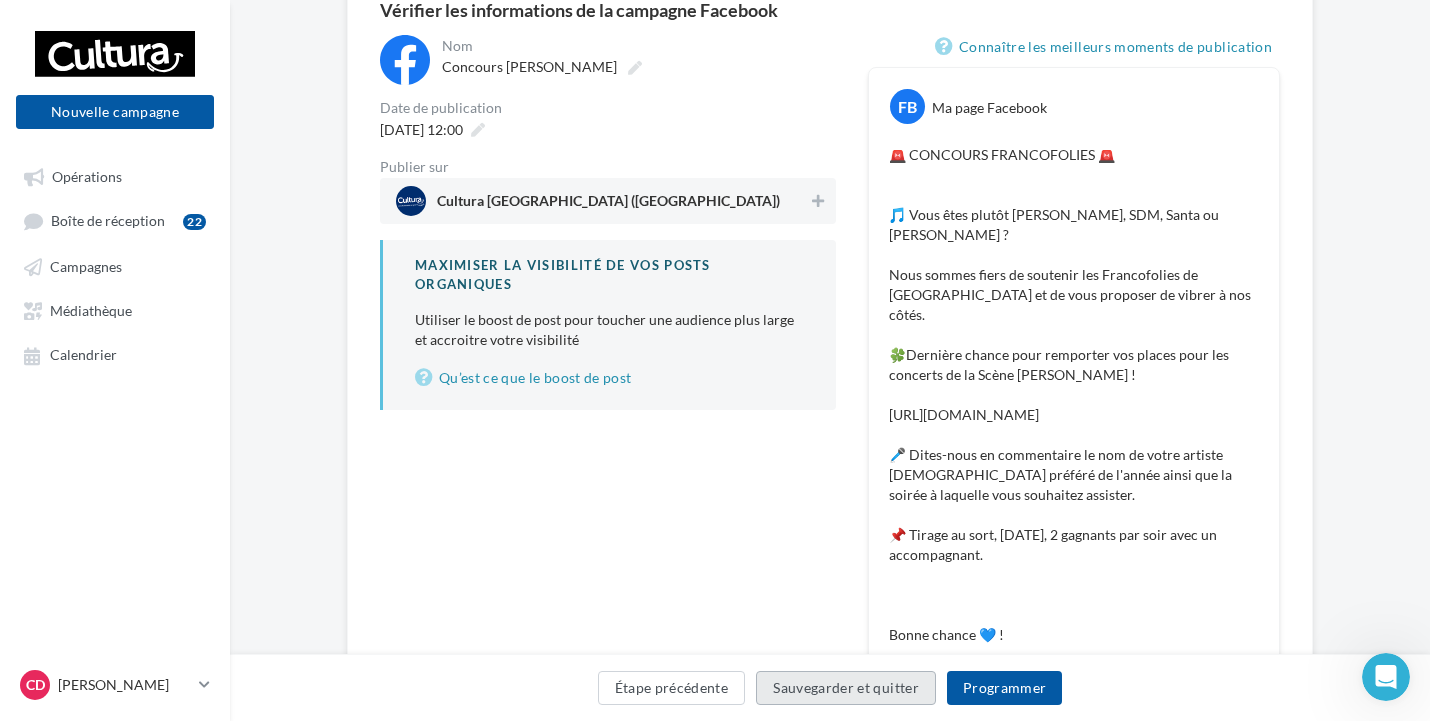 click on "Sauvegarder et quitter" at bounding box center (846, 688) 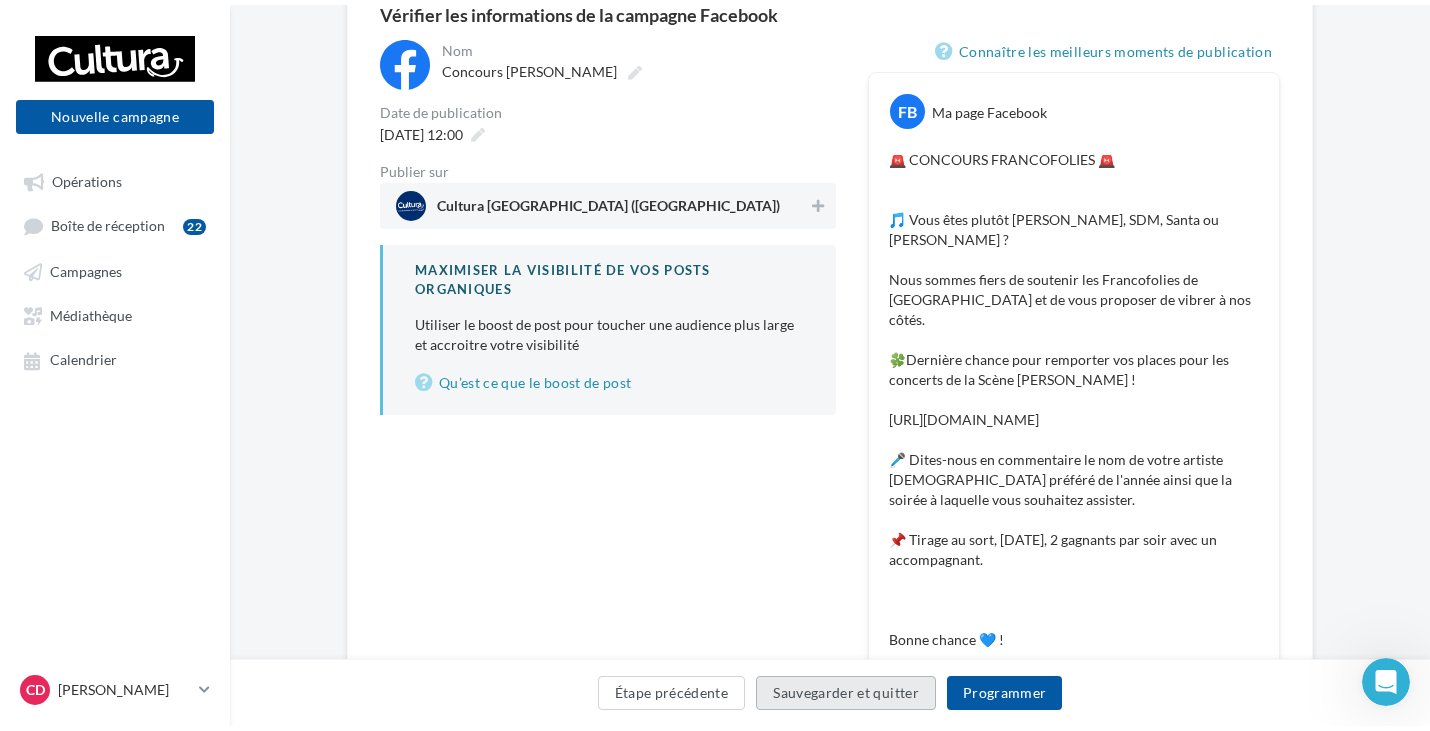 scroll, scrollTop: 32, scrollLeft: 0, axis: vertical 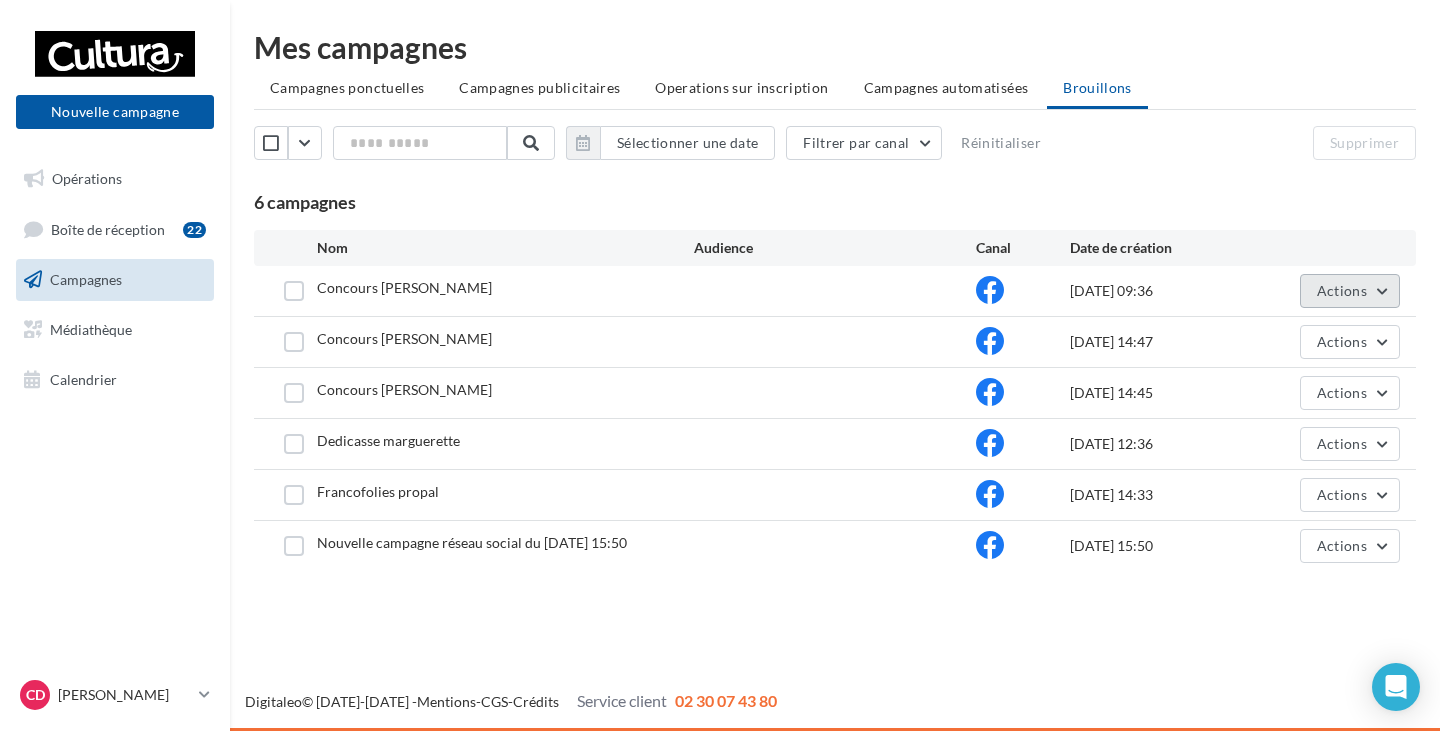 click on "Actions" at bounding box center (1350, 291) 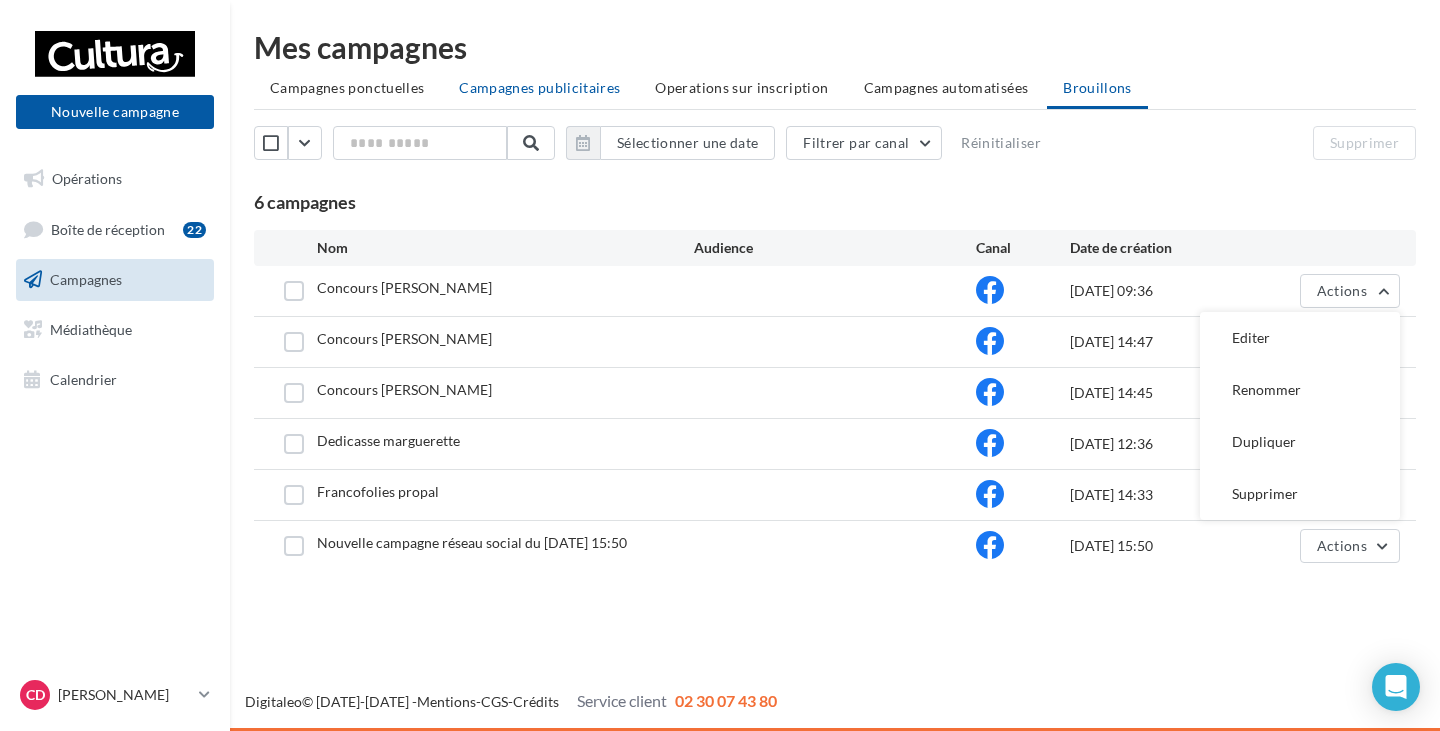 click on "Campagnes publicitaires" at bounding box center [539, 87] 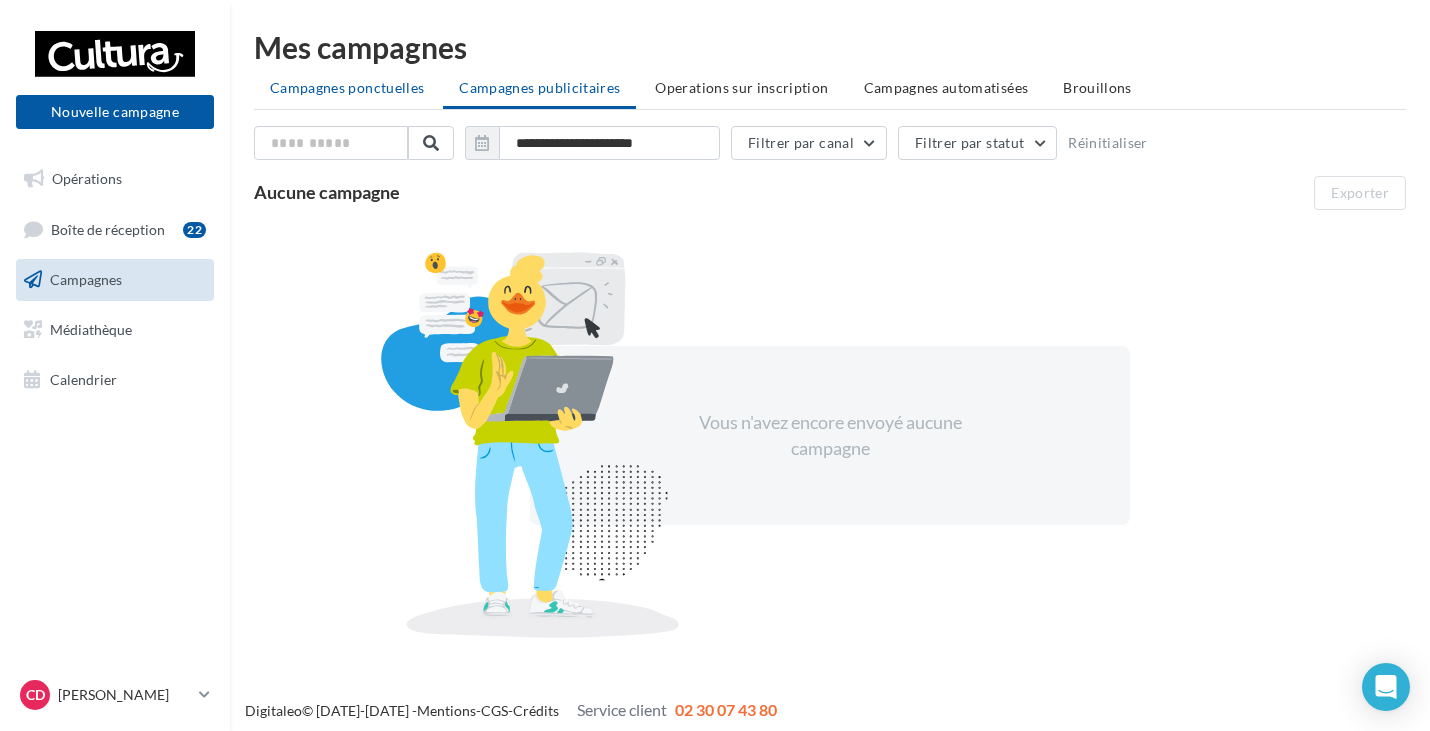 click on "Campagnes ponctuelles" at bounding box center (347, 87) 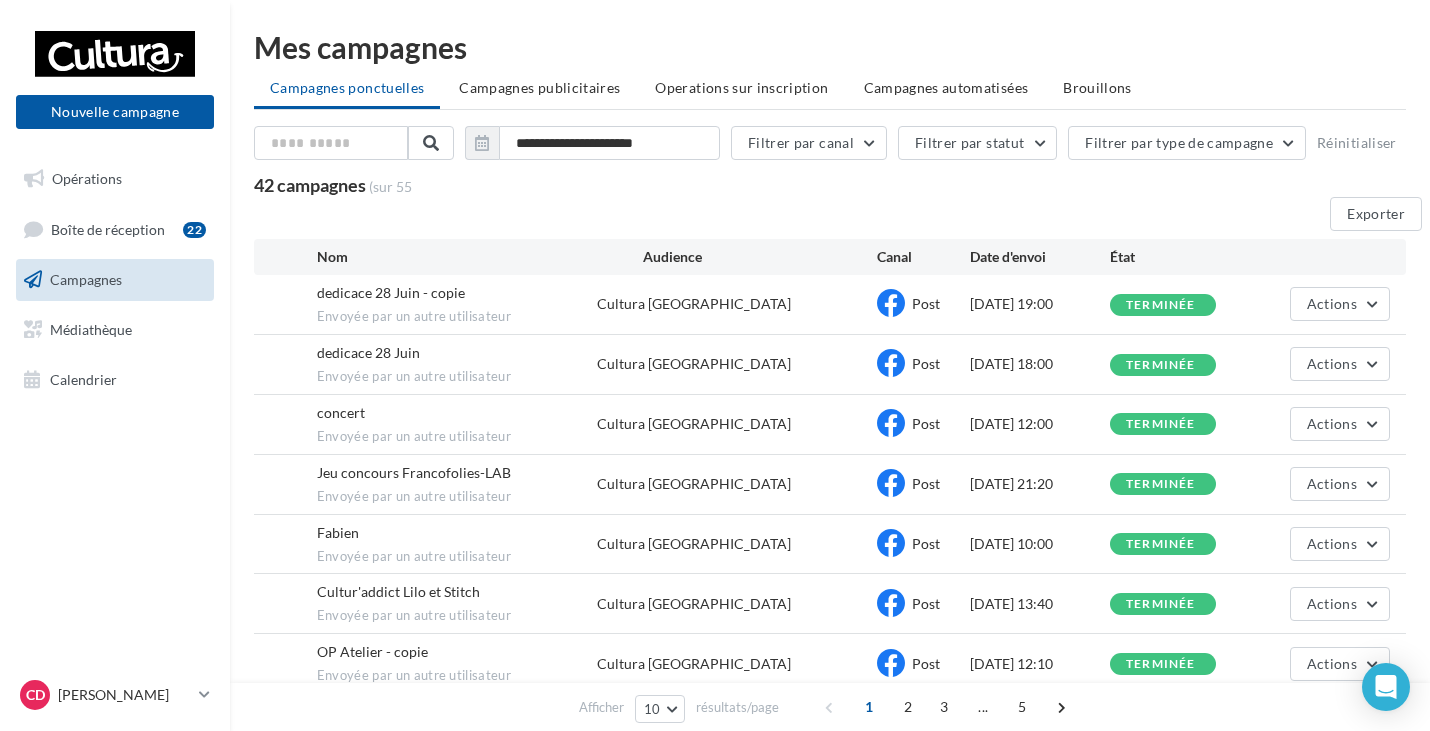 click on "dedicace 28 Juin - copie     Envoyée par un autre utilisateur
Cultura La Rochelle
Post
27/06/2025 19:00
terminée
Actions" at bounding box center [830, 304] 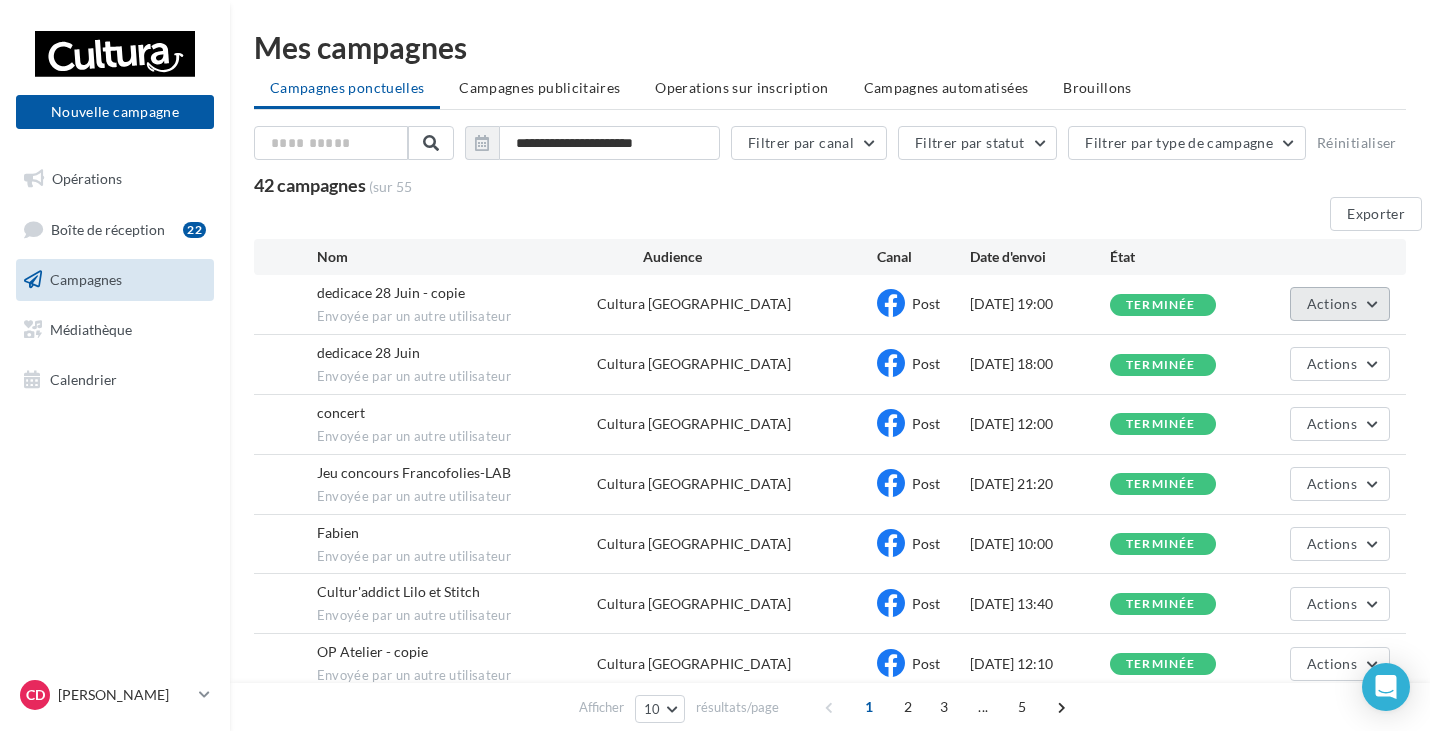 click on "Actions" at bounding box center (1340, 304) 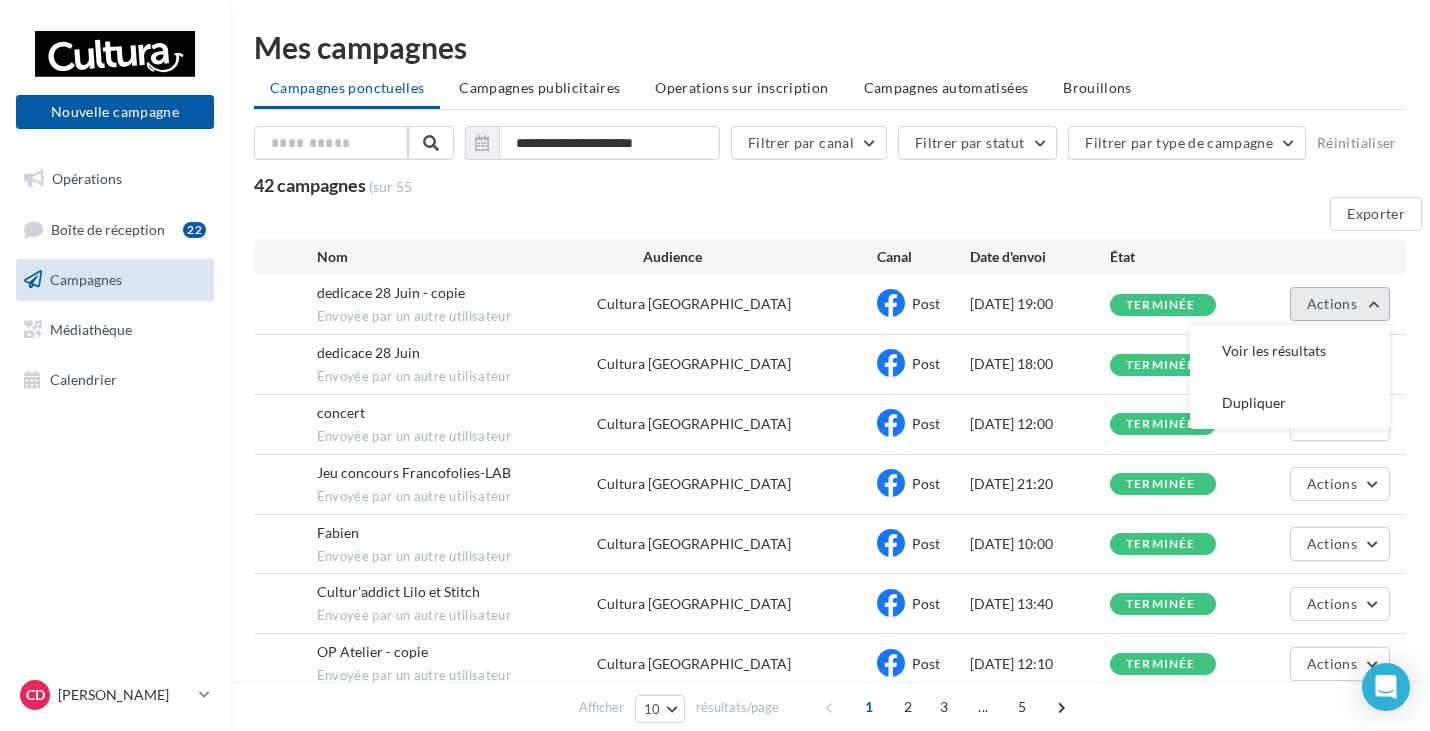 click on "Actions" at bounding box center [1340, 304] 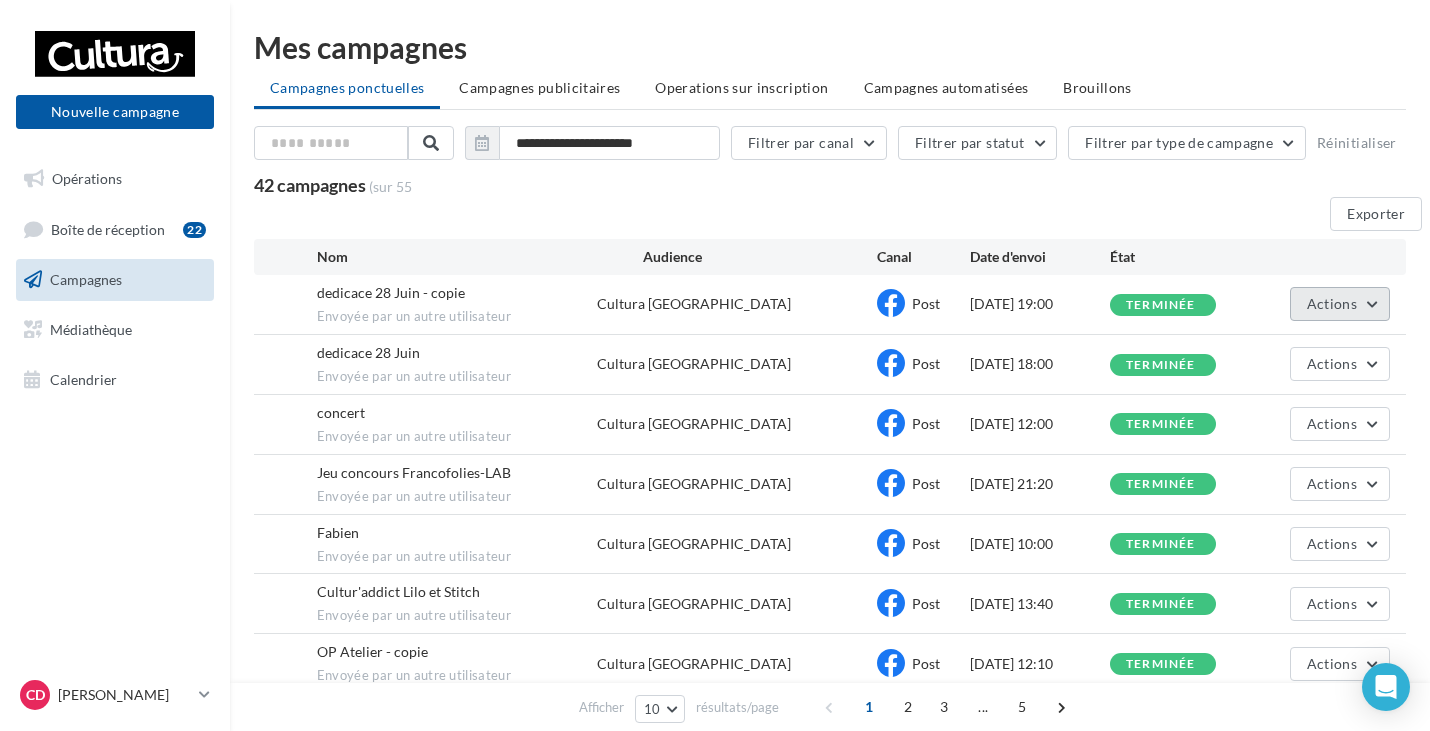 click on "Actions" at bounding box center [1340, 304] 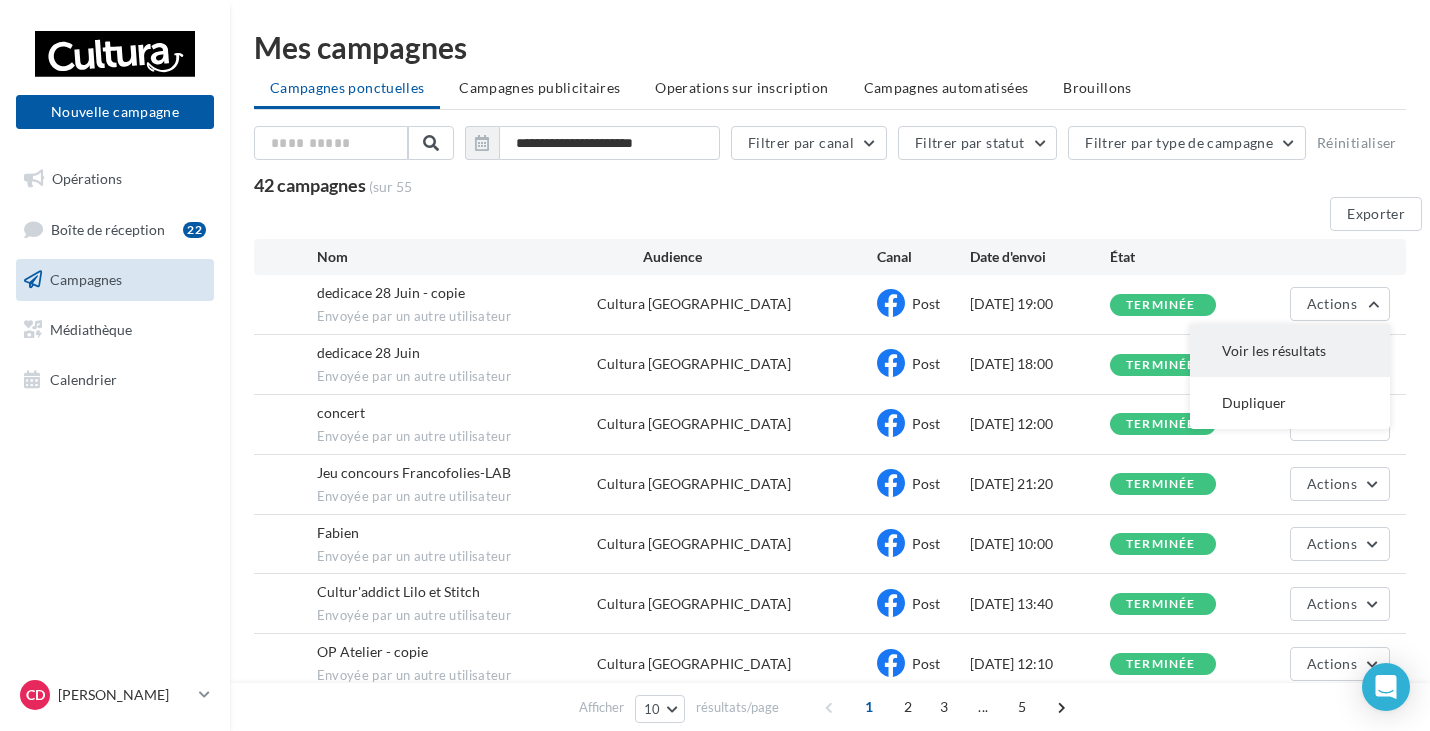 click on "Voir les résultats" at bounding box center [1290, 351] 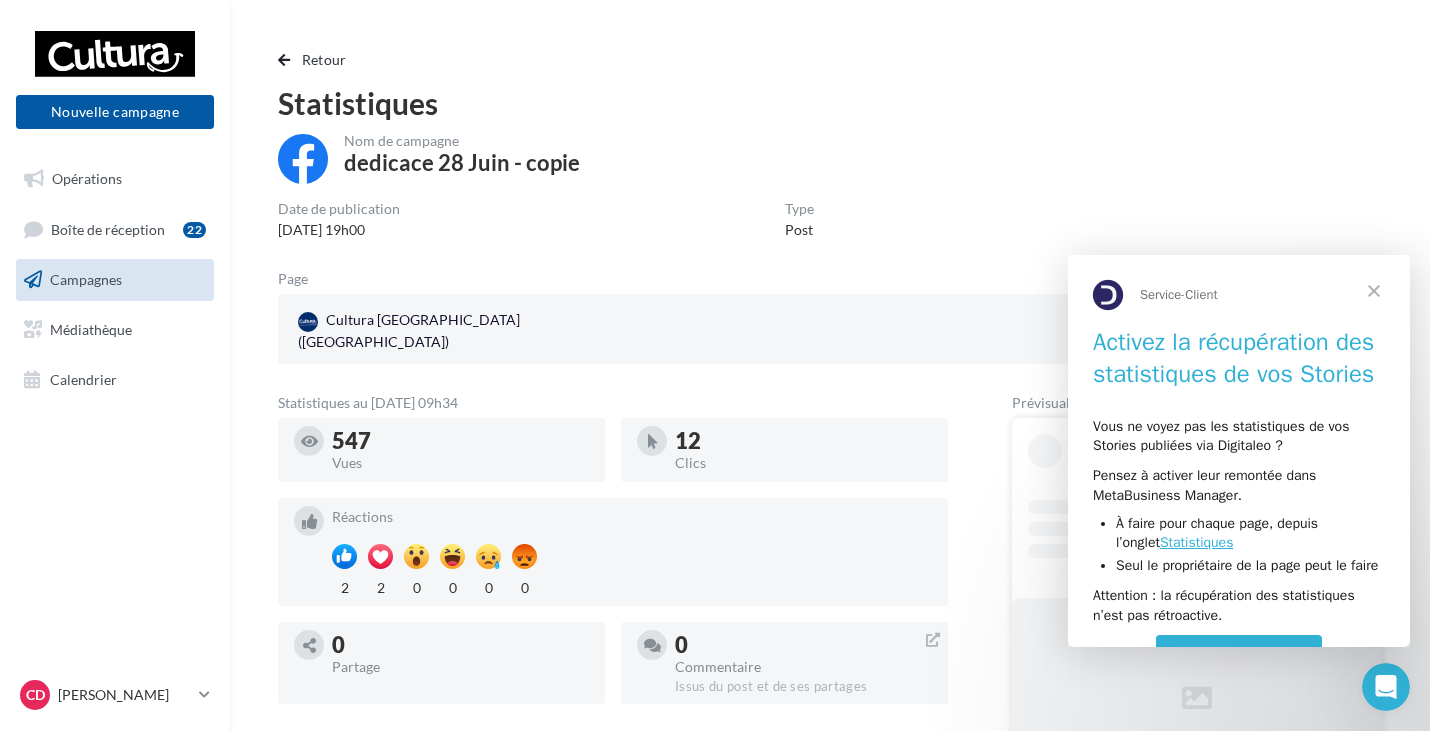 scroll, scrollTop: 0, scrollLeft: 0, axis: both 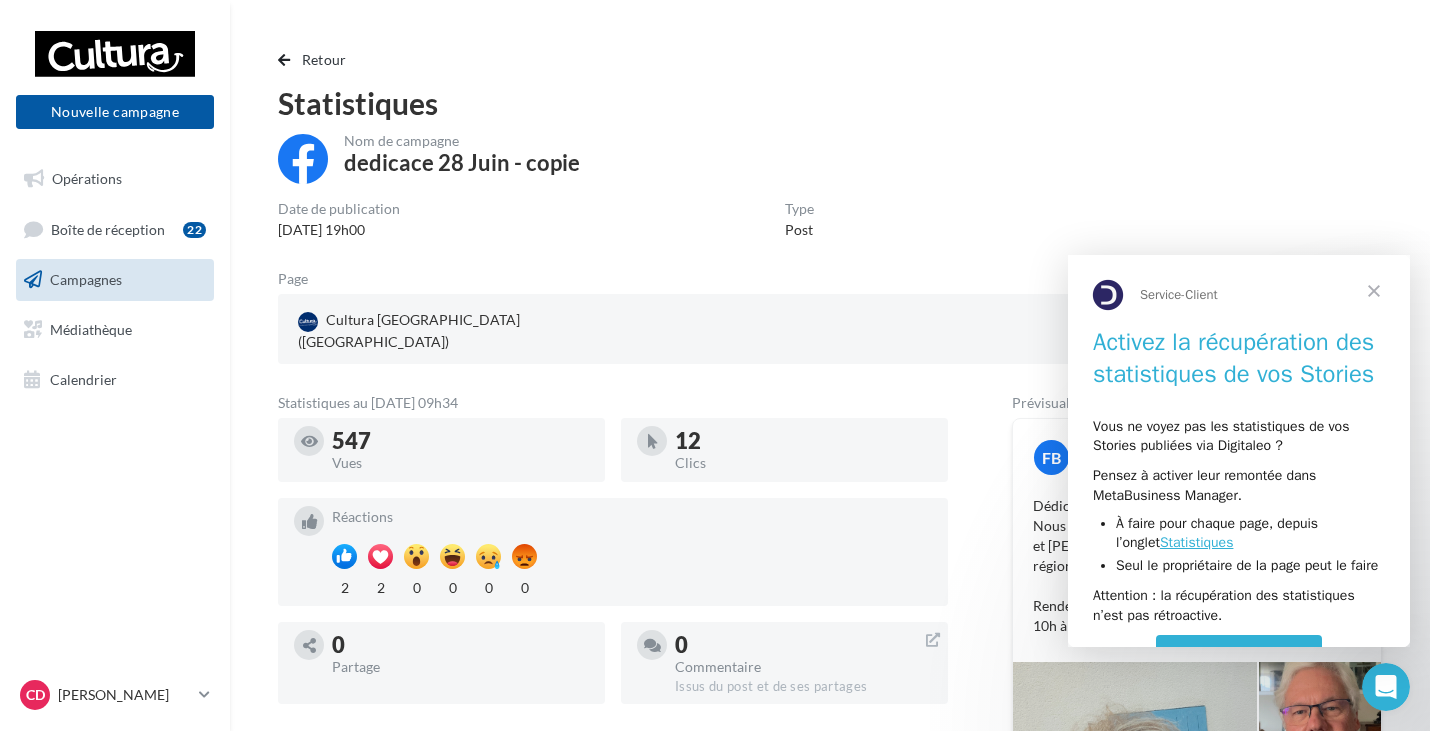 click at bounding box center (1374, 291) 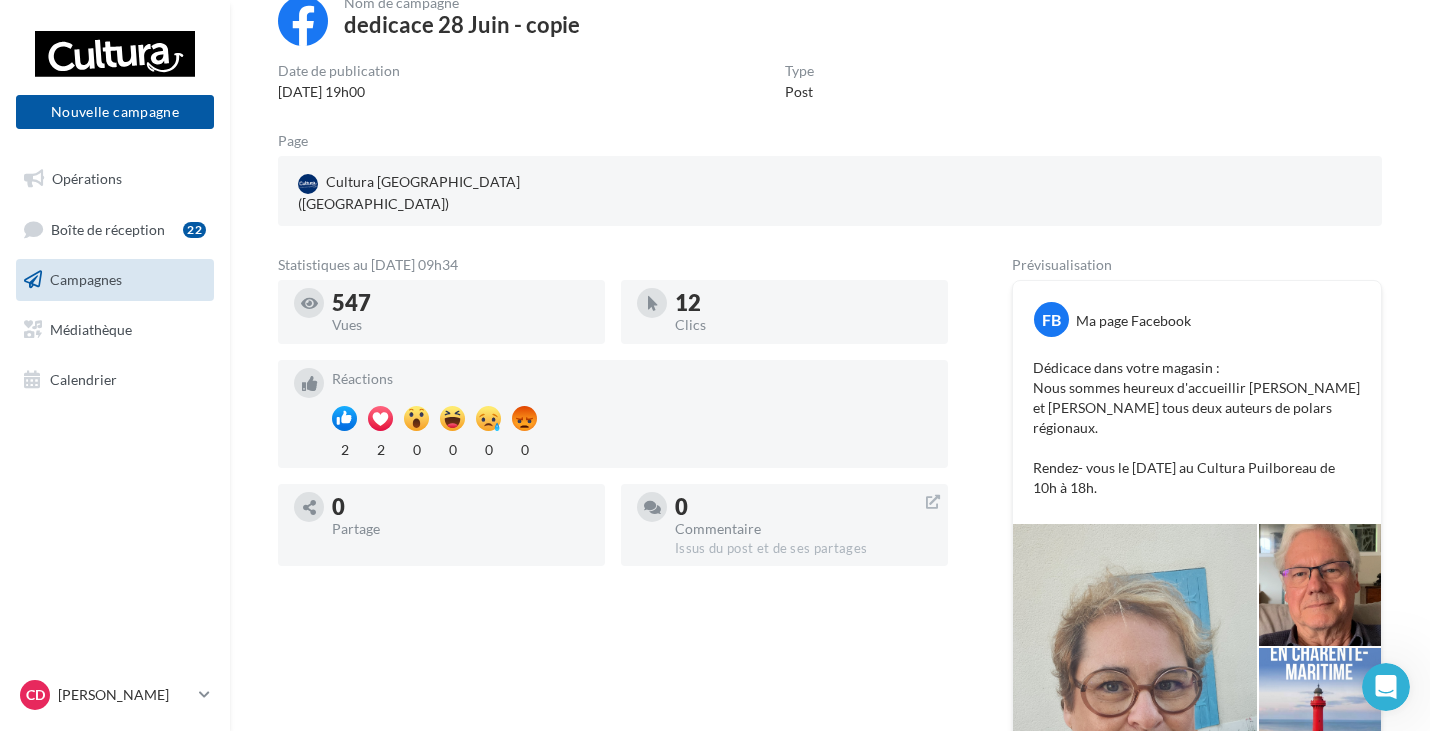 scroll, scrollTop: 0, scrollLeft: 0, axis: both 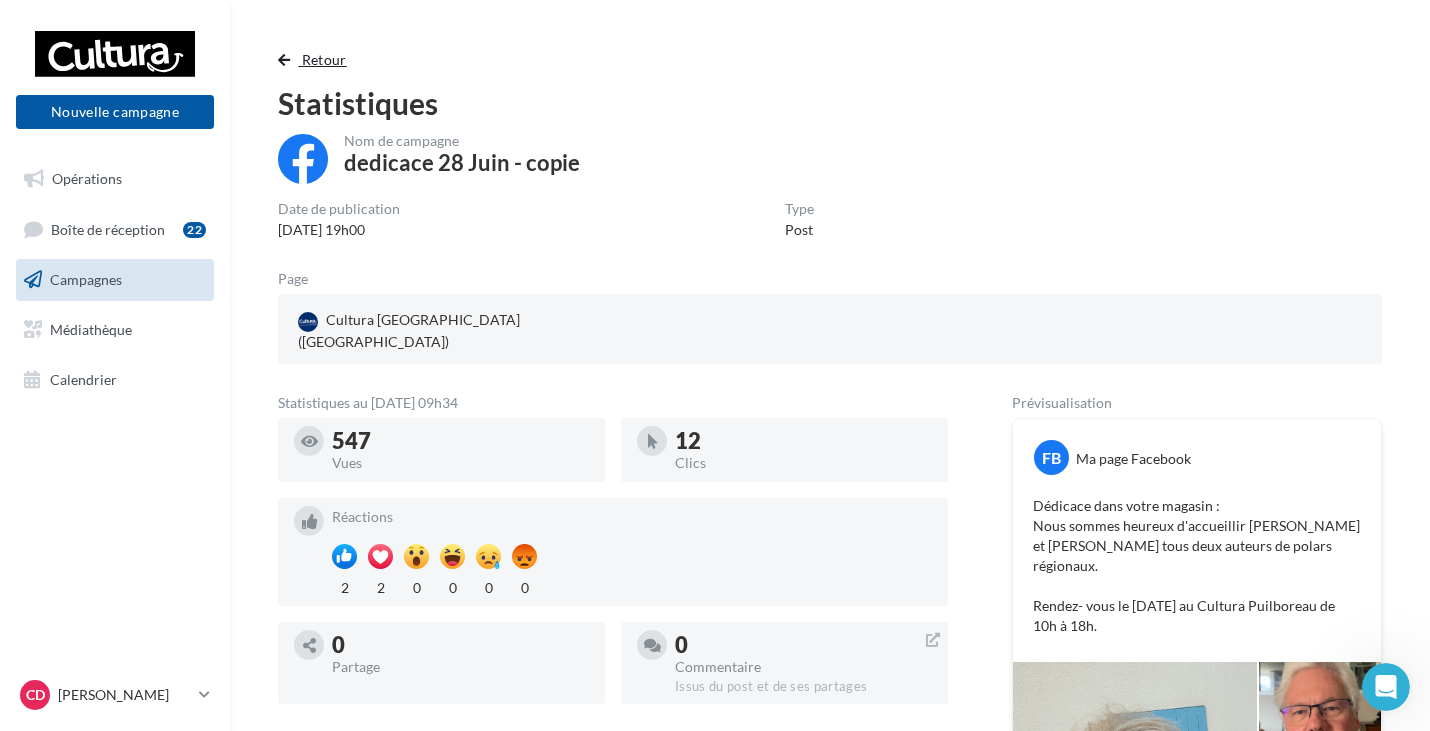 click on "Retour" at bounding box center (316, 60) 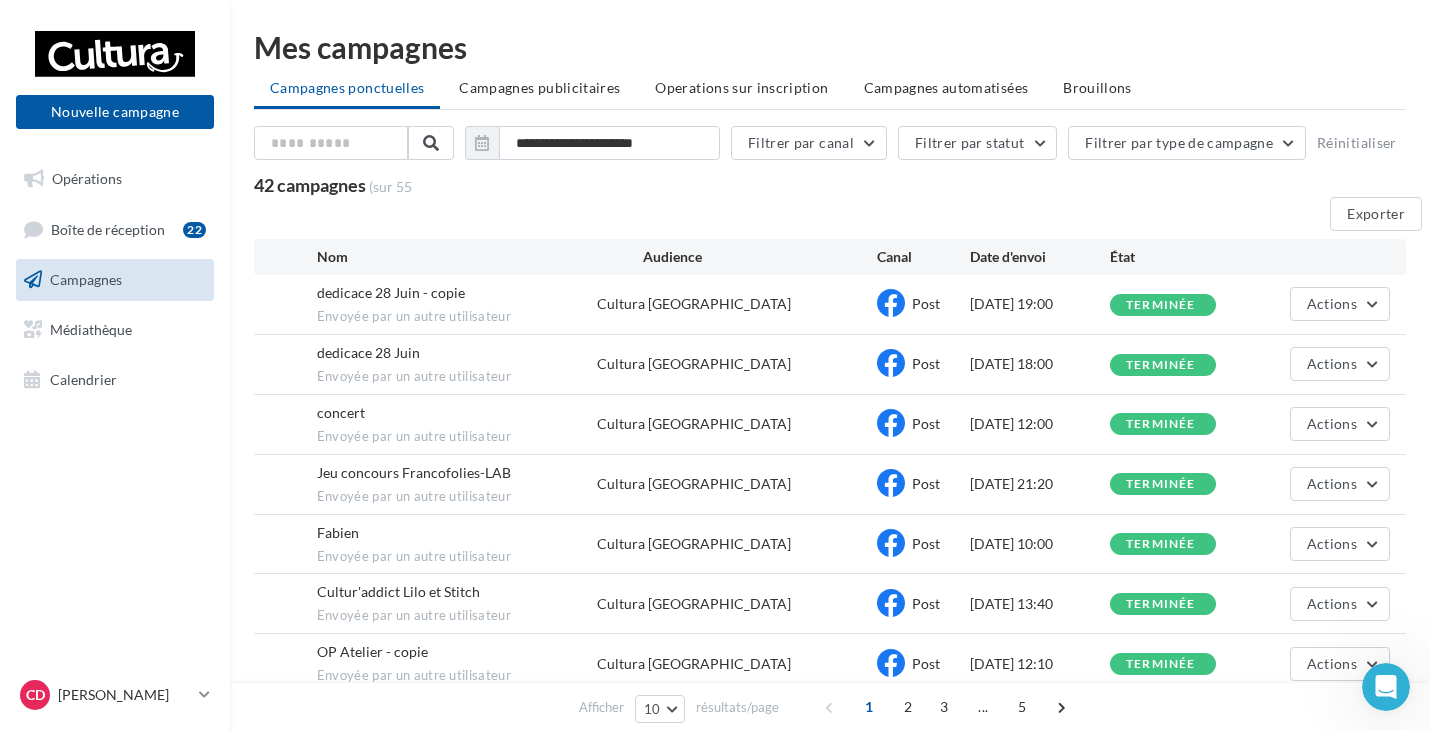 click on "dedicace 28 Juin - copie" at bounding box center (391, 292) 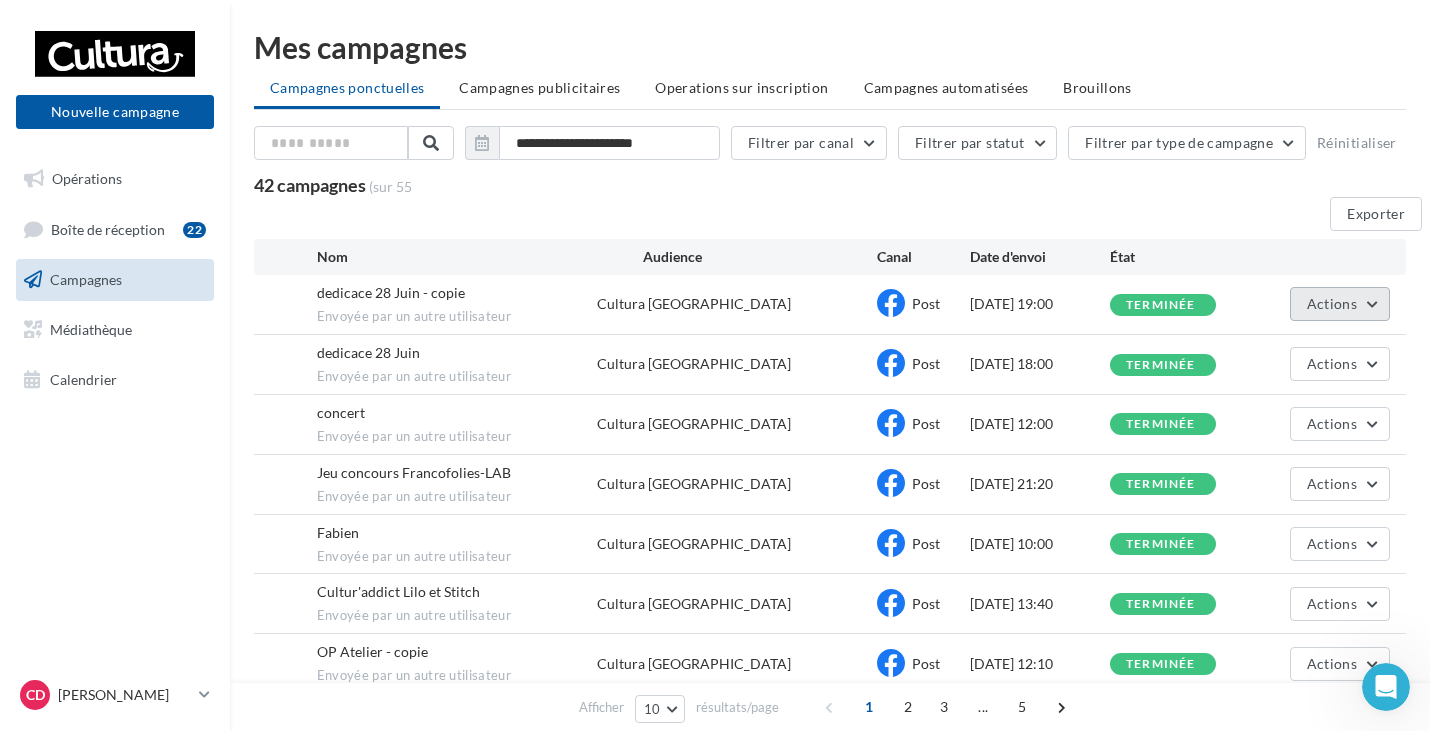 click on "Actions" at bounding box center [1340, 304] 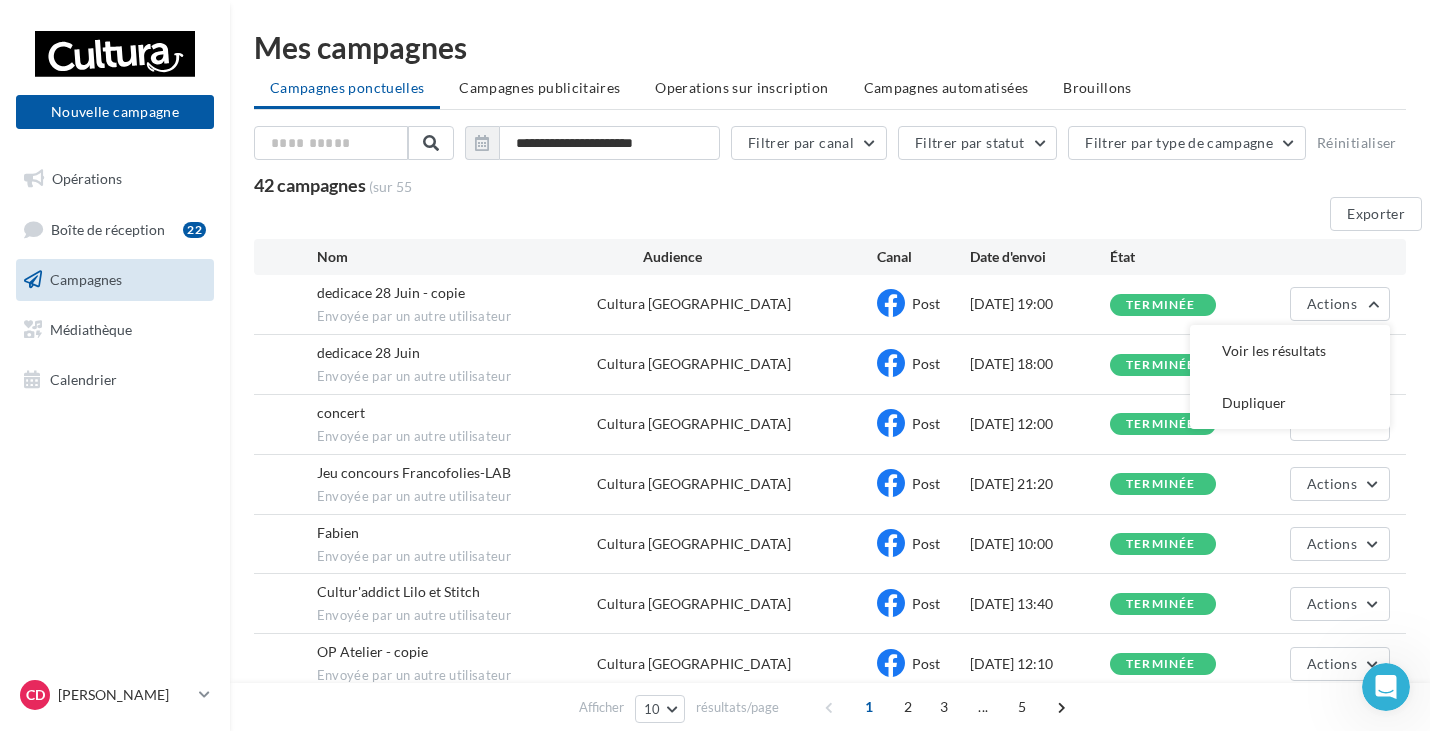 click on "Nom   Audience   Canal   Date d'envoi   État" at bounding box center (830, 257) 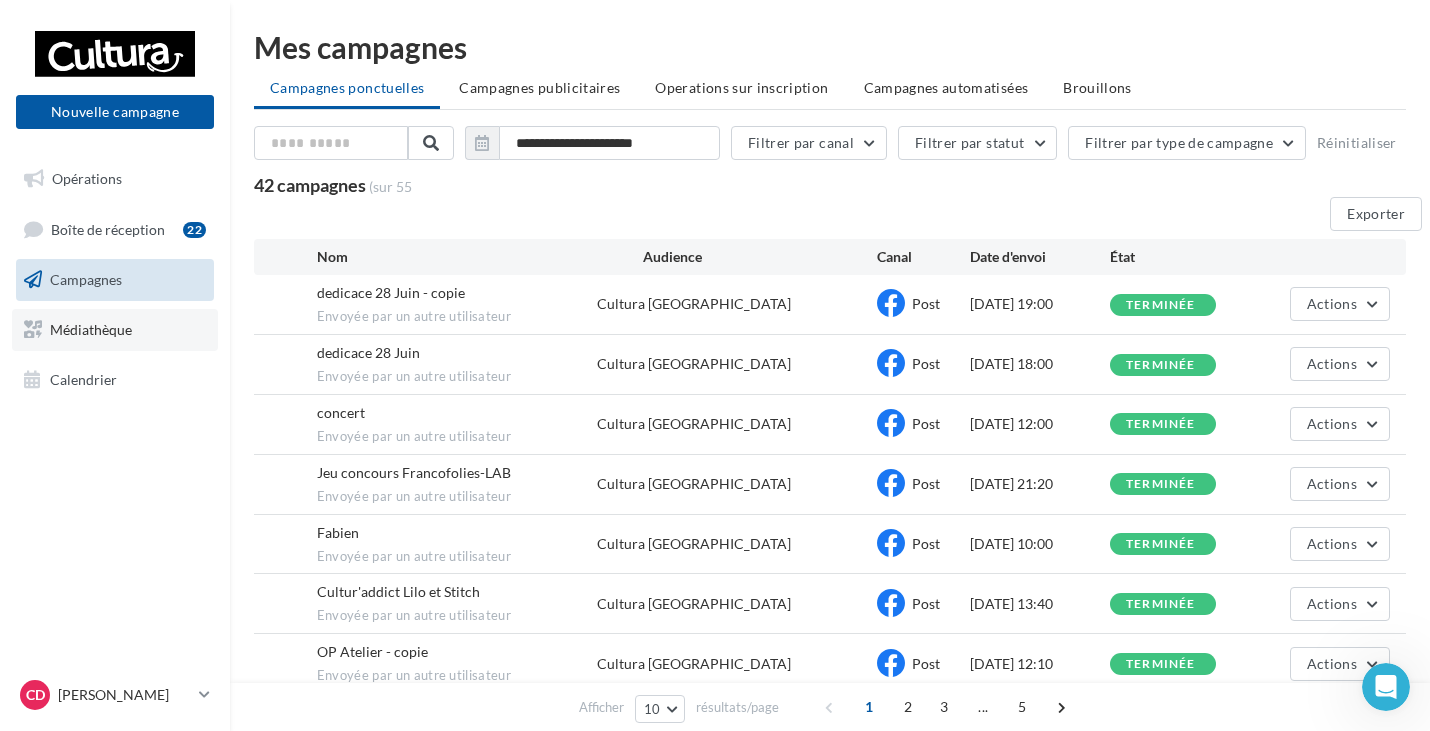 click on "Médiathèque" at bounding box center [91, 329] 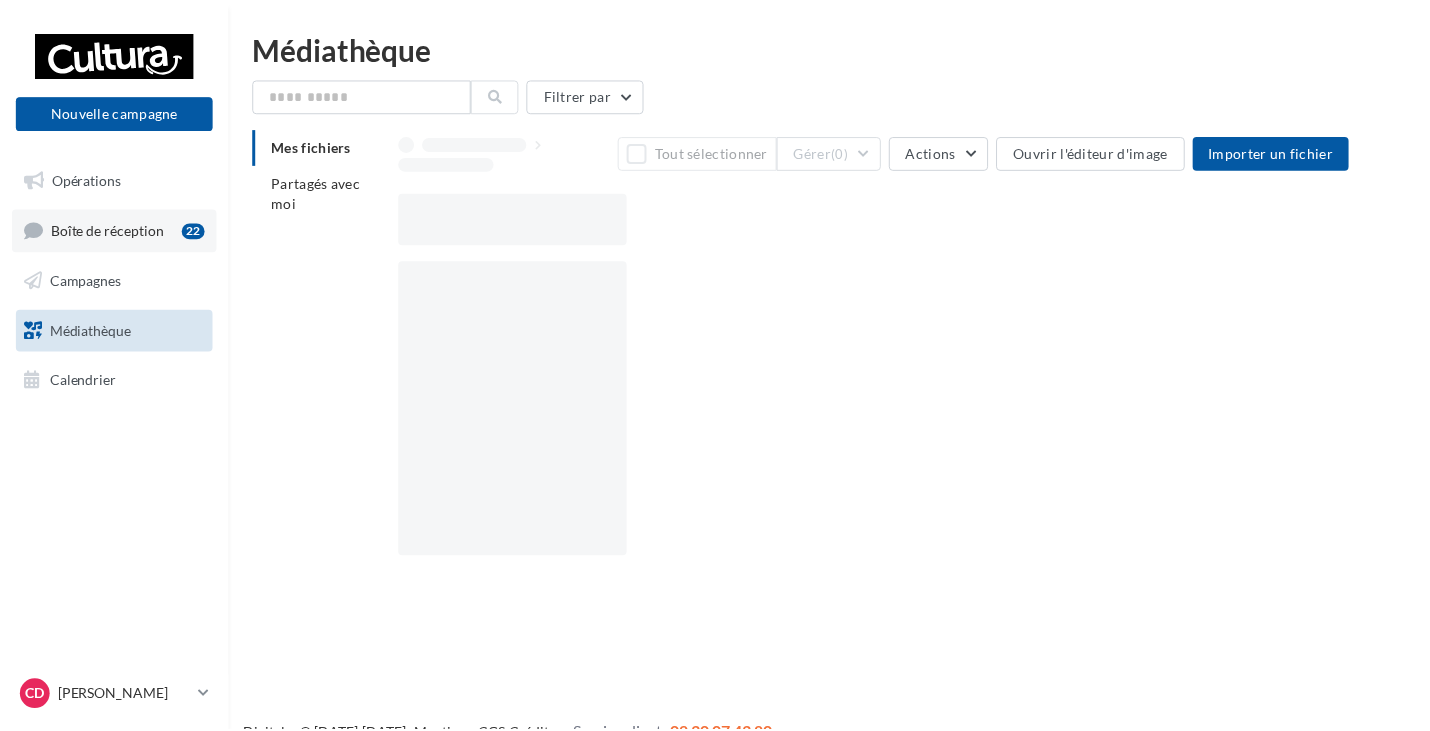 scroll, scrollTop: 0, scrollLeft: 0, axis: both 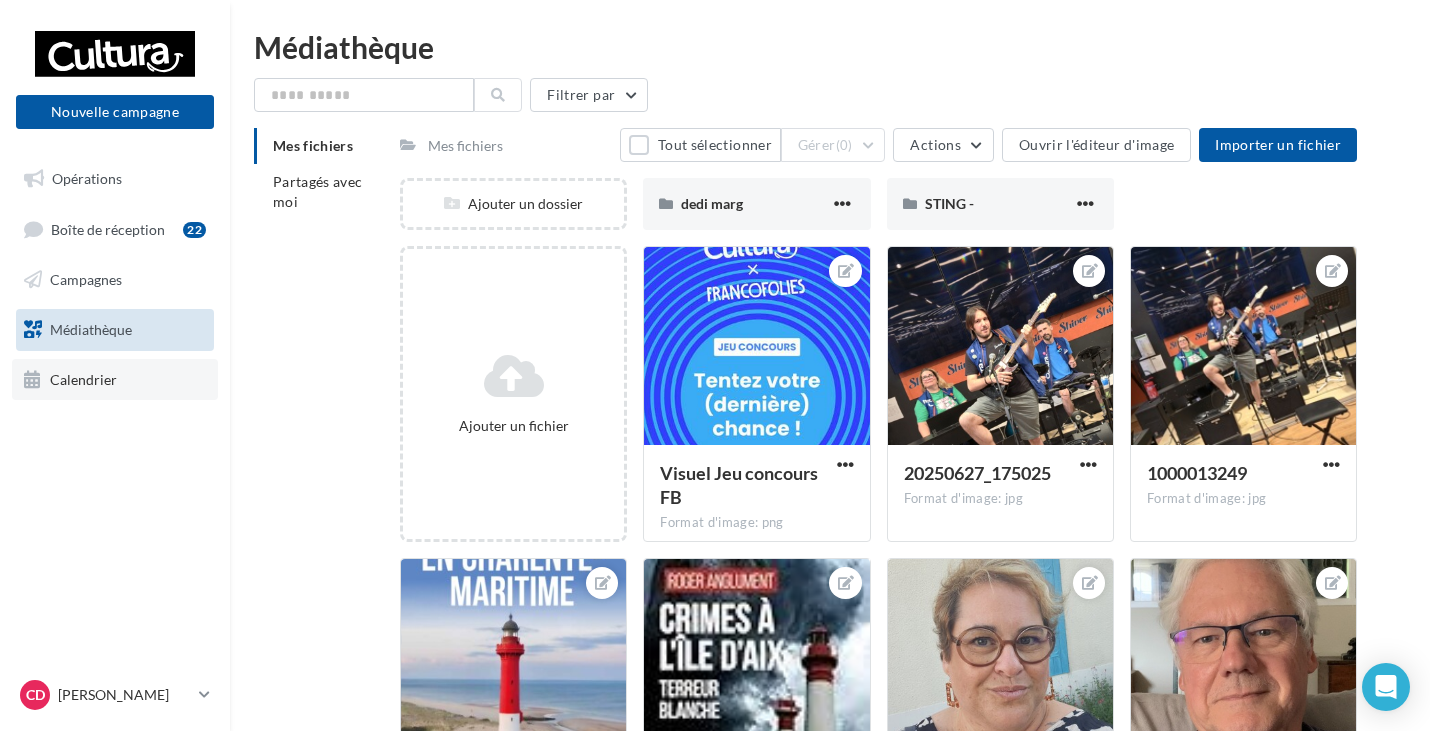 click on "Calendrier" at bounding box center (115, 380) 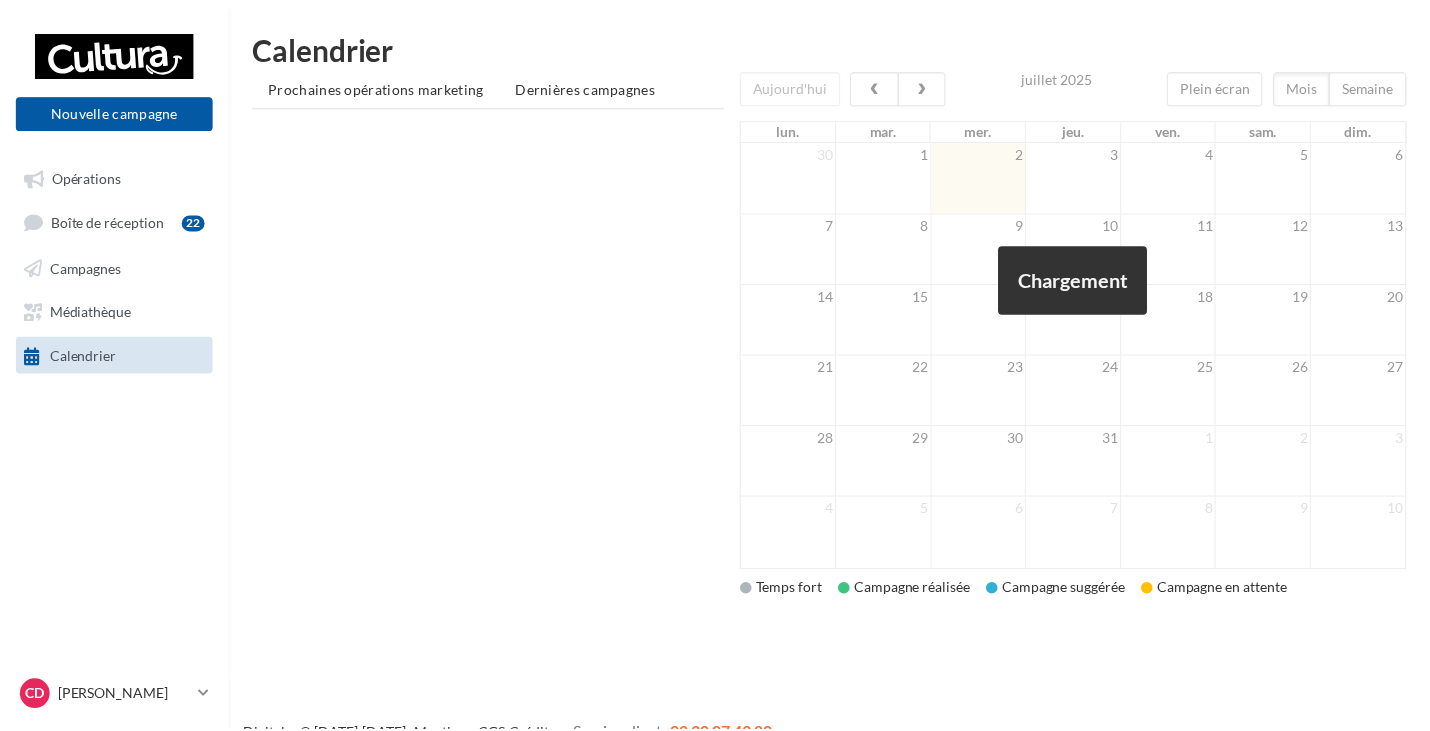 scroll, scrollTop: 0, scrollLeft: 0, axis: both 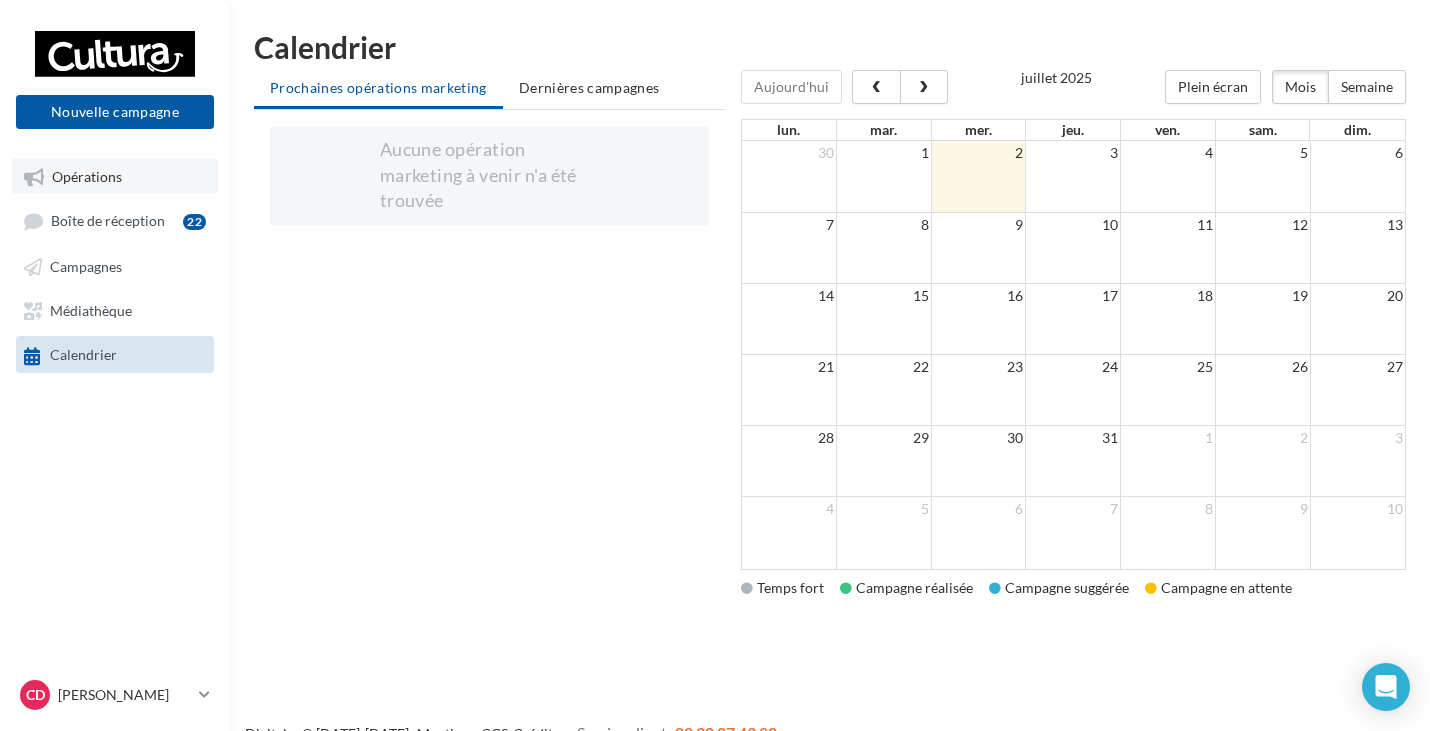 click on "Opérations" at bounding box center [115, 176] 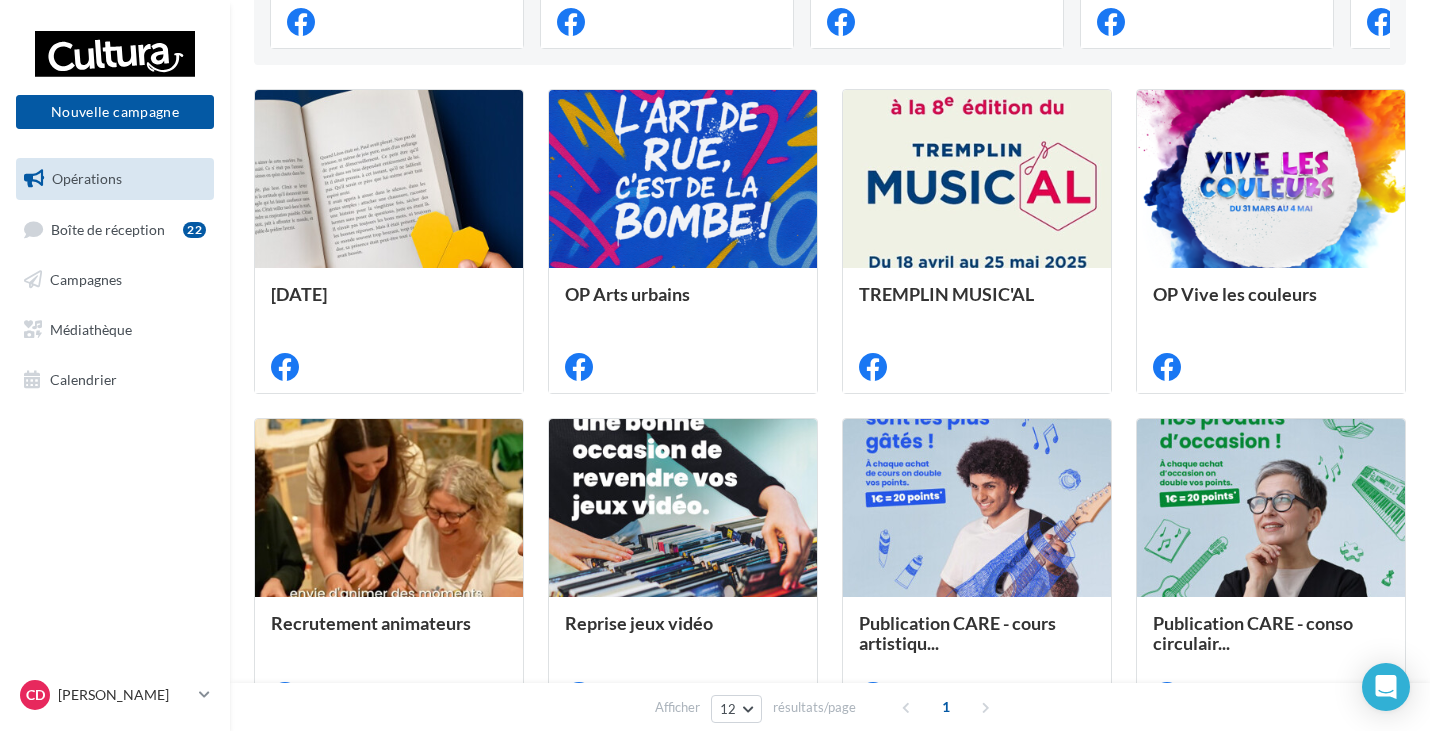 scroll, scrollTop: 400, scrollLeft: 0, axis: vertical 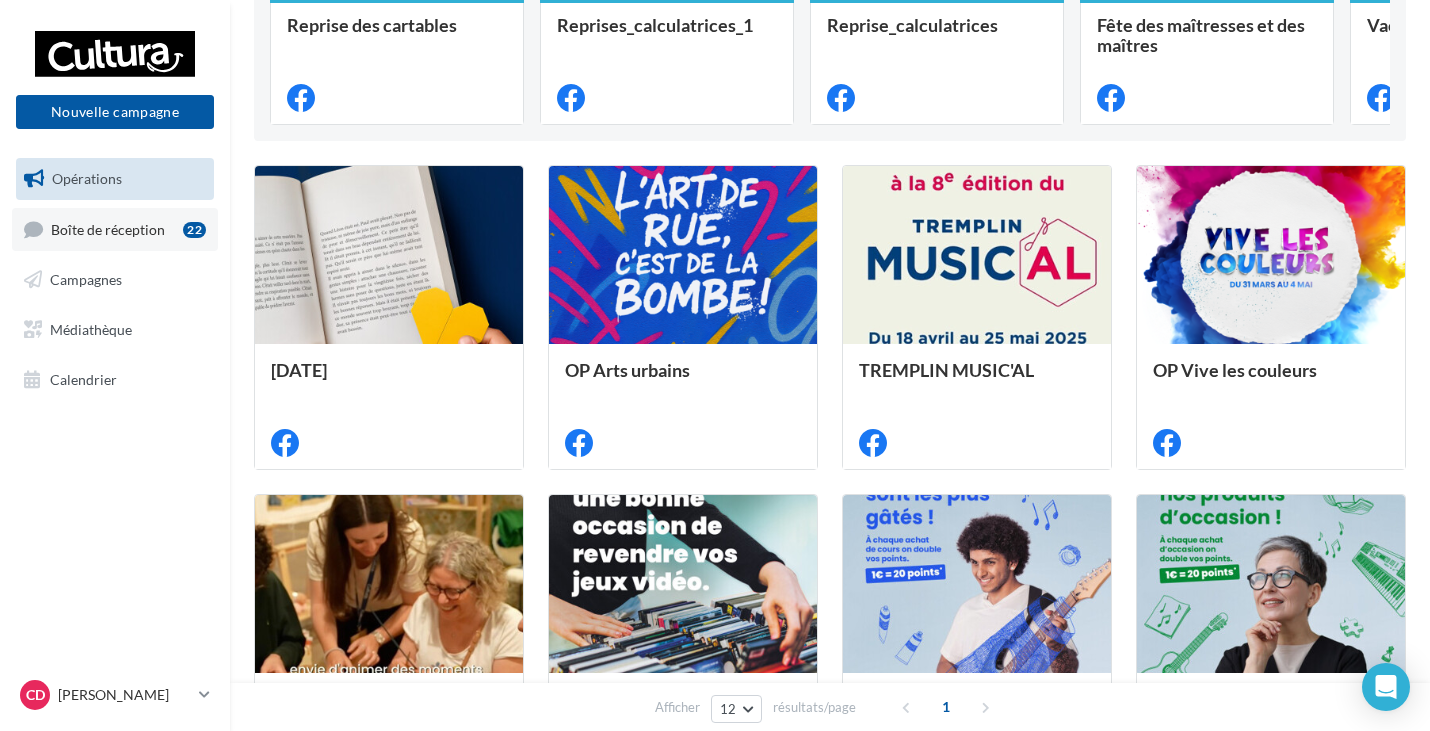 click on "Boîte de réception
22" at bounding box center [115, 229] 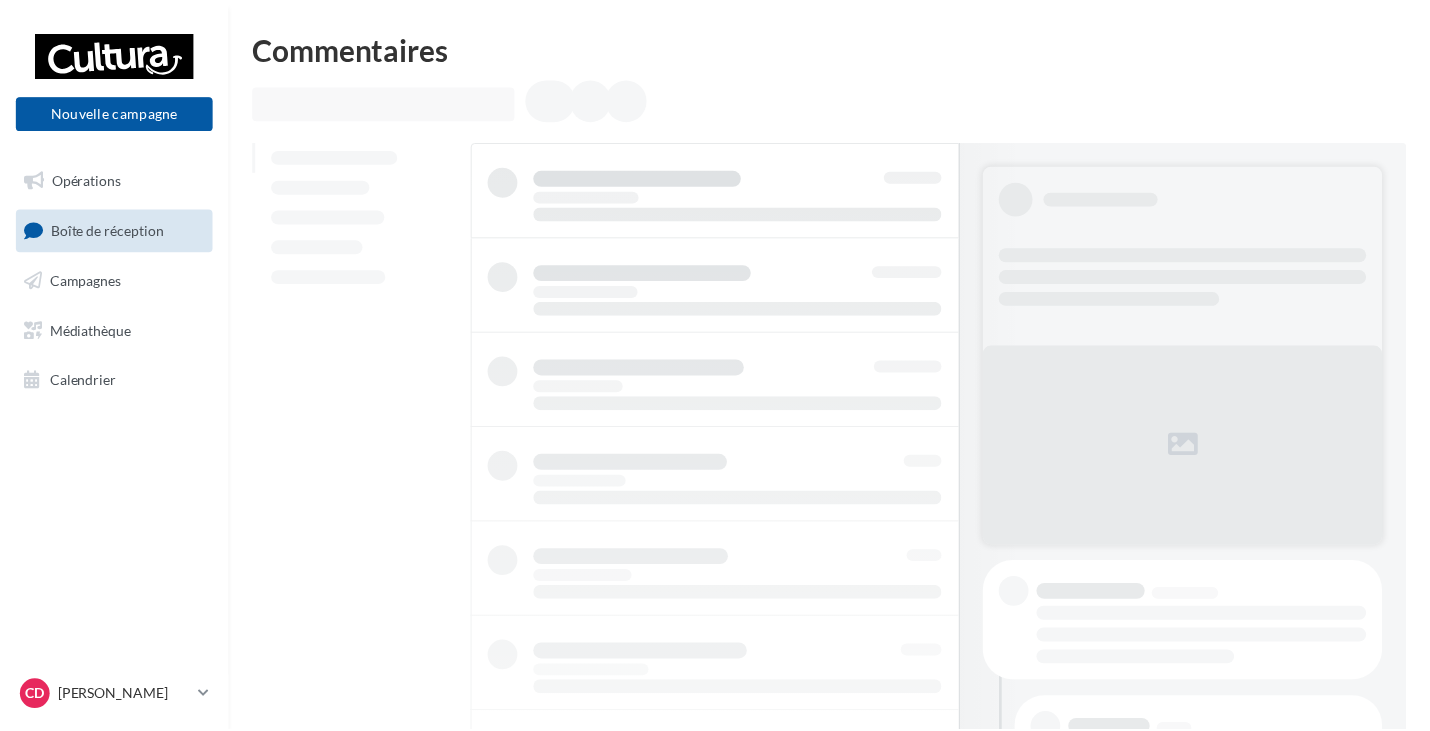 scroll, scrollTop: 0, scrollLeft: 0, axis: both 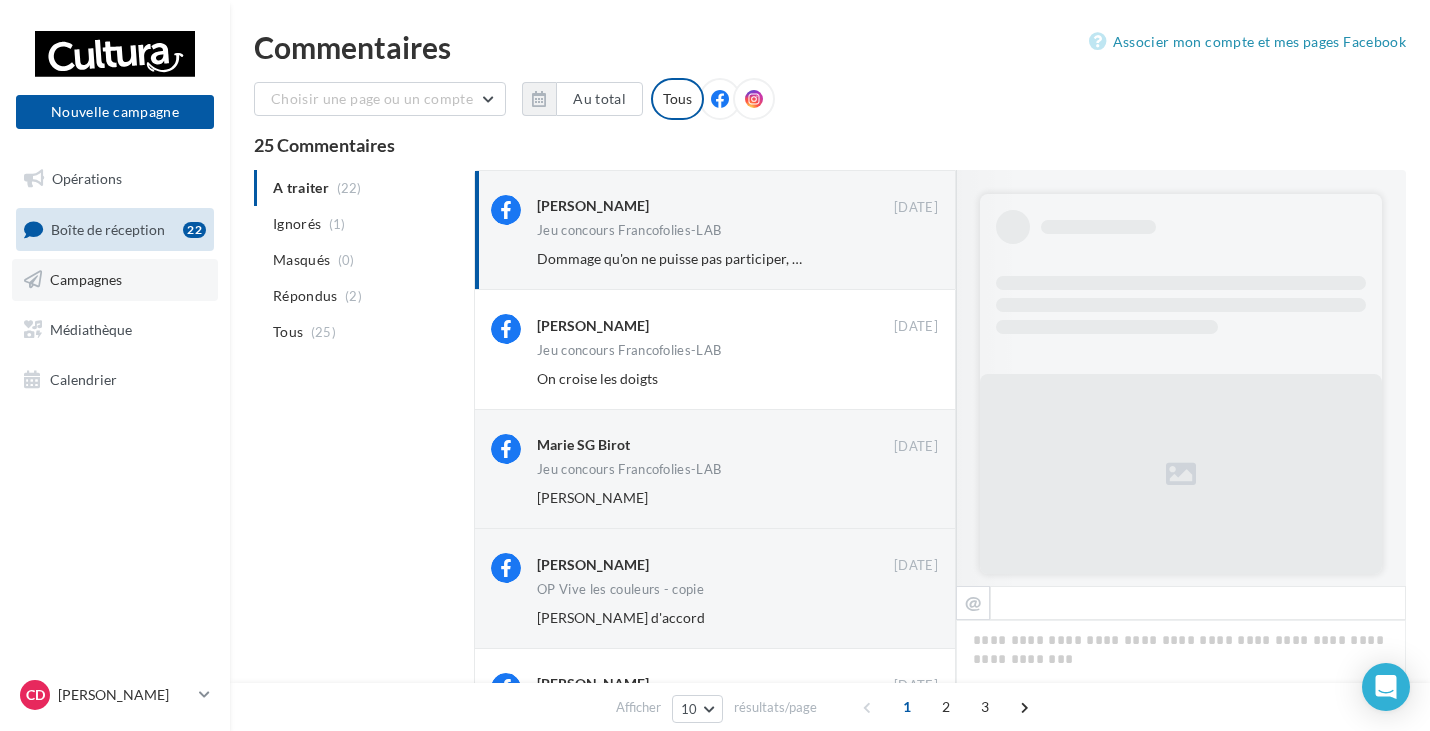 click on "Campagnes" at bounding box center (86, 279) 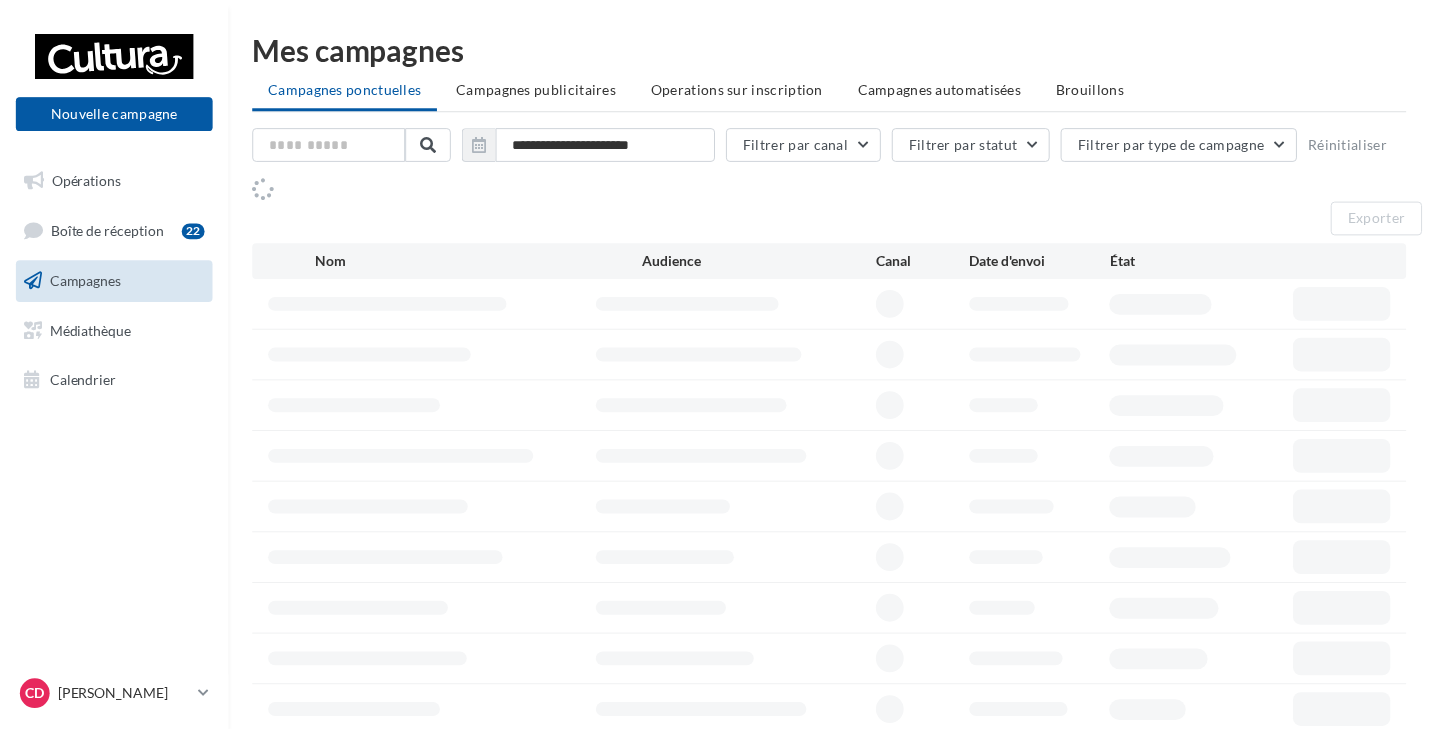 scroll, scrollTop: 0, scrollLeft: 0, axis: both 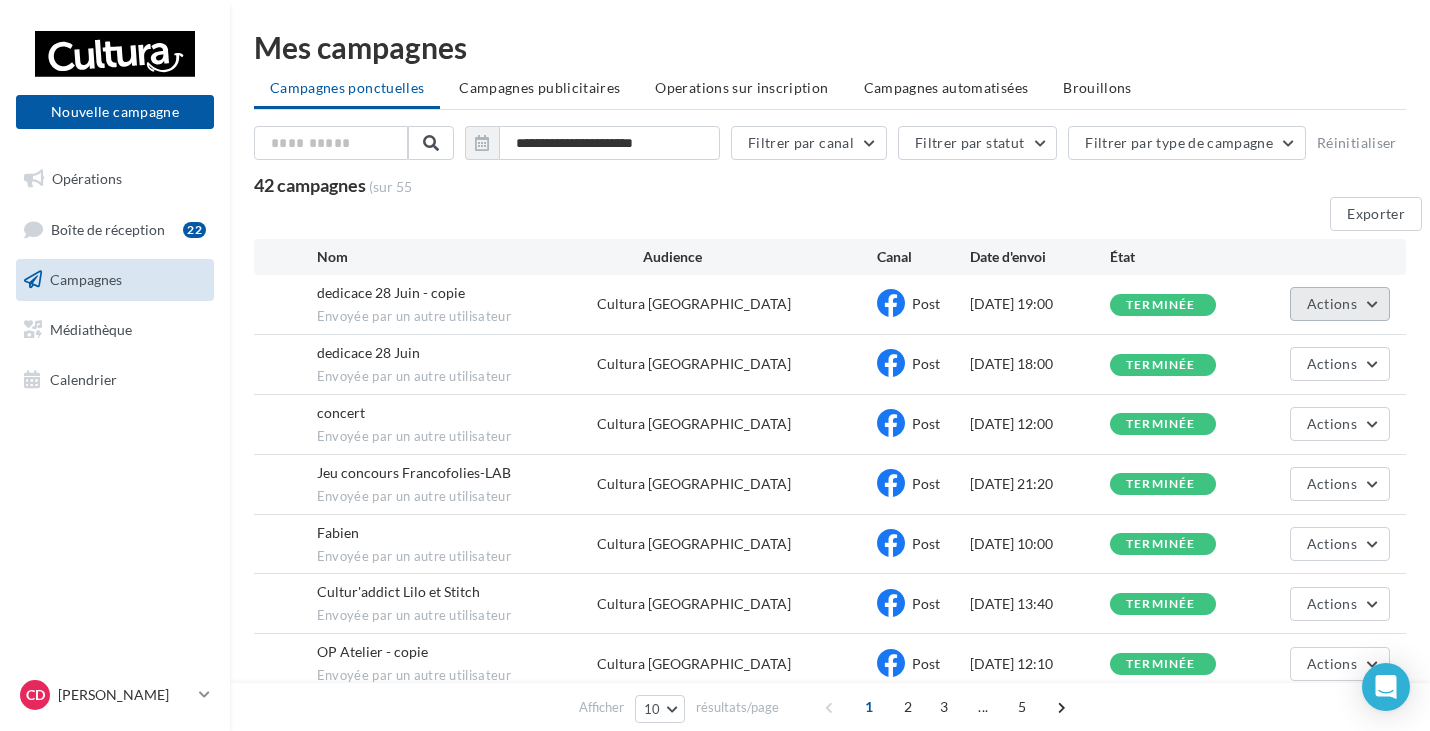click on "Actions" at bounding box center [1340, 304] 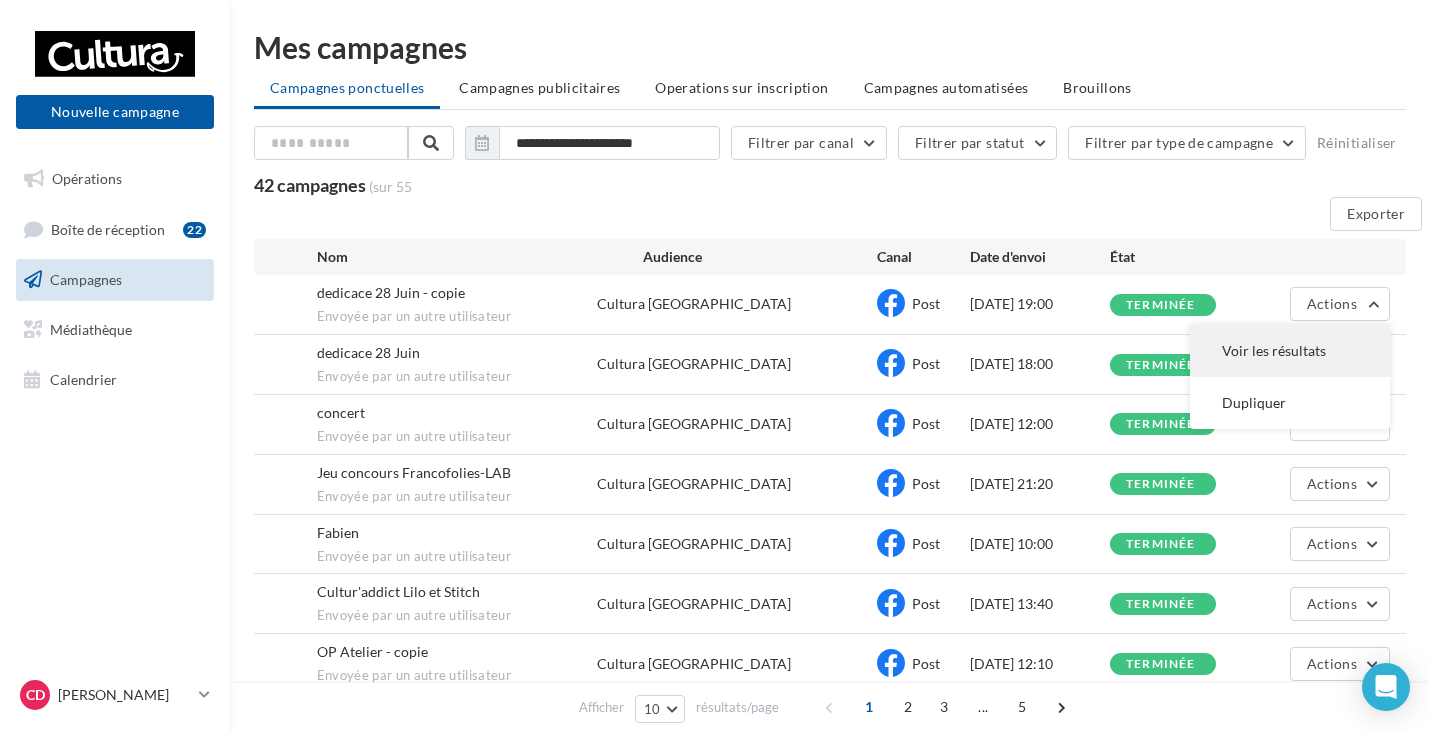 click on "Voir les résultats" at bounding box center (1290, 351) 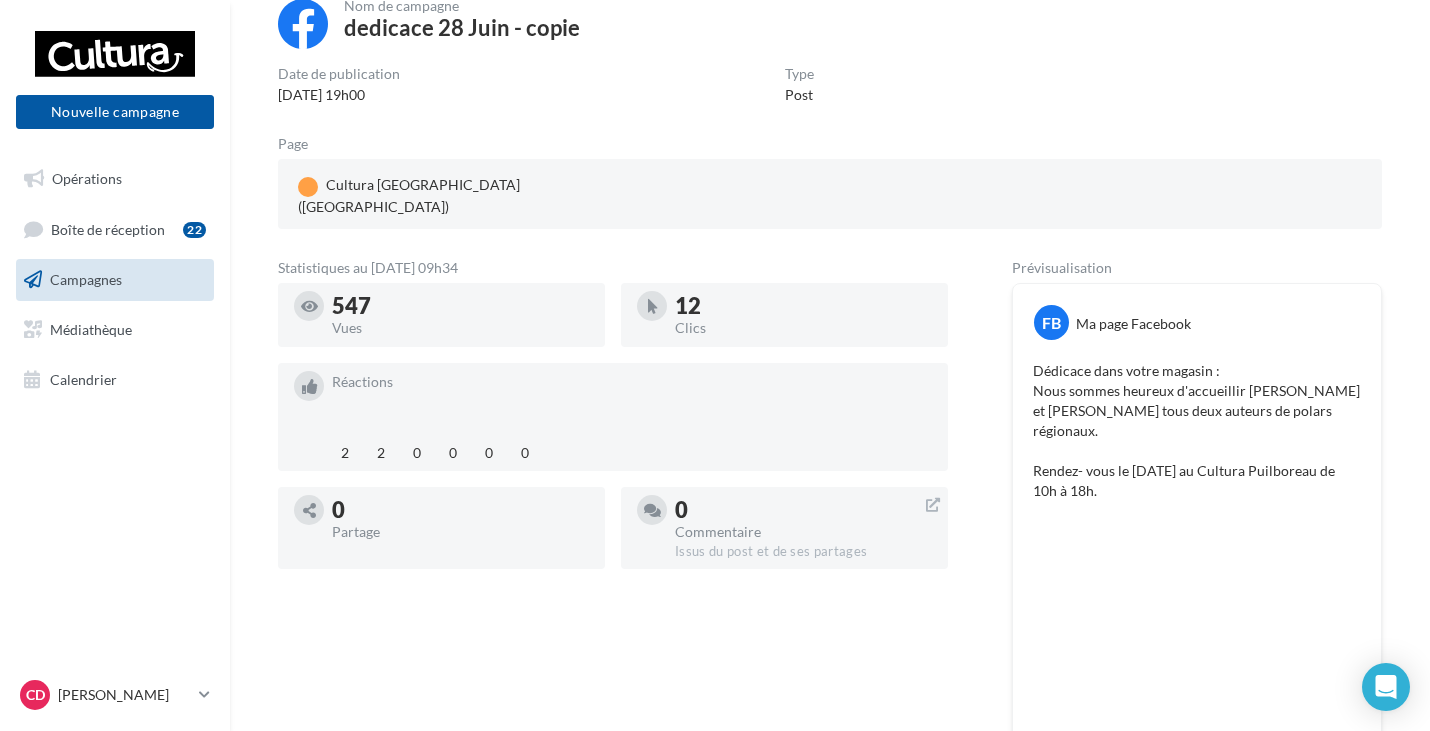 scroll, scrollTop: 0, scrollLeft: 0, axis: both 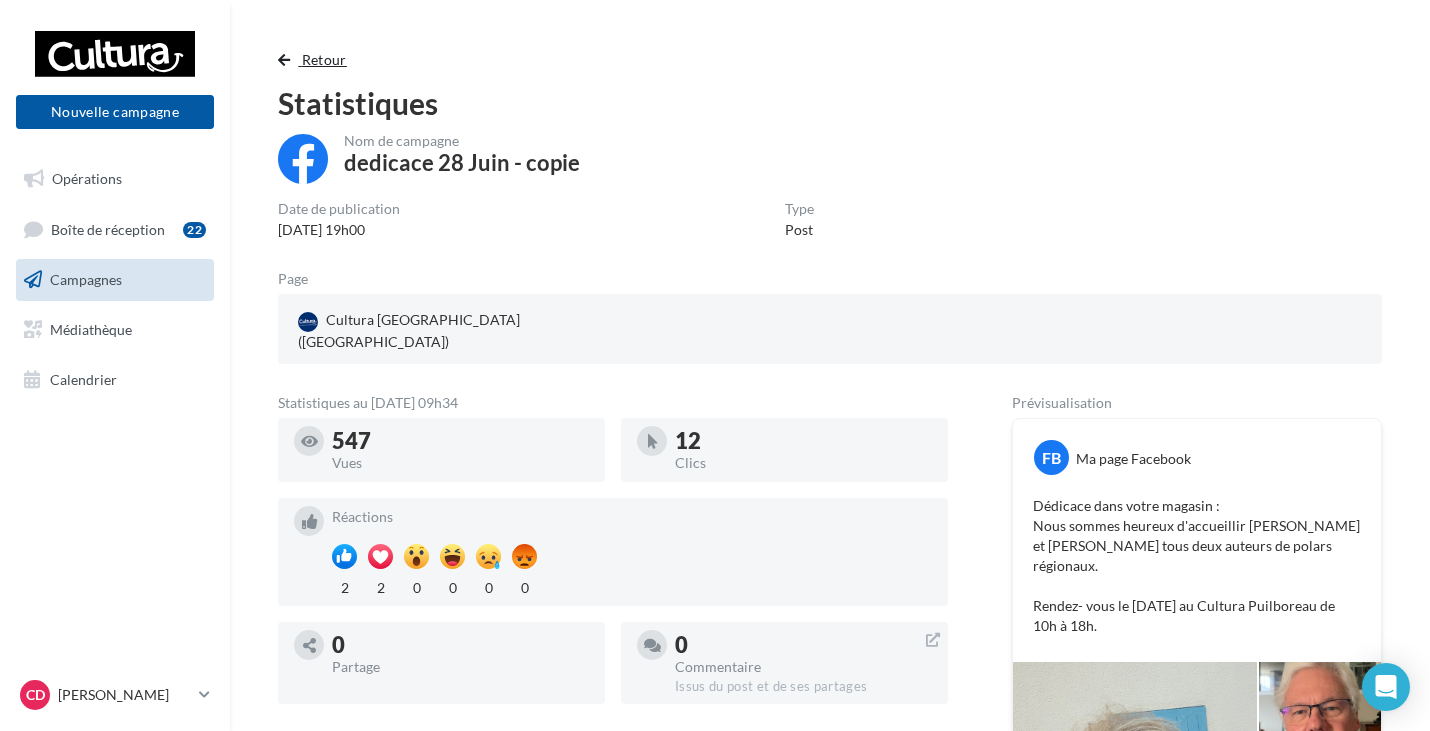 click at bounding box center [284, 60] 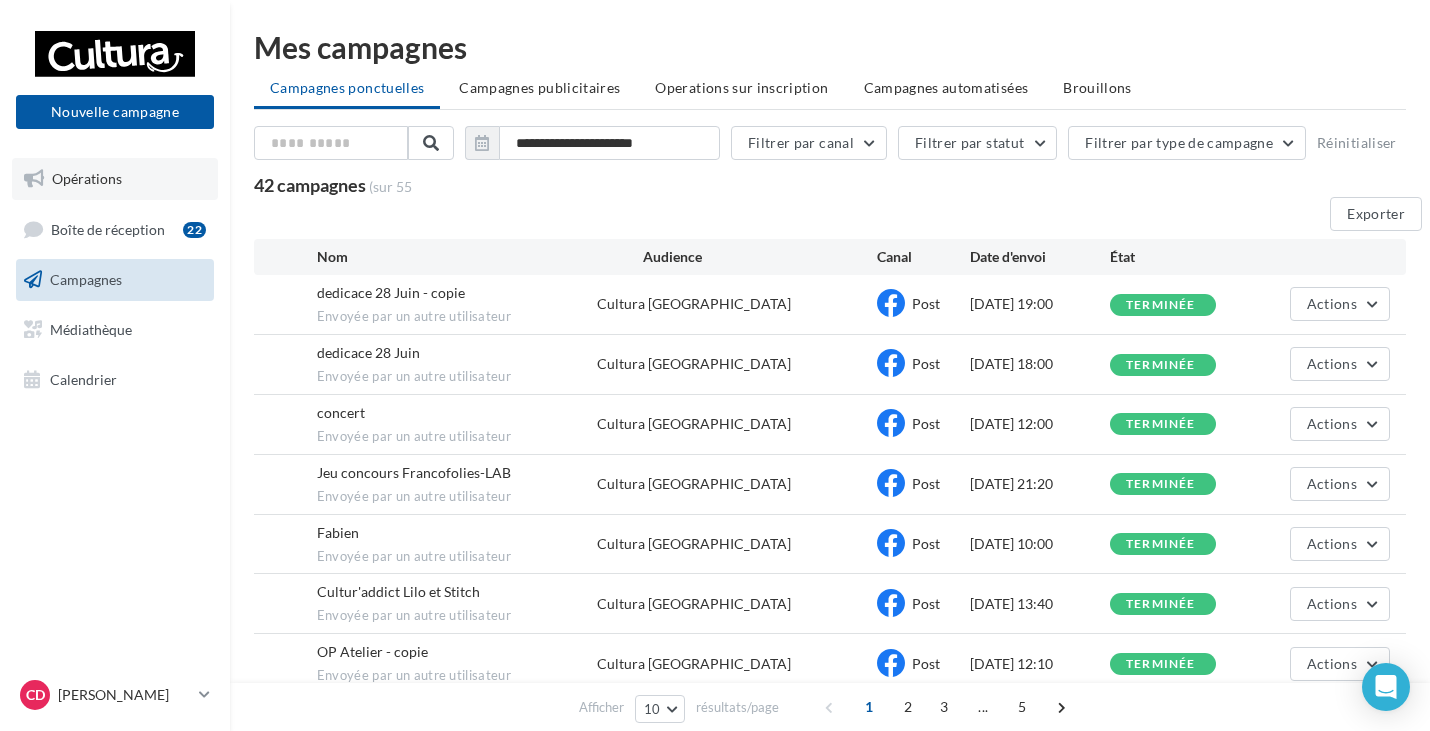 click on "Opérations" at bounding box center [87, 178] 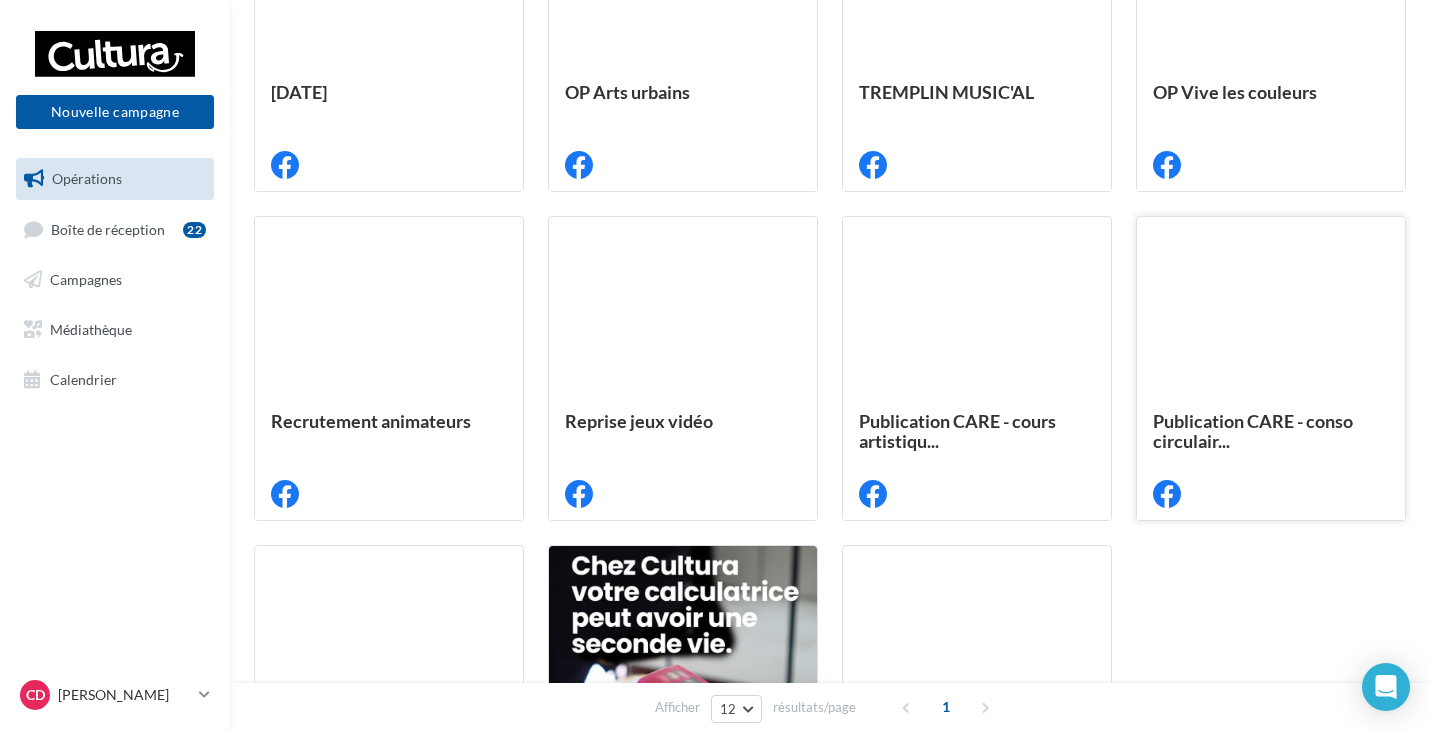 scroll, scrollTop: 0, scrollLeft: 0, axis: both 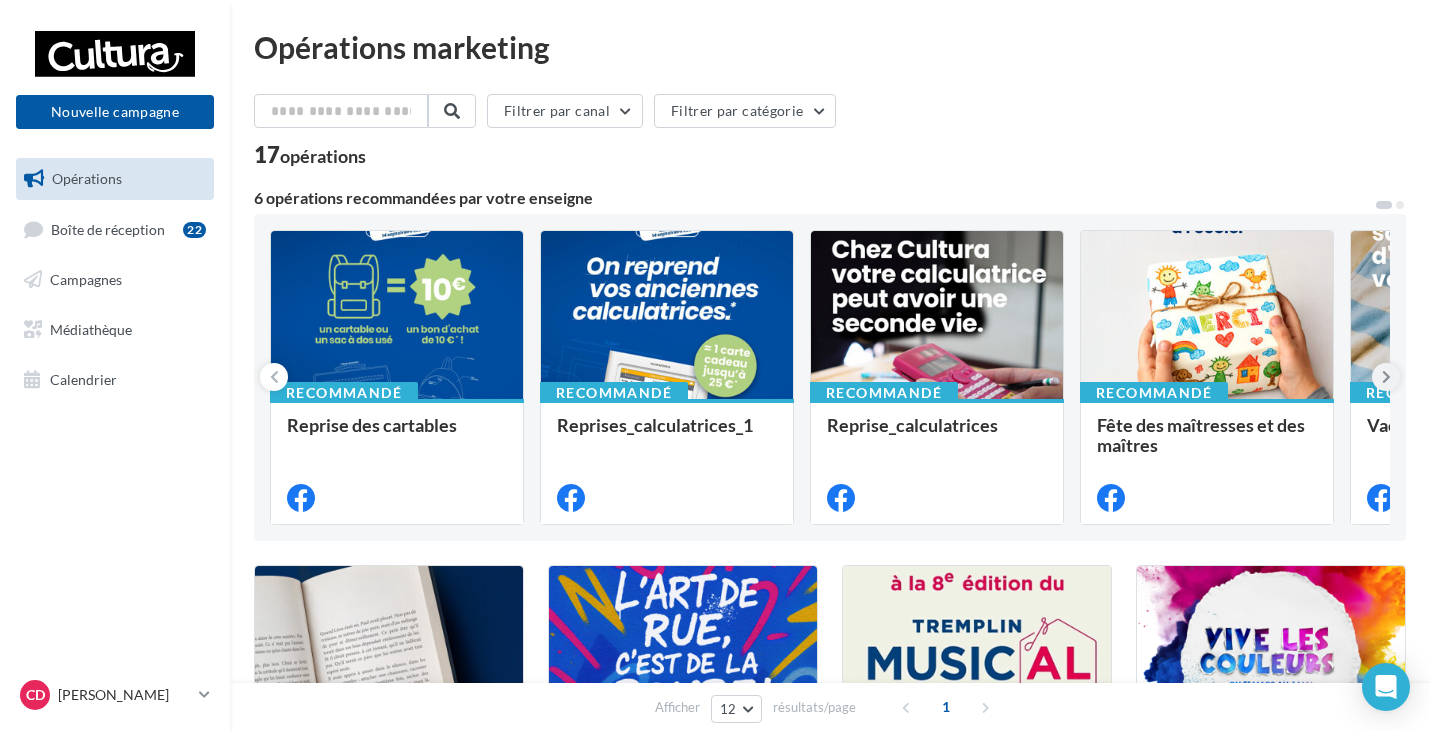 click at bounding box center [1386, 377] 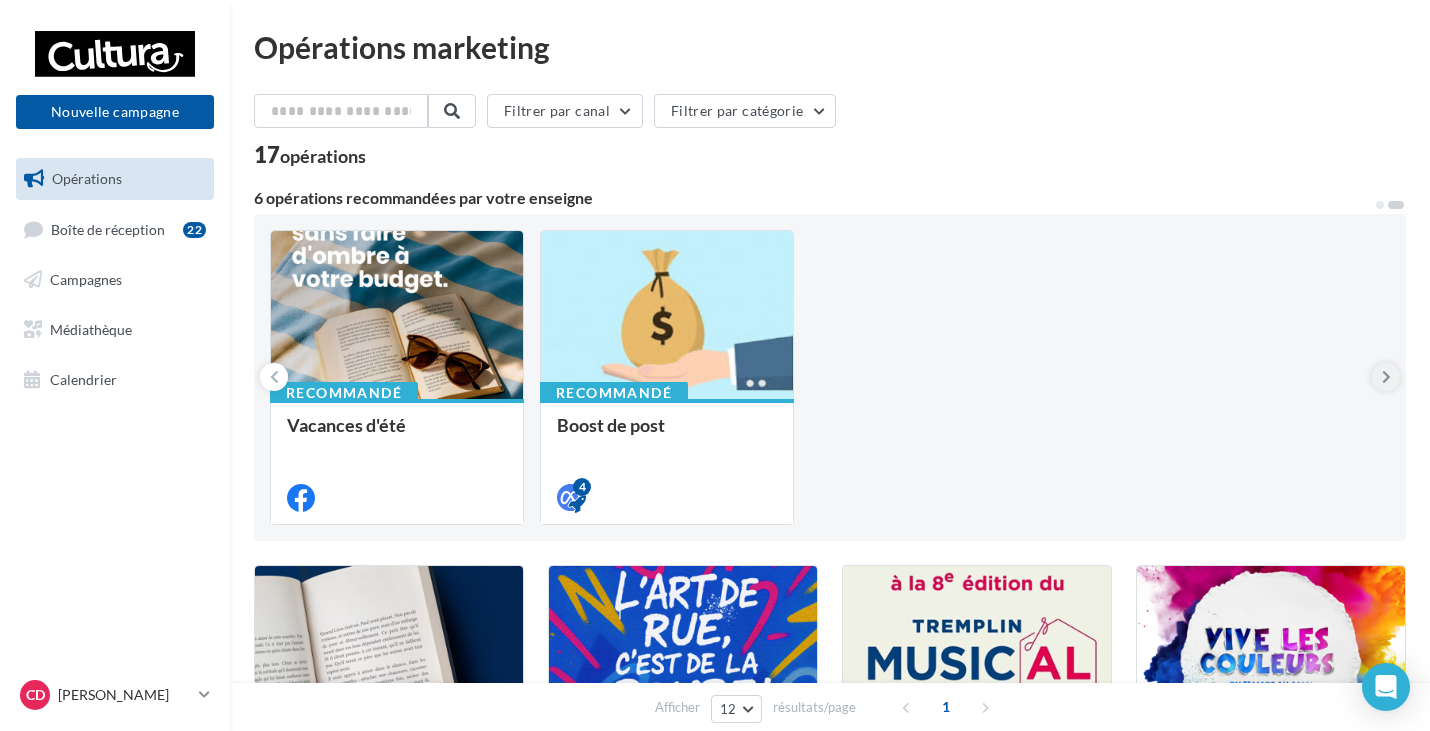 click at bounding box center [1386, 377] 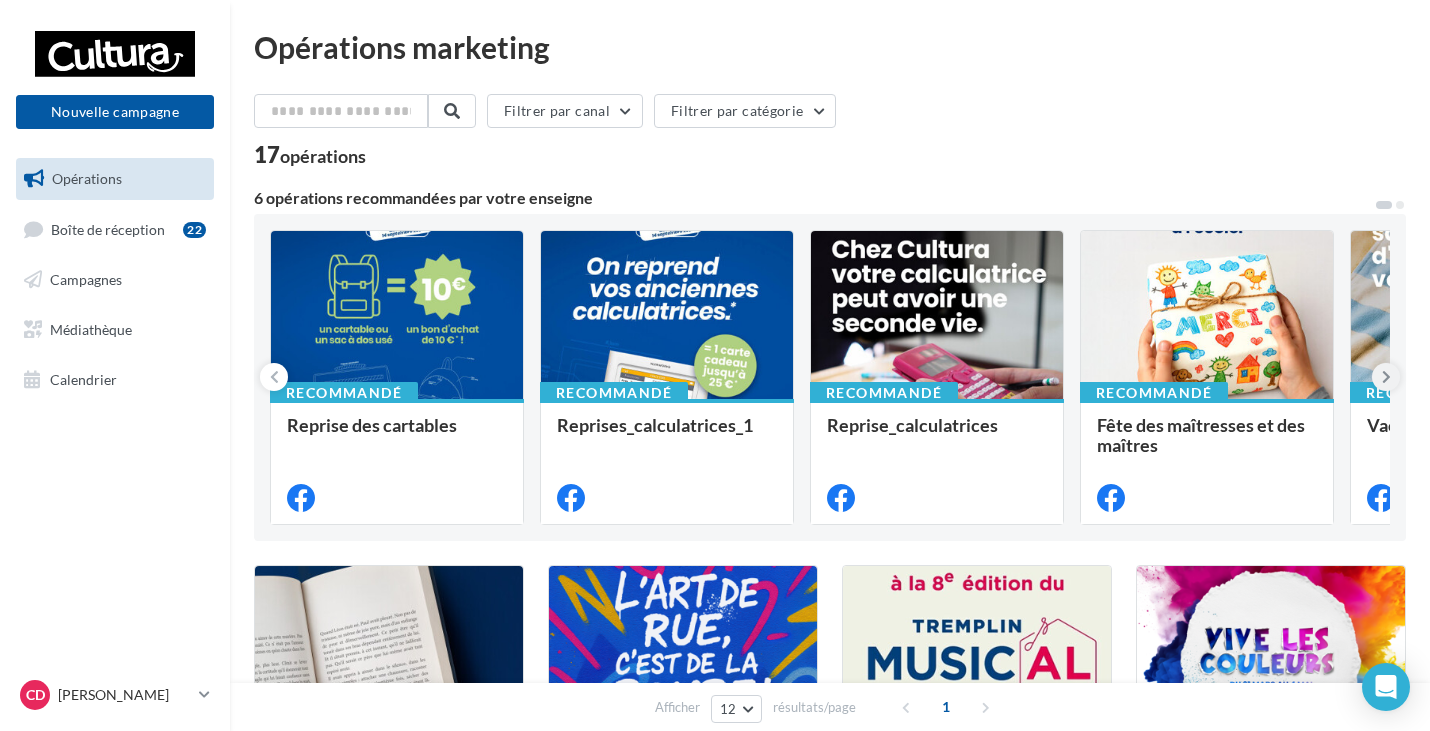 click at bounding box center [1386, 377] 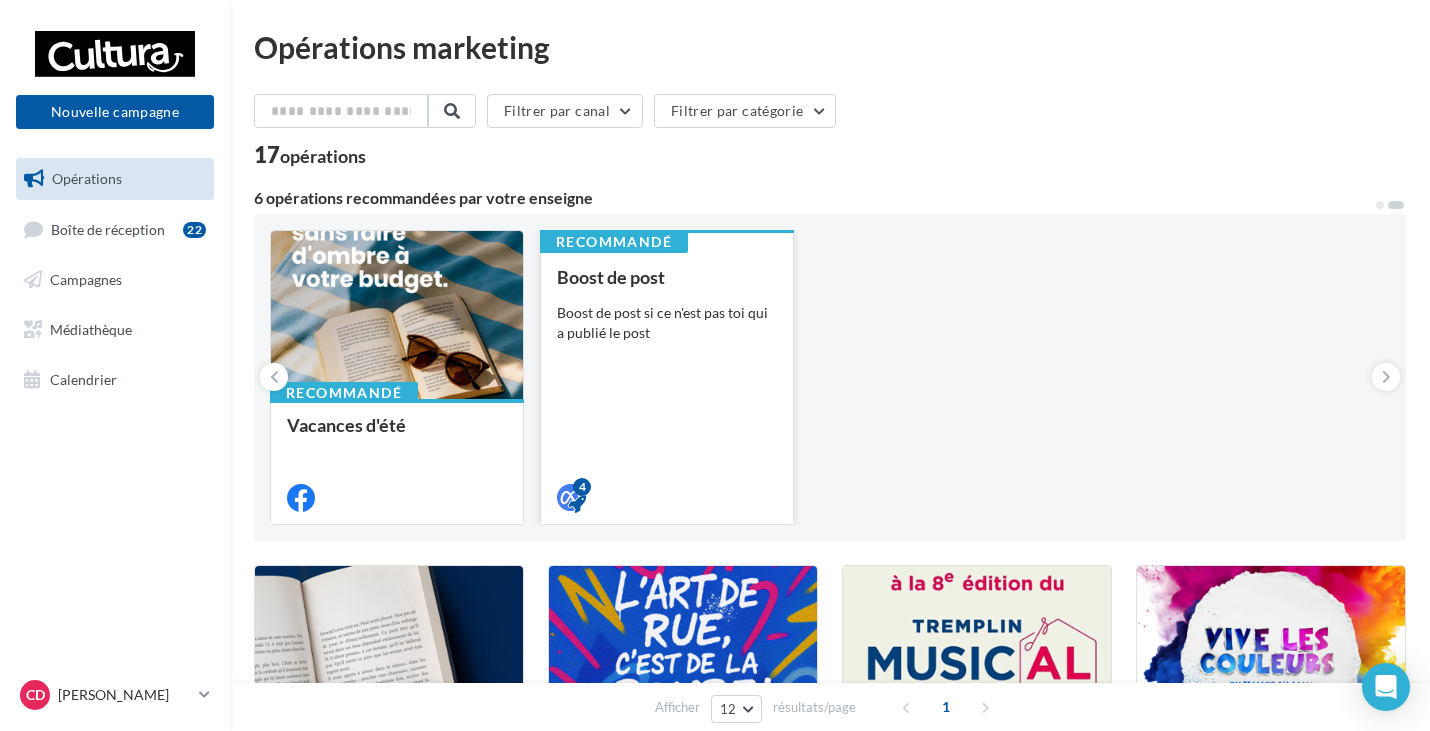 click on "Boost de post        Boost de post si ce n'est pas toi qui a publié le post" at bounding box center [667, 386] 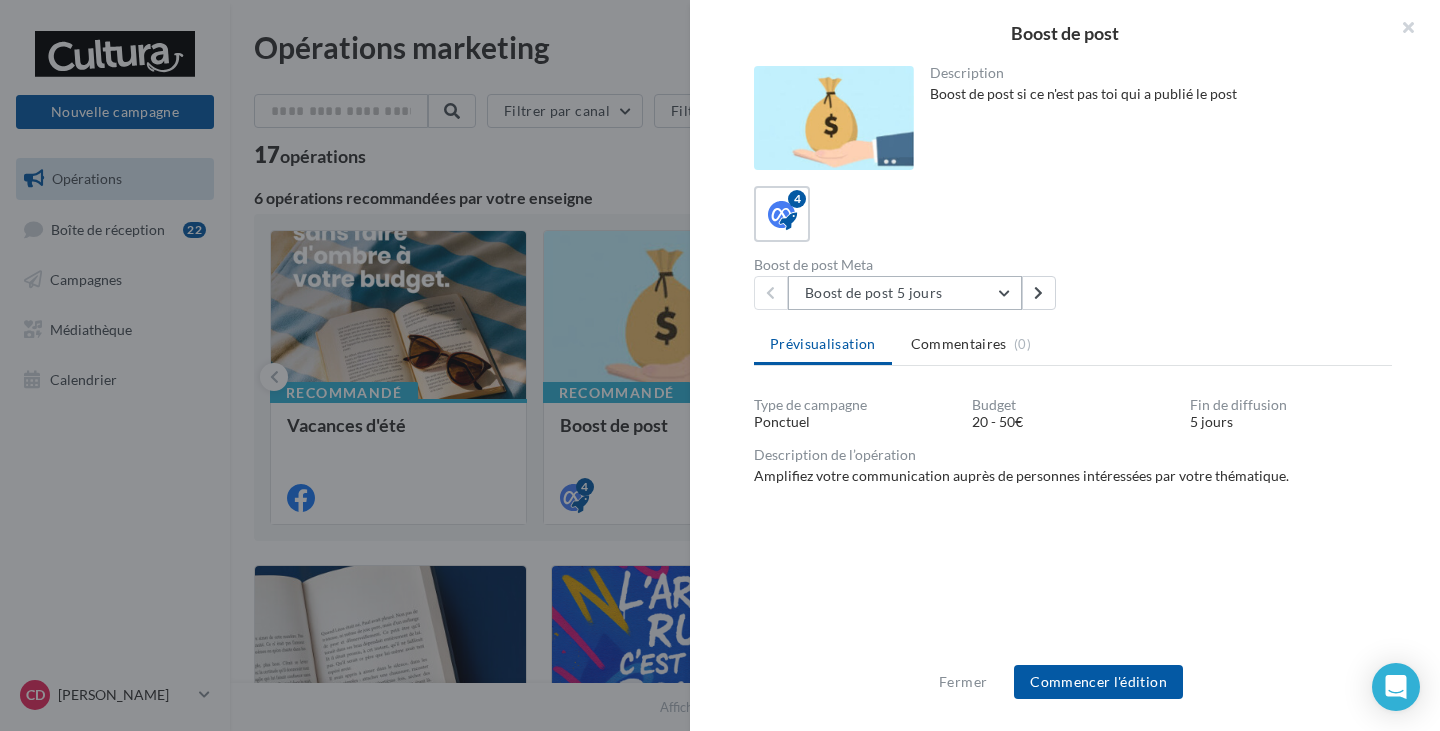 click on "Boost de post 5 jours" at bounding box center (905, 293) 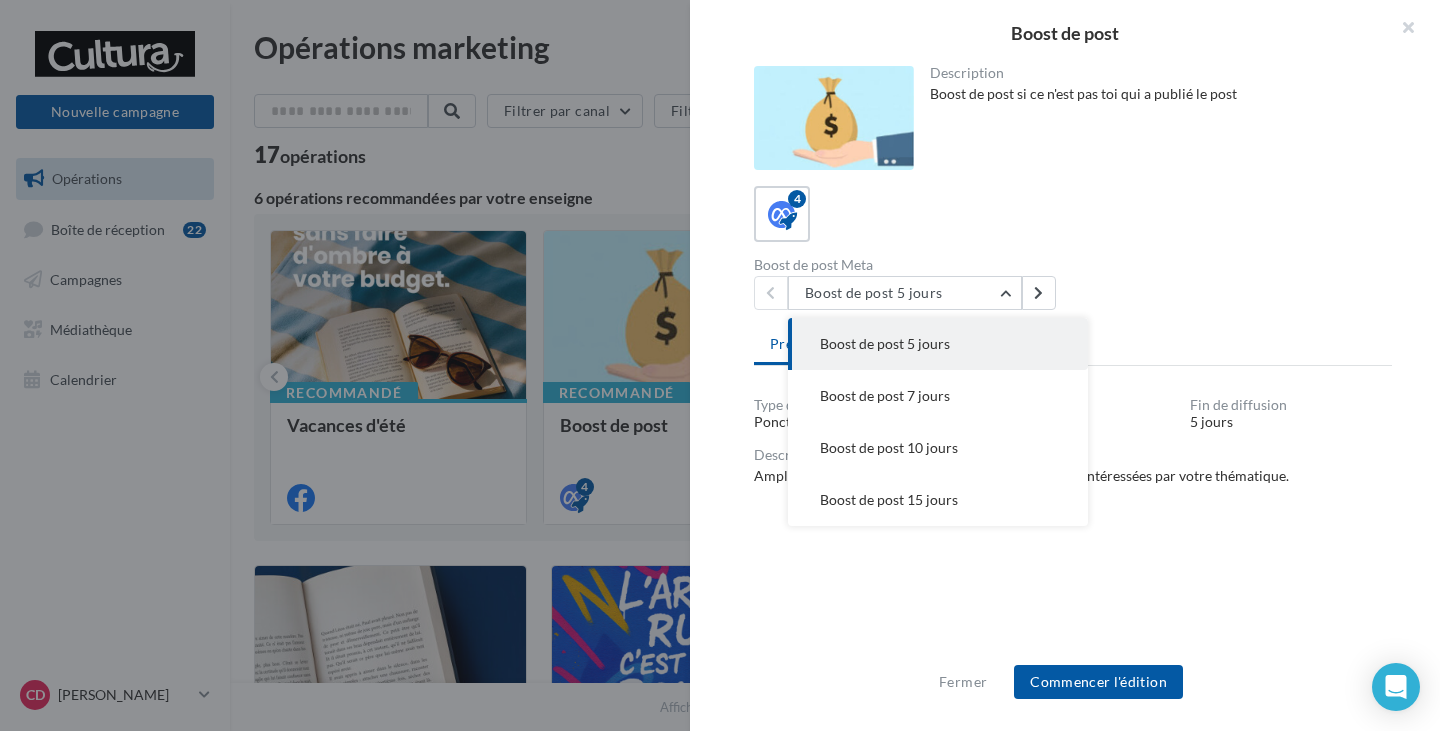 click on "Boost de post 5 jours" at bounding box center [885, 343] 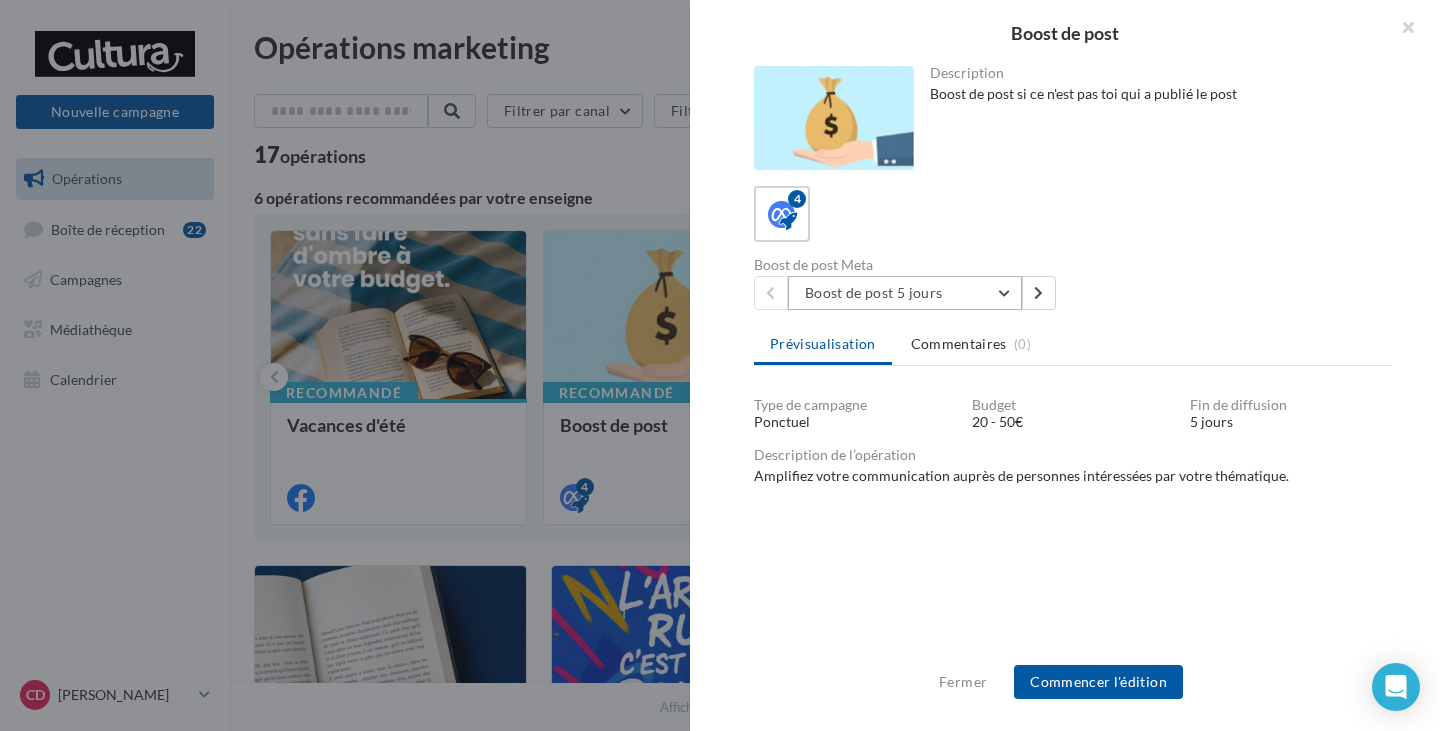 click on "Boost de post 5 jours" at bounding box center [905, 293] 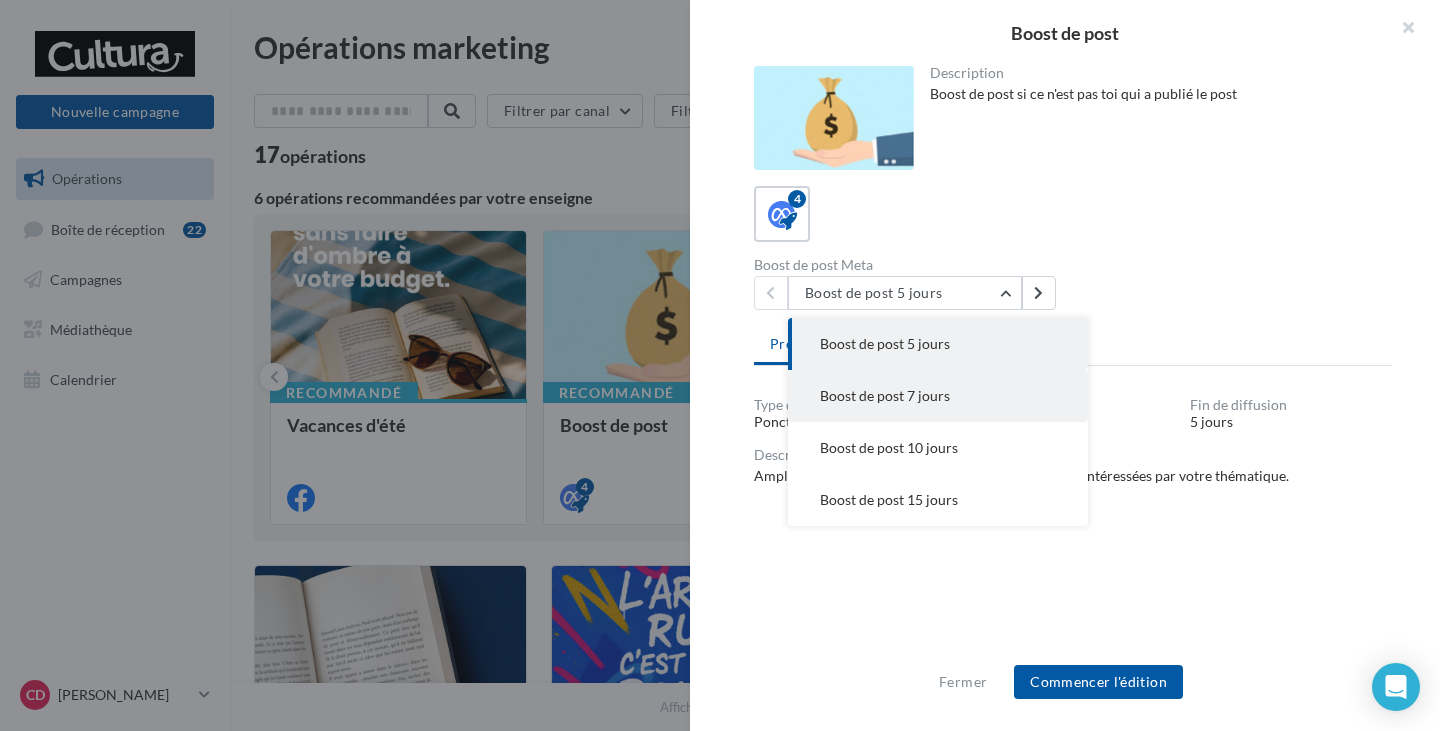 click on "Boost de post 7 jours" at bounding box center (885, 395) 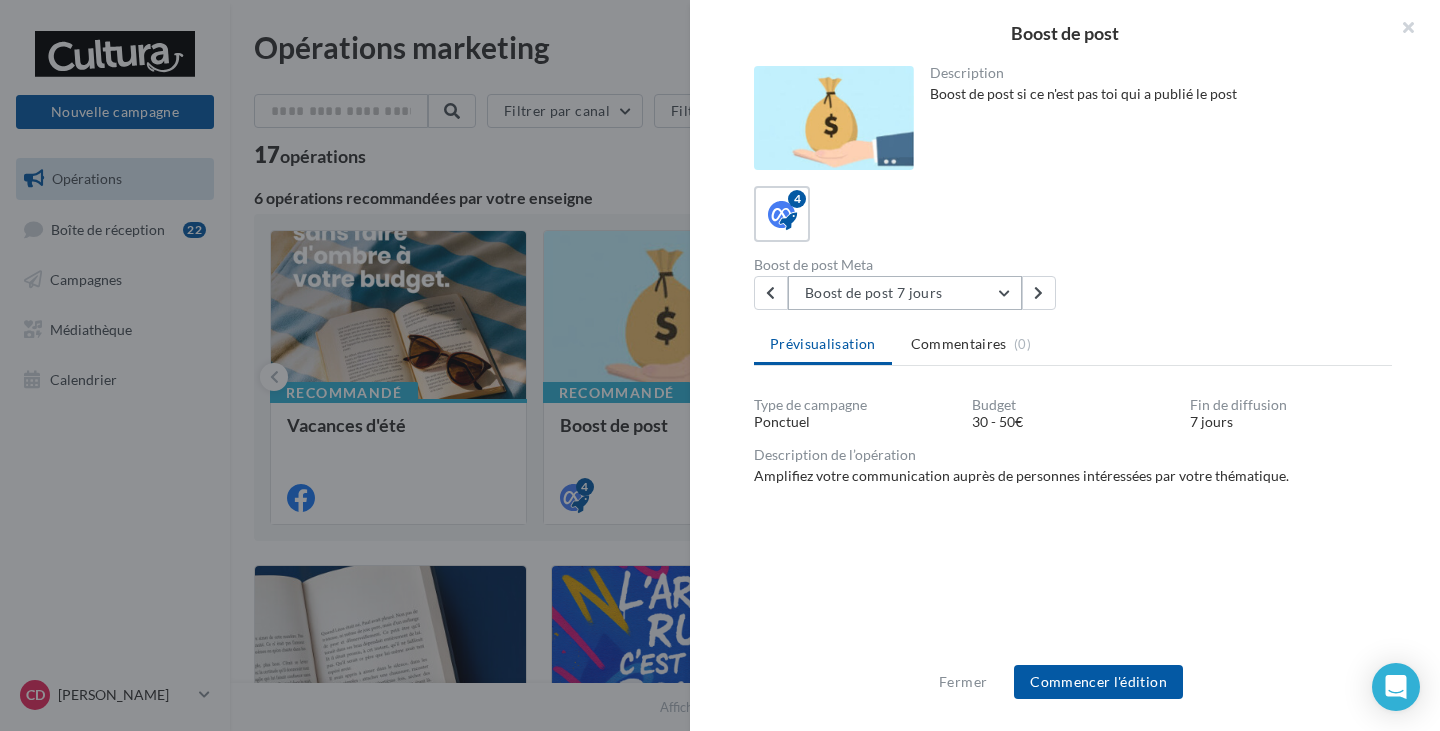 click on "Boost de post 7 jours" at bounding box center [905, 293] 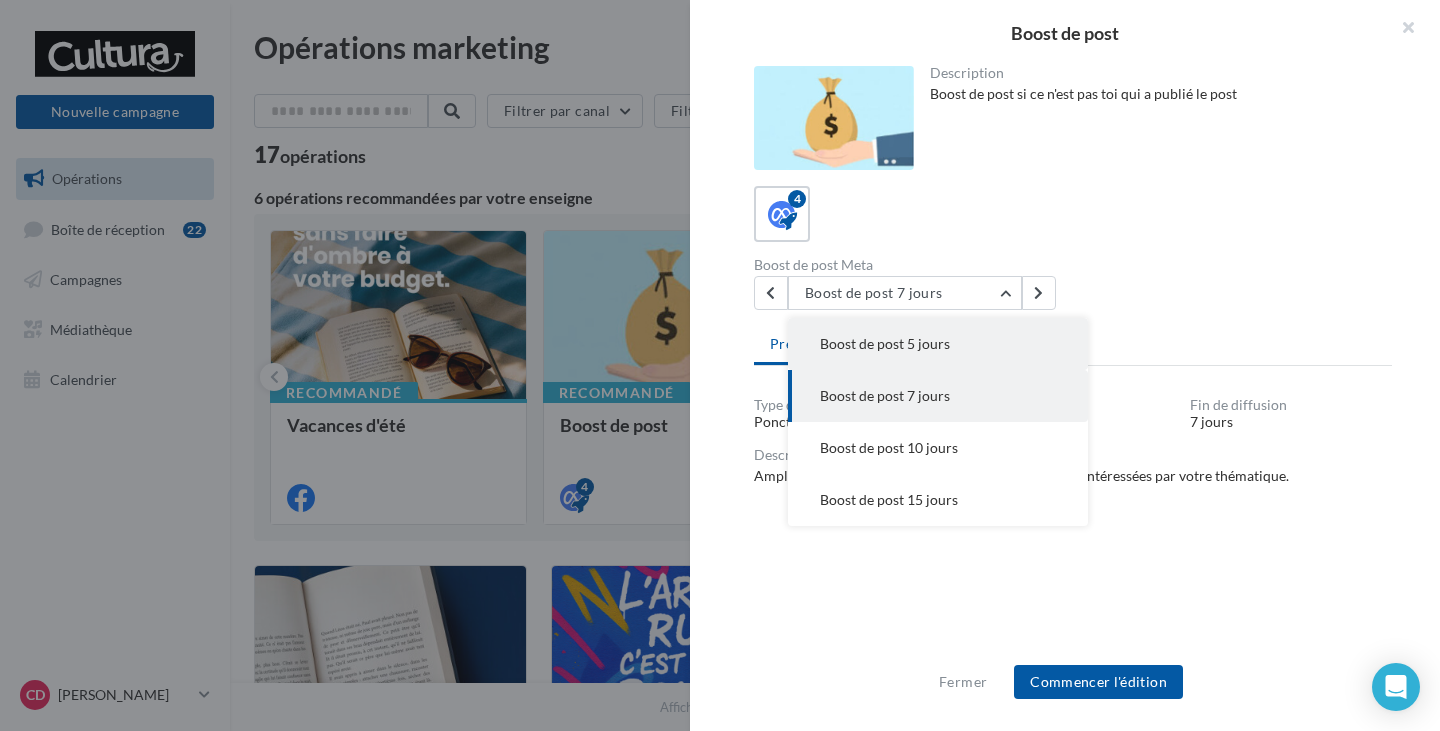 click on "Boost de post 5 jours" at bounding box center [885, 343] 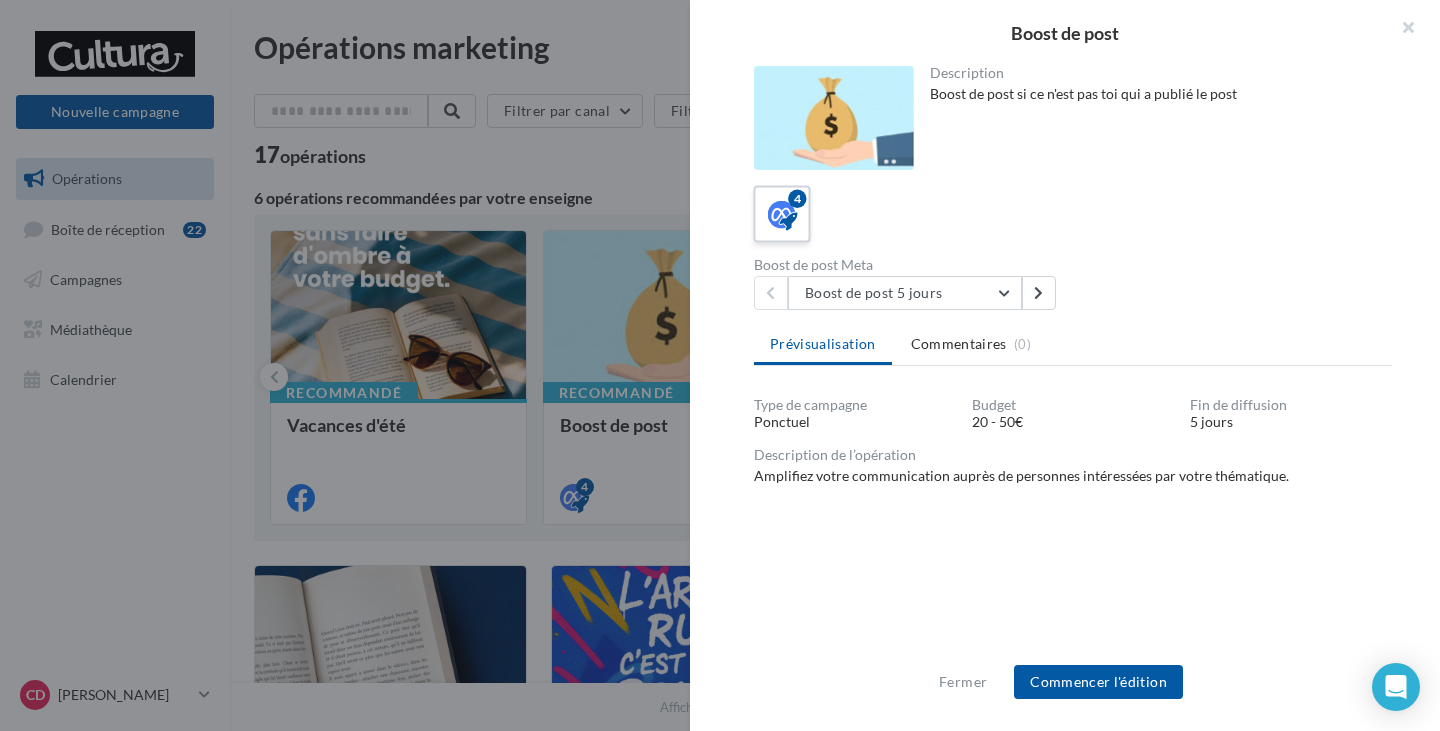 click at bounding box center (782, 214) 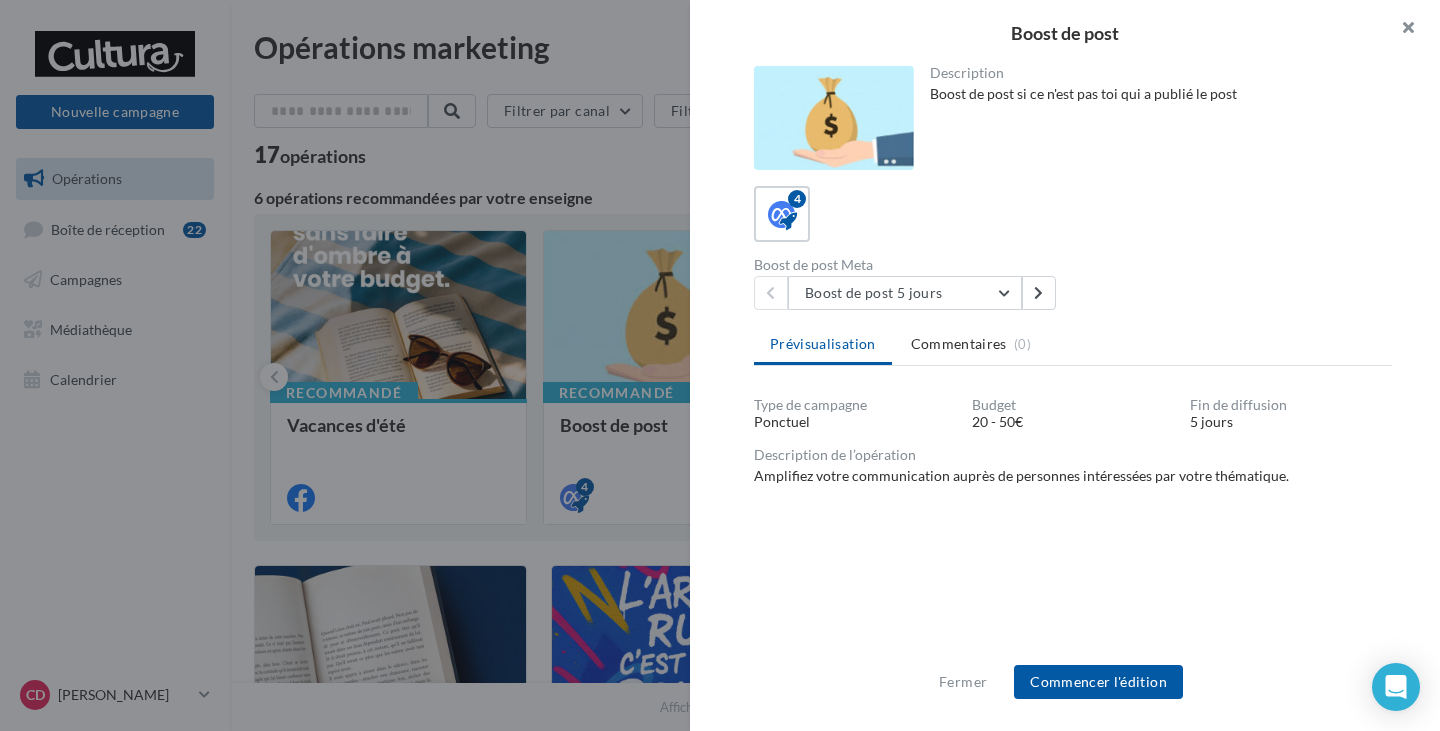 click at bounding box center (1400, 30) 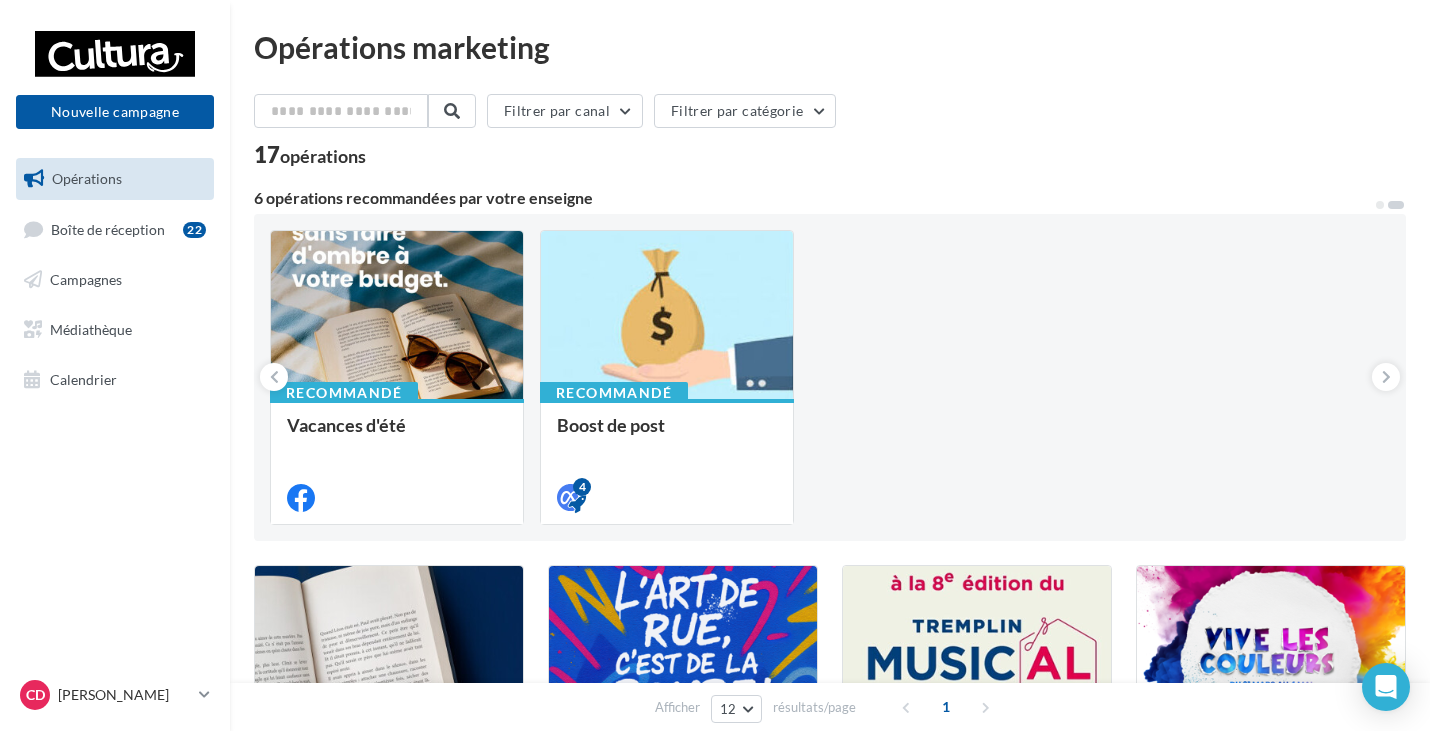 click on "Recommandé          Reprise des cartables                                         Recommandé          Reprises_calculatrices_1                                         Recommandé          Reprise_calculatrices                                         Recommandé          Fête des maîtresses et des maîtres                                         Recommandé          Vacances d'été                                         Recommandé          Boost de post        Boost de post si ce n'est pas toi qui a publié le post             4" at bounding box center [830, 377] 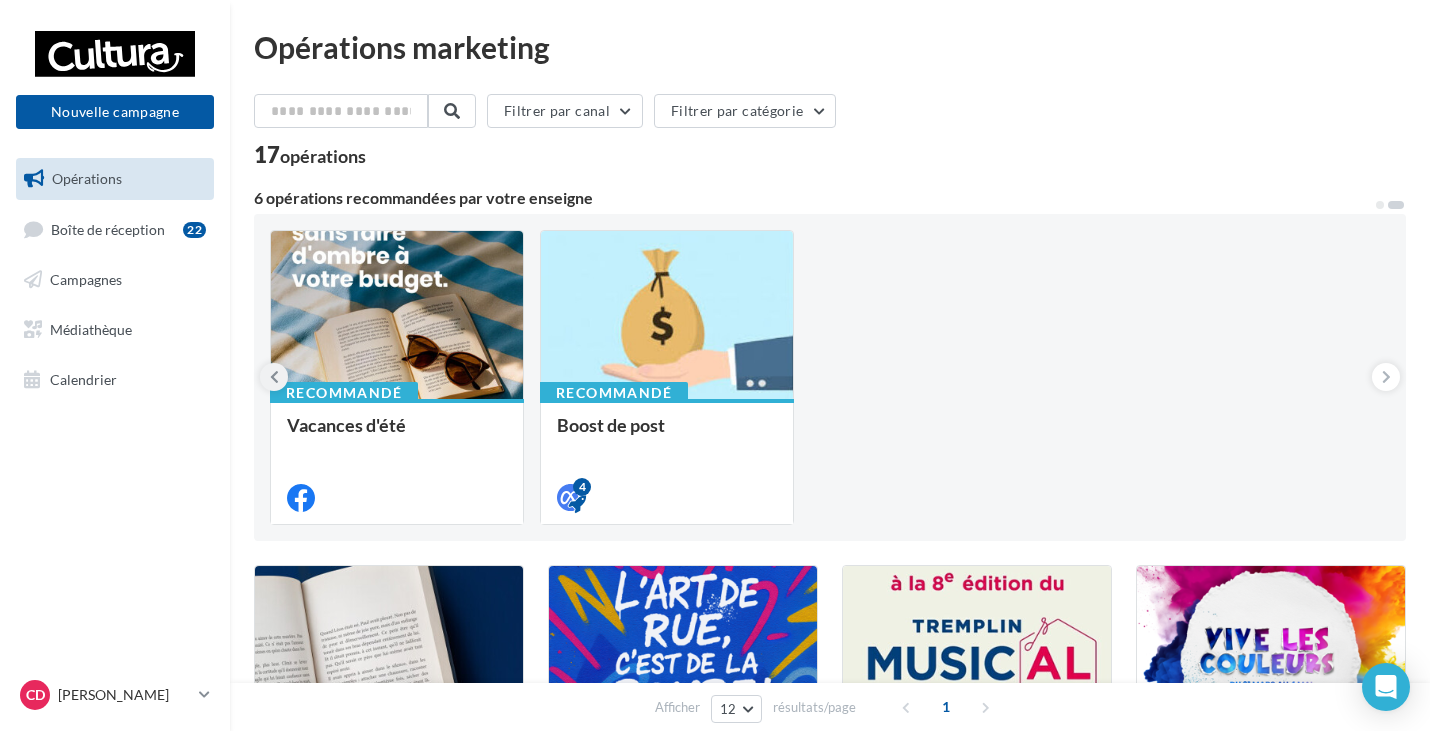 click at bounding box center [274, 377] 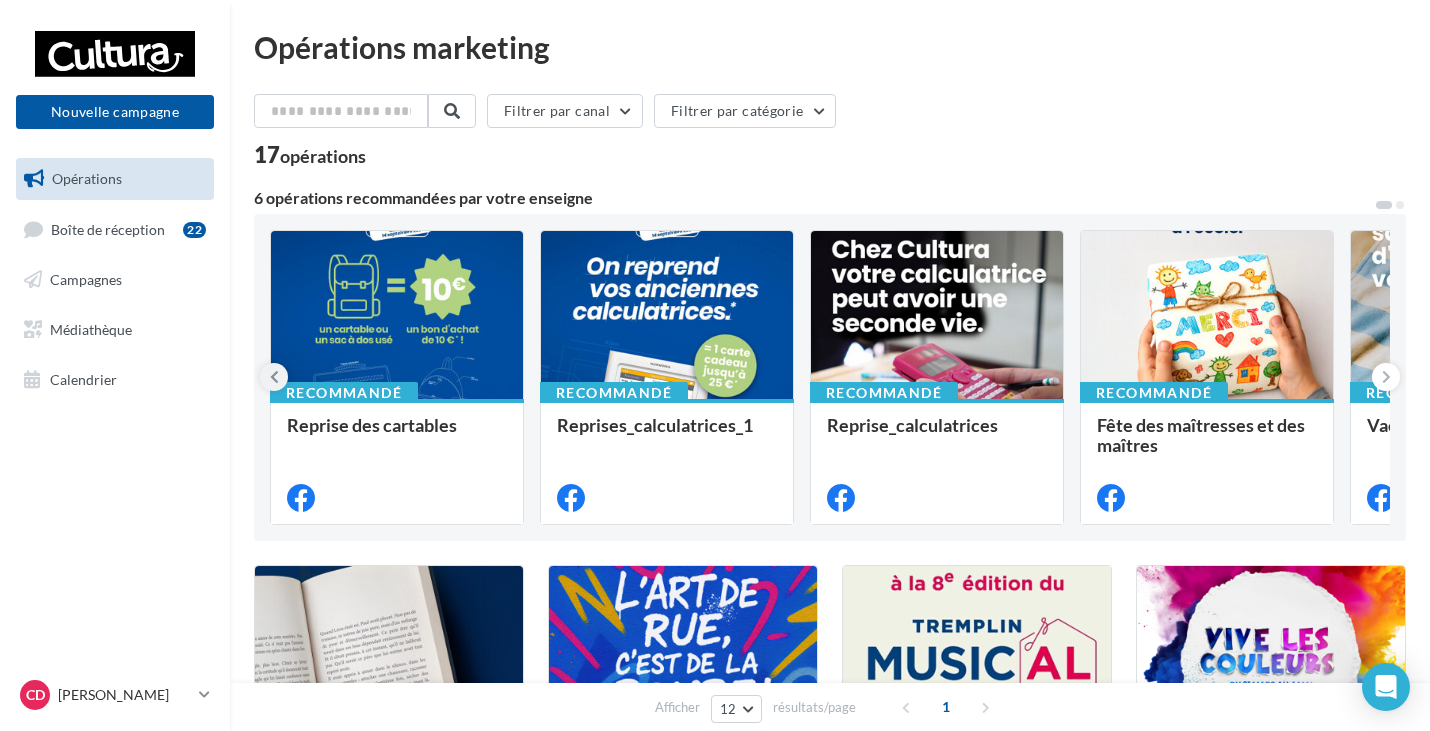 click at bounding box center [274, 377] 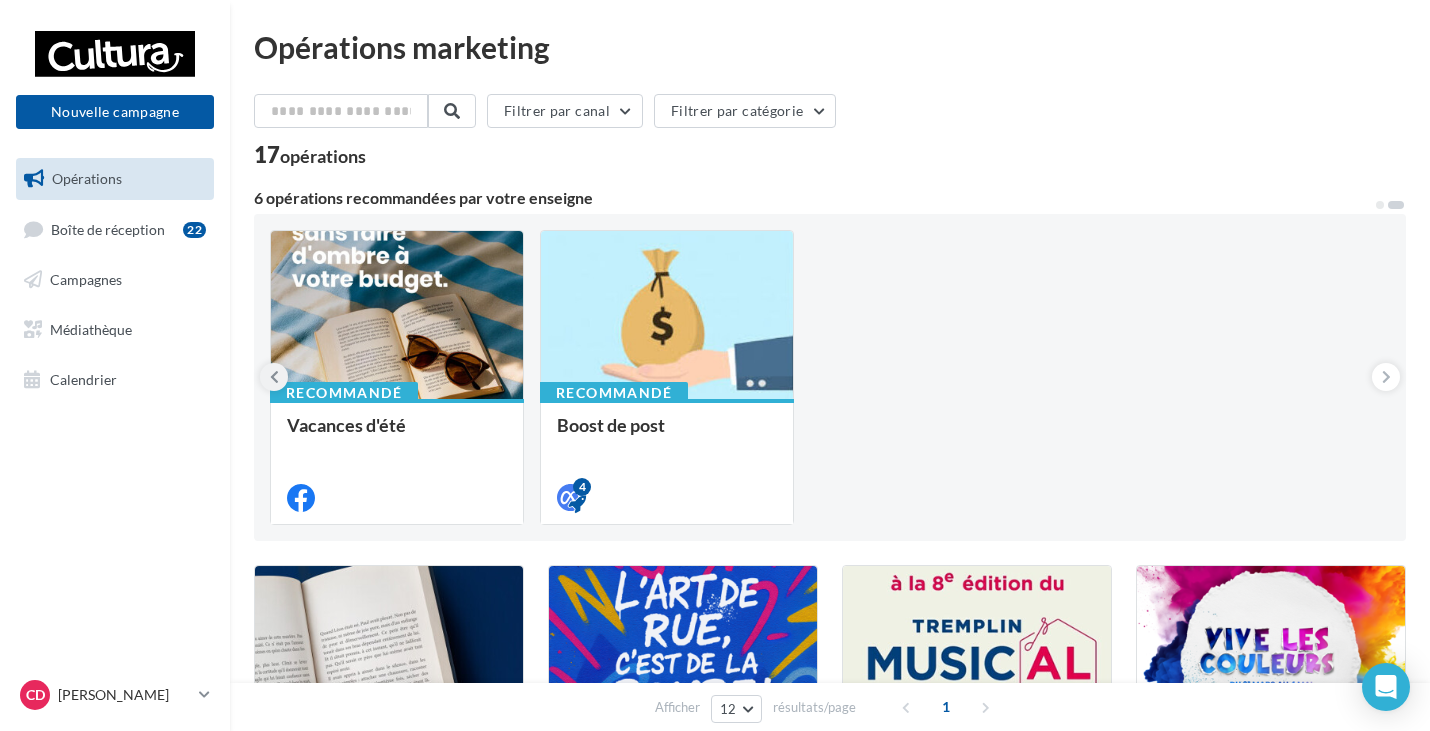 click at bounding box center [274, 377] 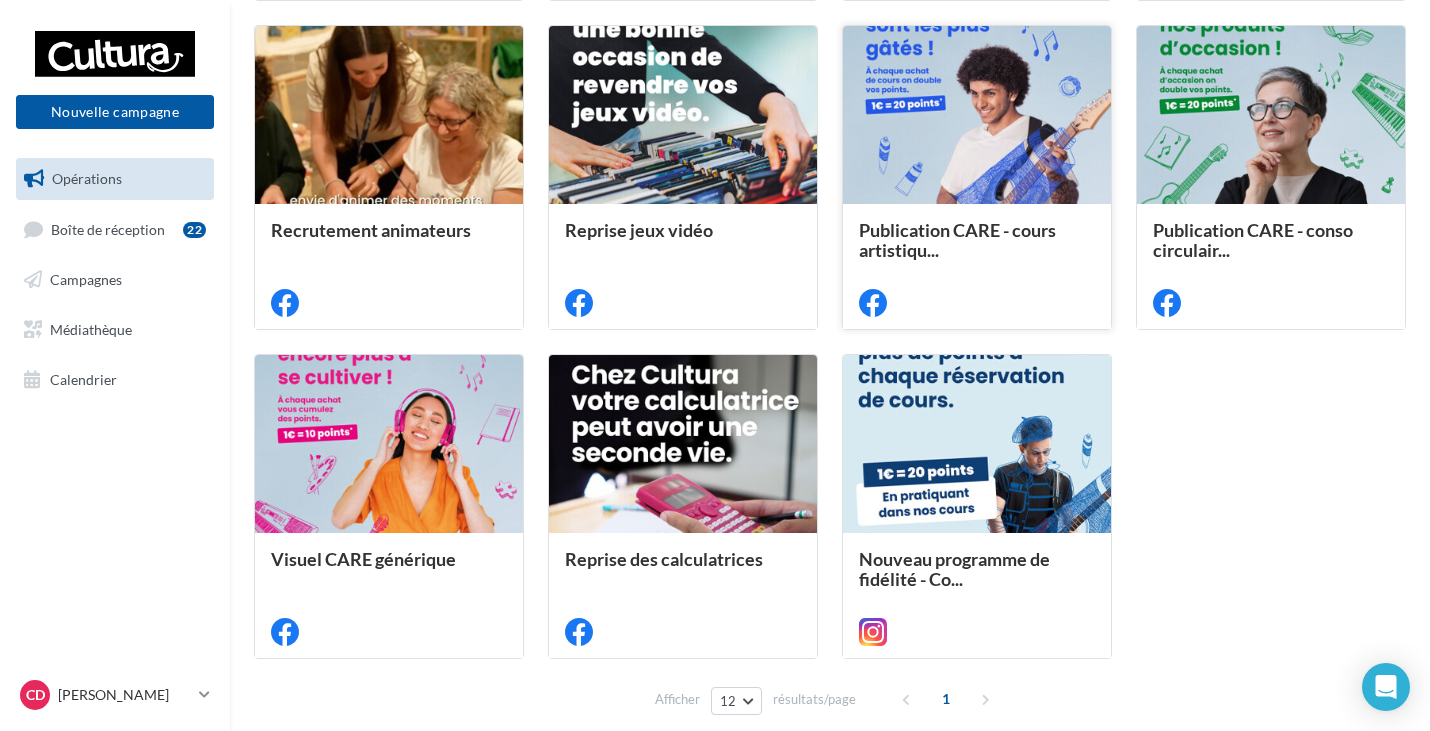 scroll, scrollTop: 900, scrollLeft: 0, axis: vertical 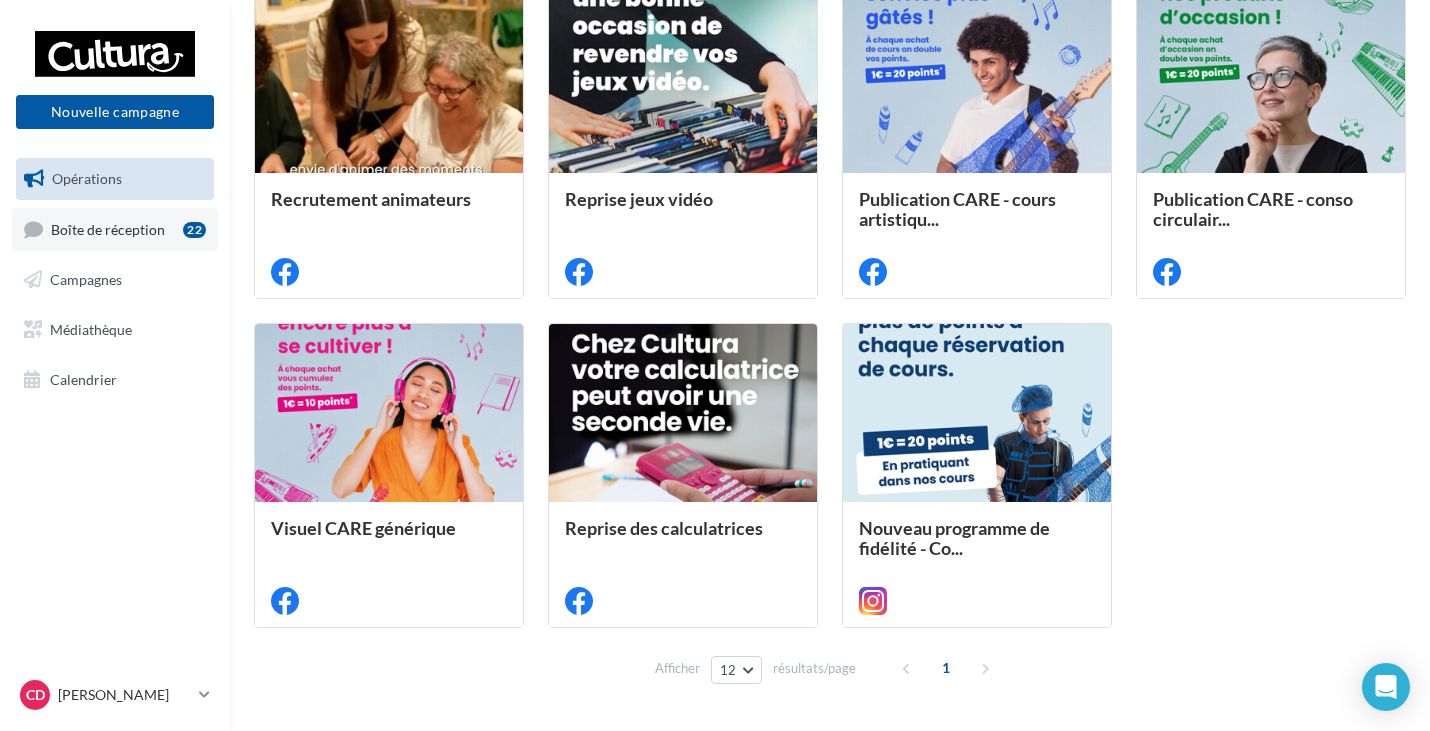 click on "Boîte de réception" at bounding box center [108, 228] 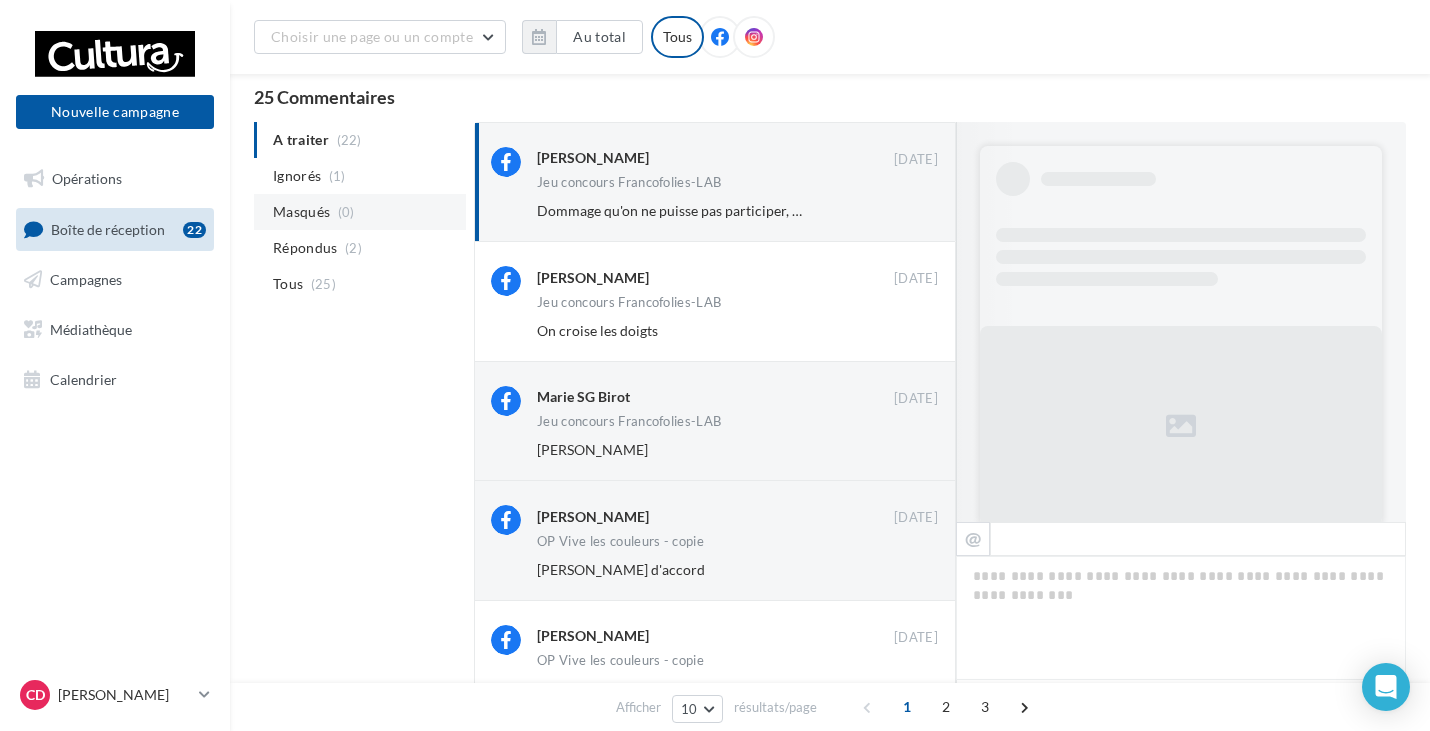 scroll, scrollTop: 0, scrollLeft: 0, axis: both 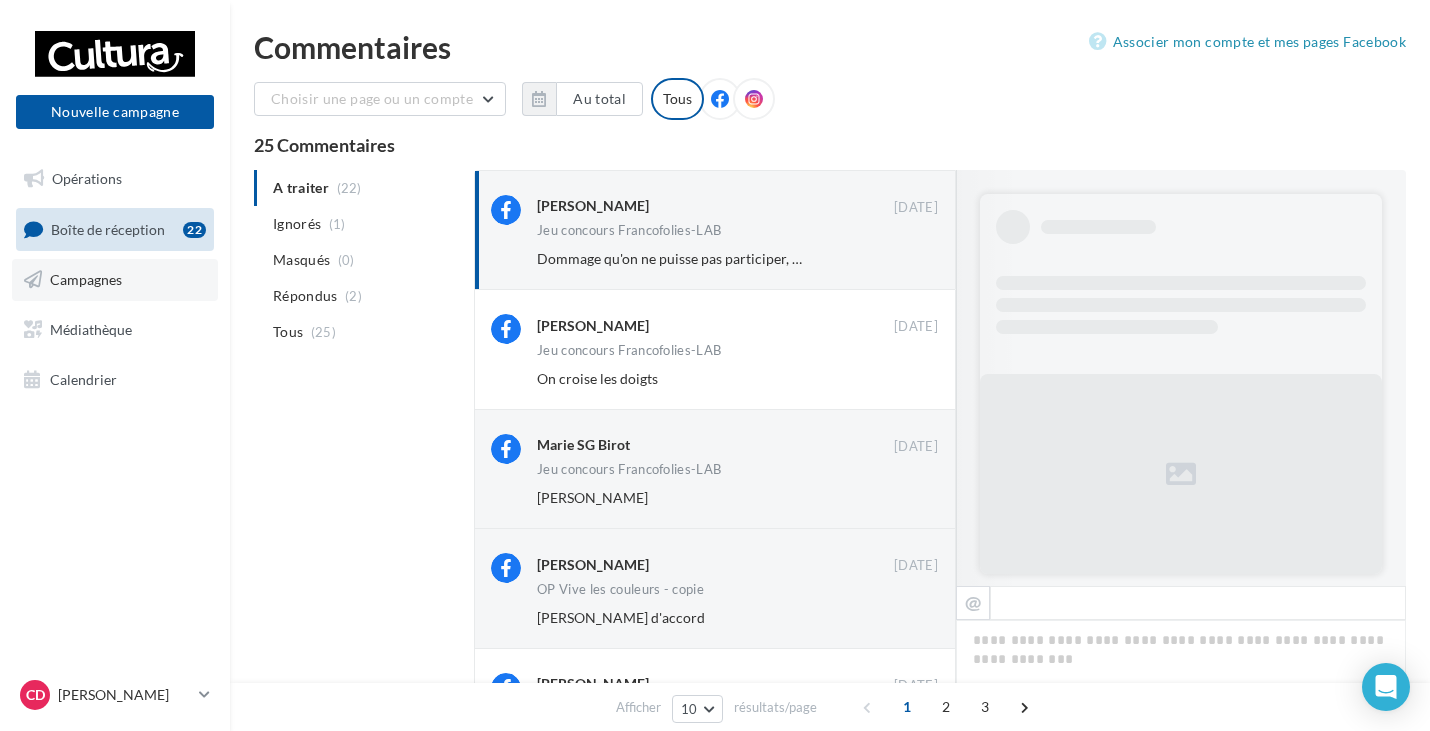 click on "Campagnes" at bounding box center (86, 279) 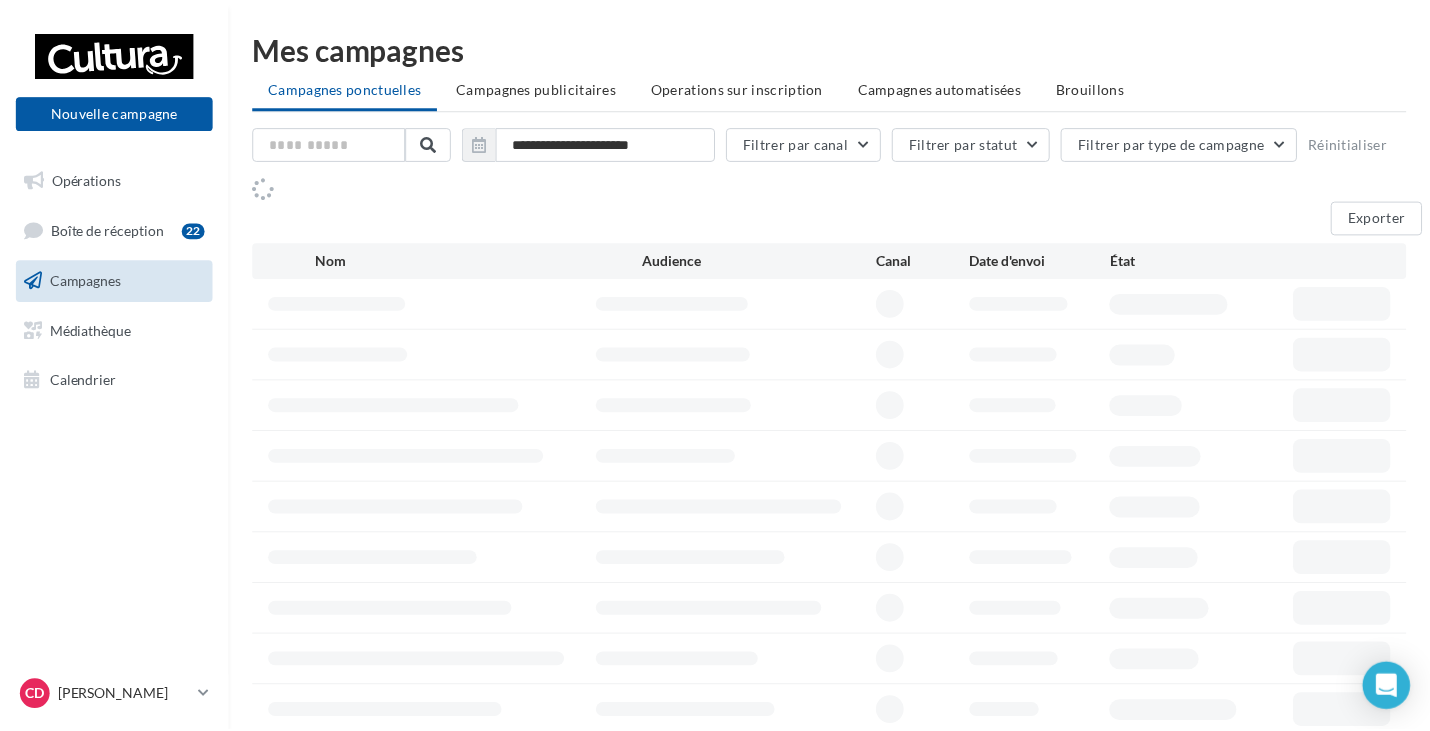scroll, scrollTop: 0, scrollLeft: 0, axis: both 